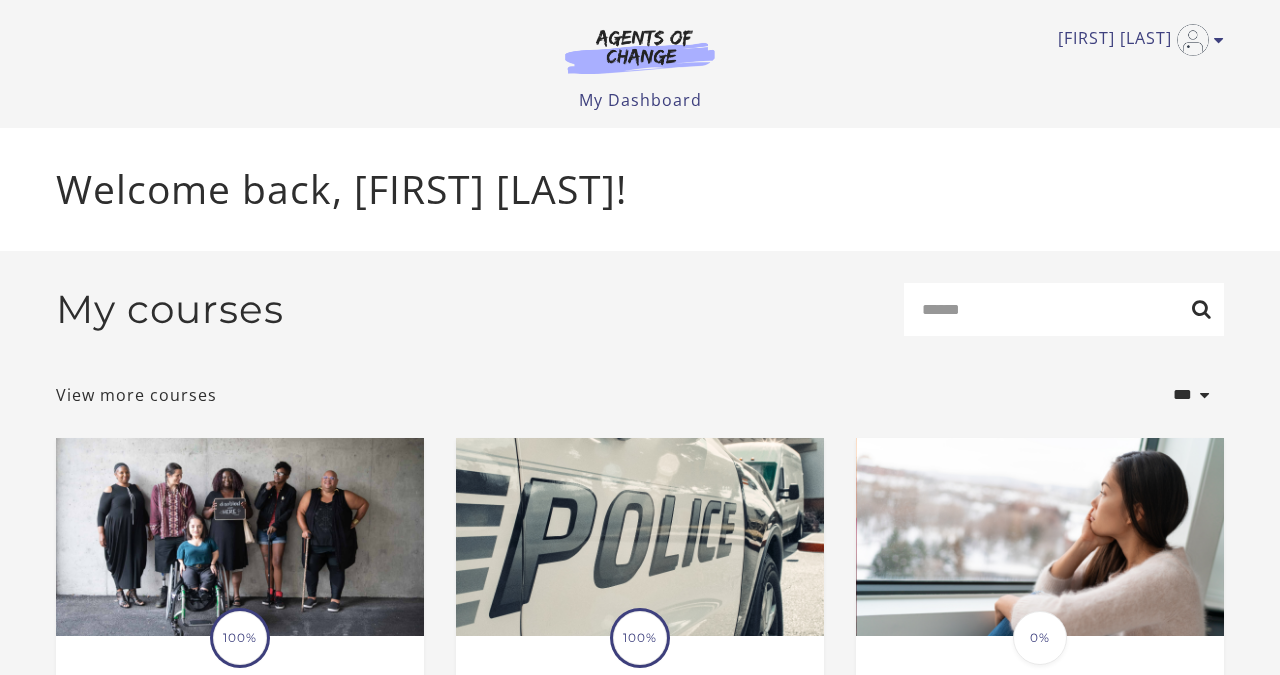 scroll, scrollTop: 0, scrollLeft: 0, axis: both 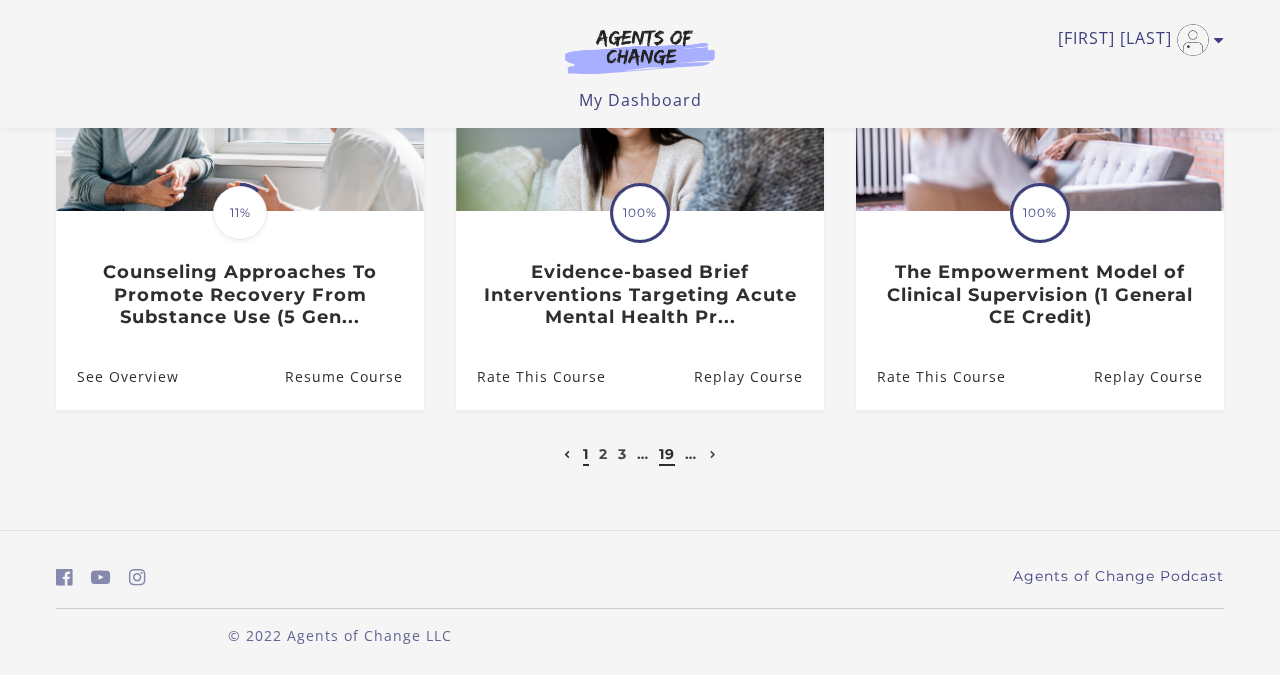 click on "19" at bounding box center [667, 454] 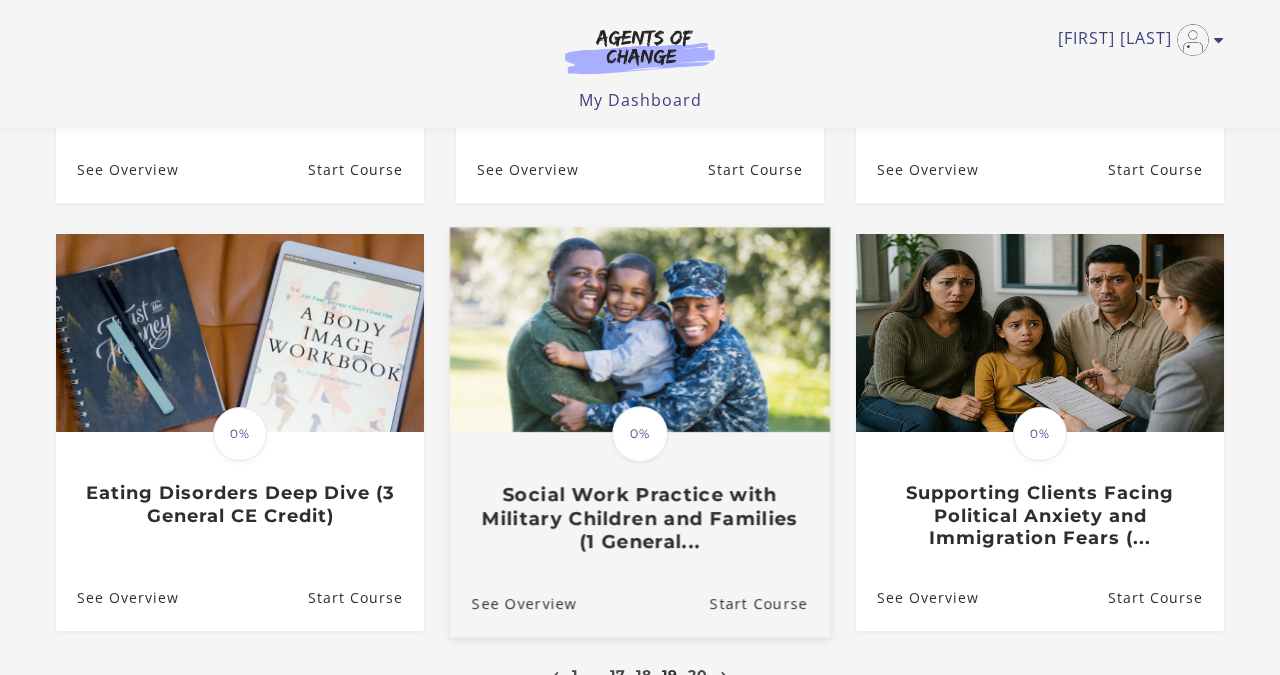 scroll, scrollTop: 498, scrollLeft: 0, axis: vertical 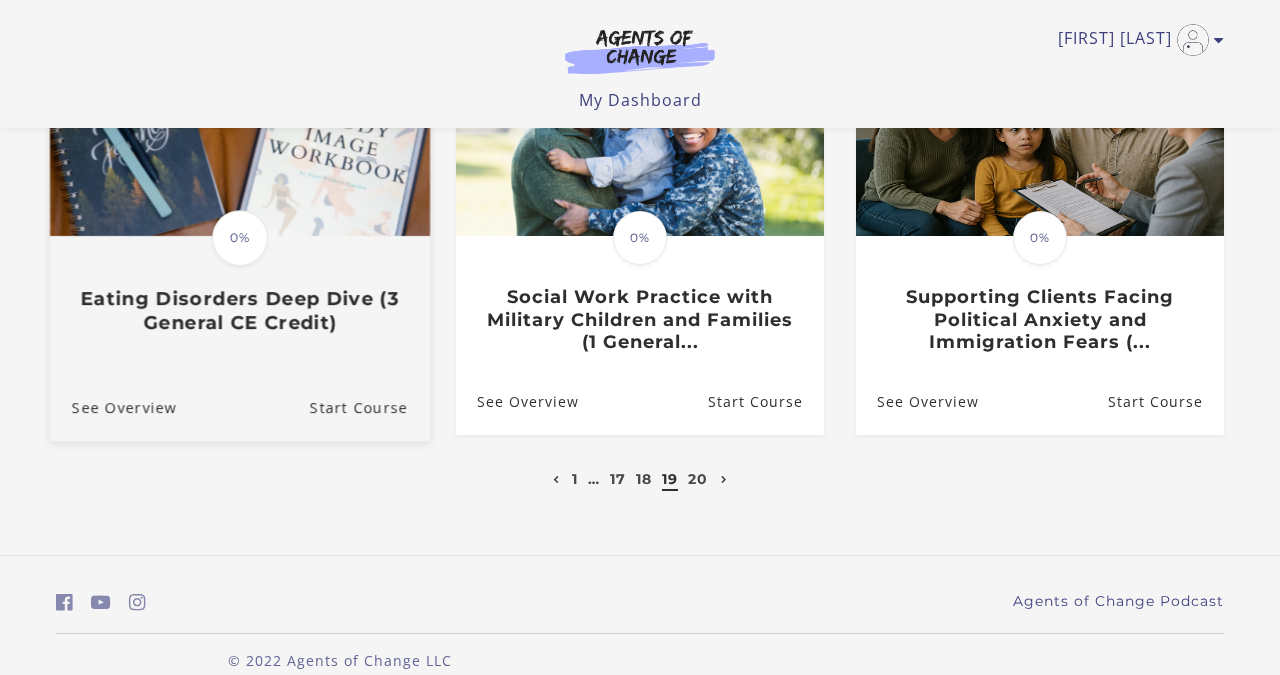 click on "Eating Disorders Deep Dive (3 General CE Credit)" at bounding box center [240, 311] 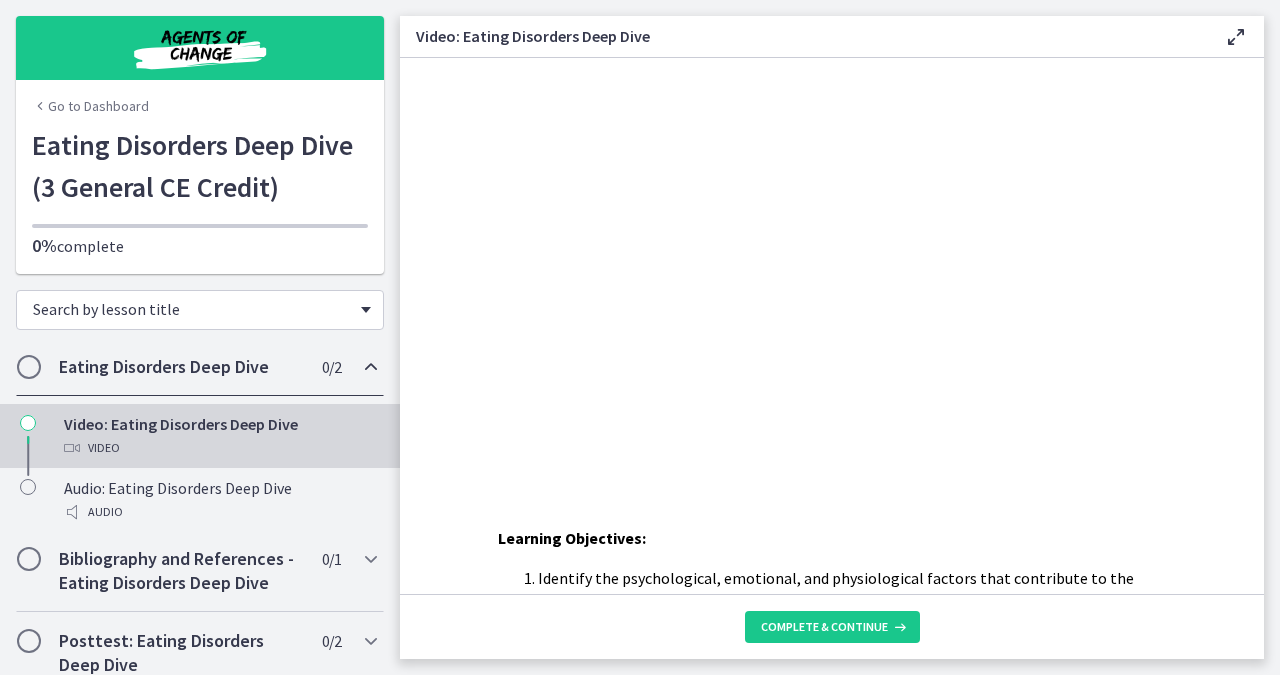 scroll, scrollTop: 0, scrollLeft: 0, axis: both 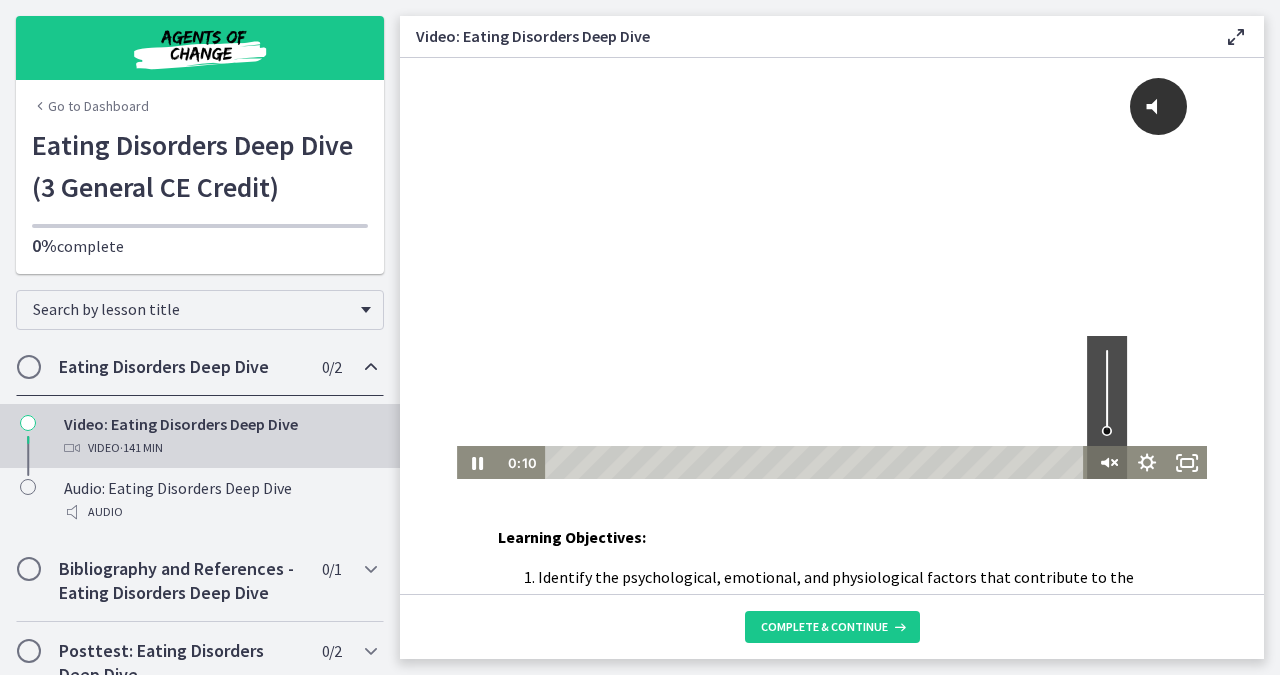 click 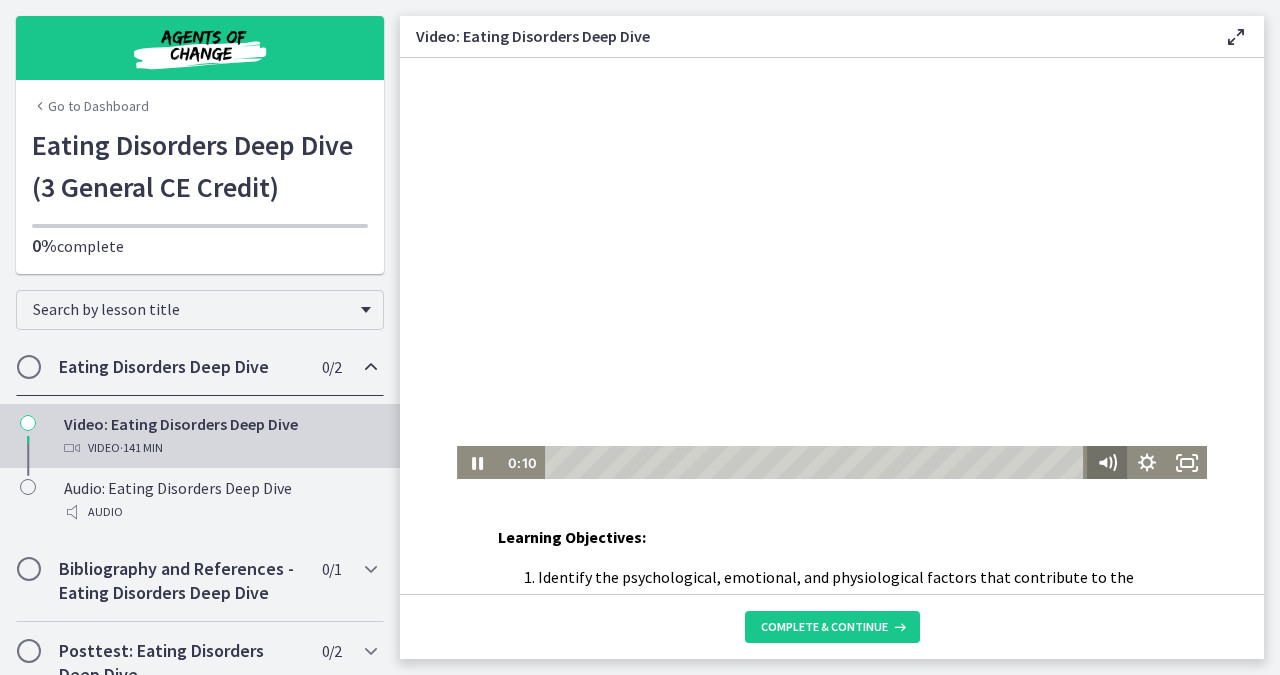 scroll, scrollTop: 1, scrollLeft: 0, axis: vertical 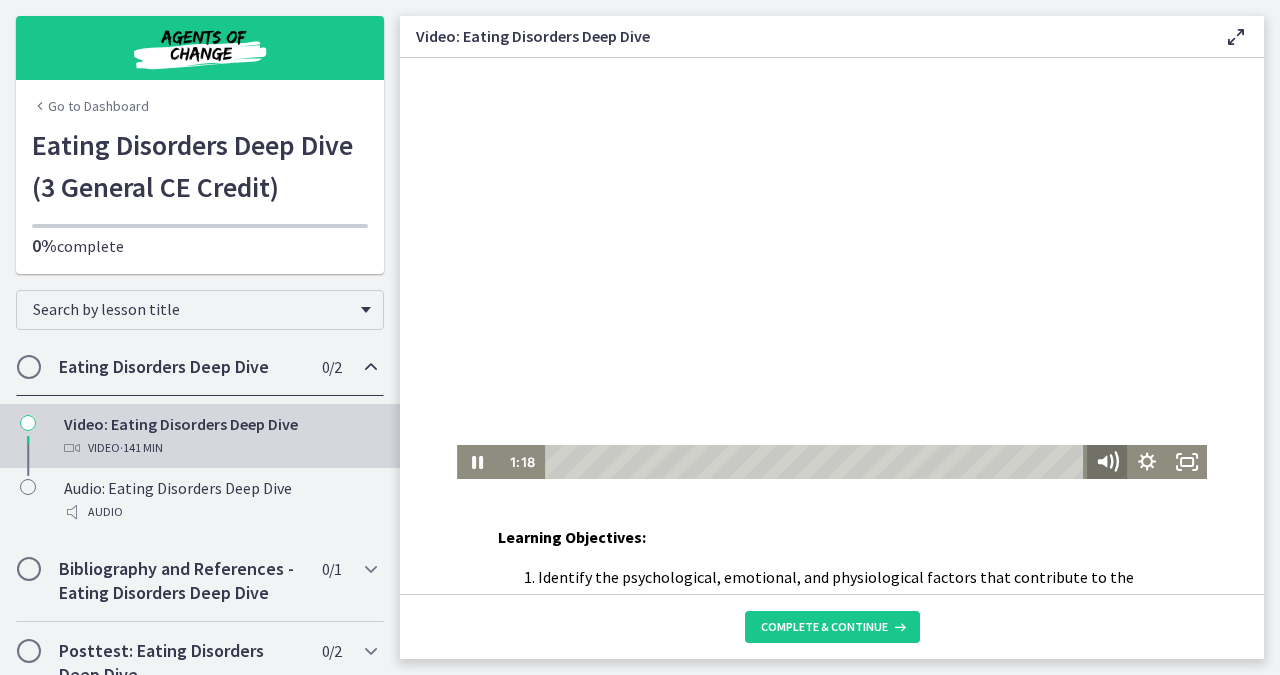 click 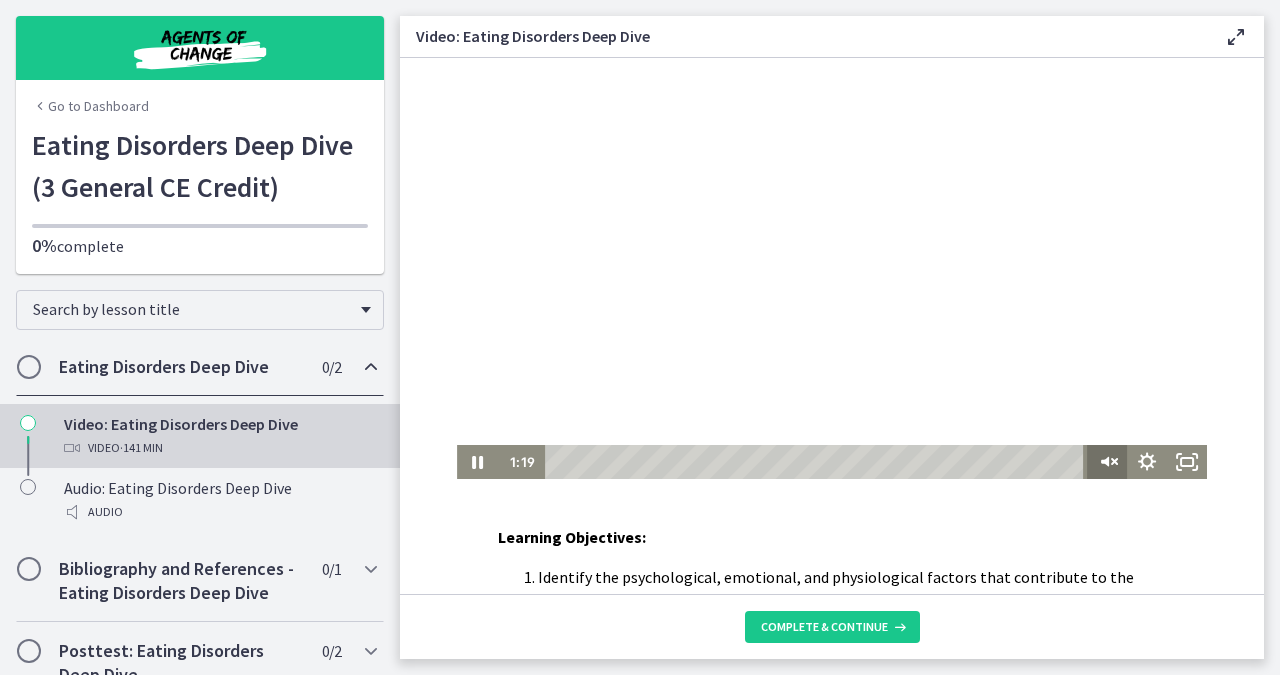 click 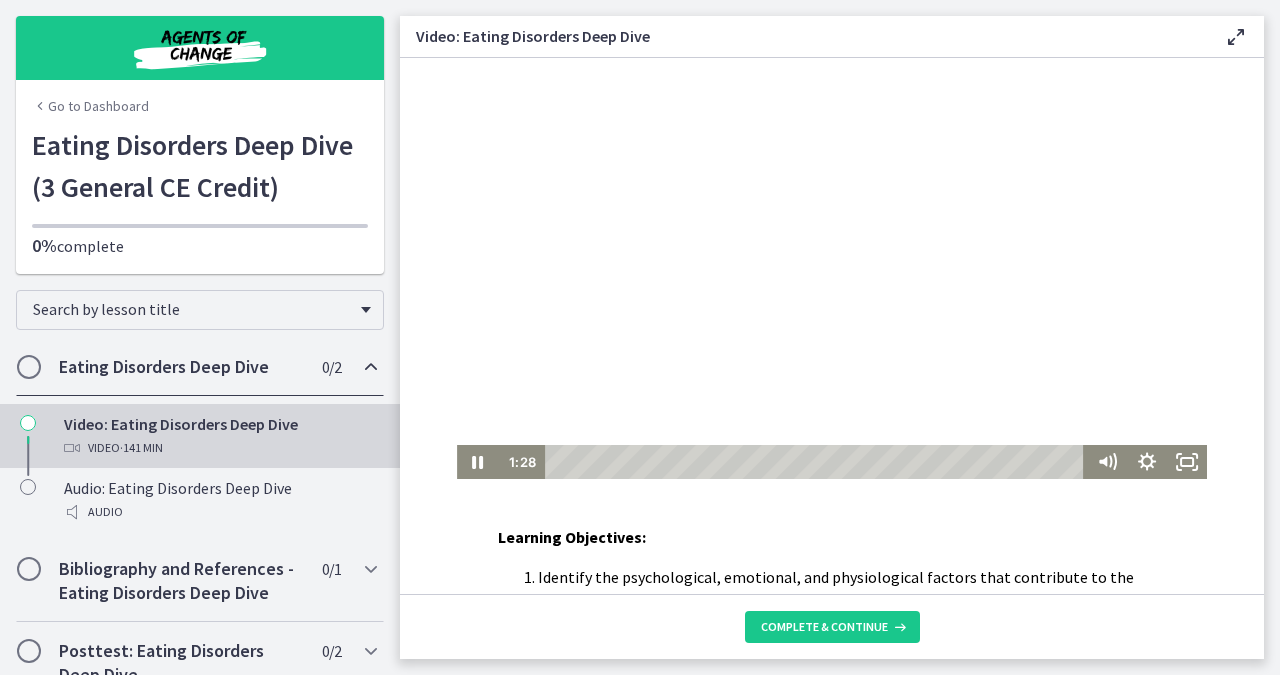 scroll, scrollTop: 0, scrollLeft: 0, axis: both 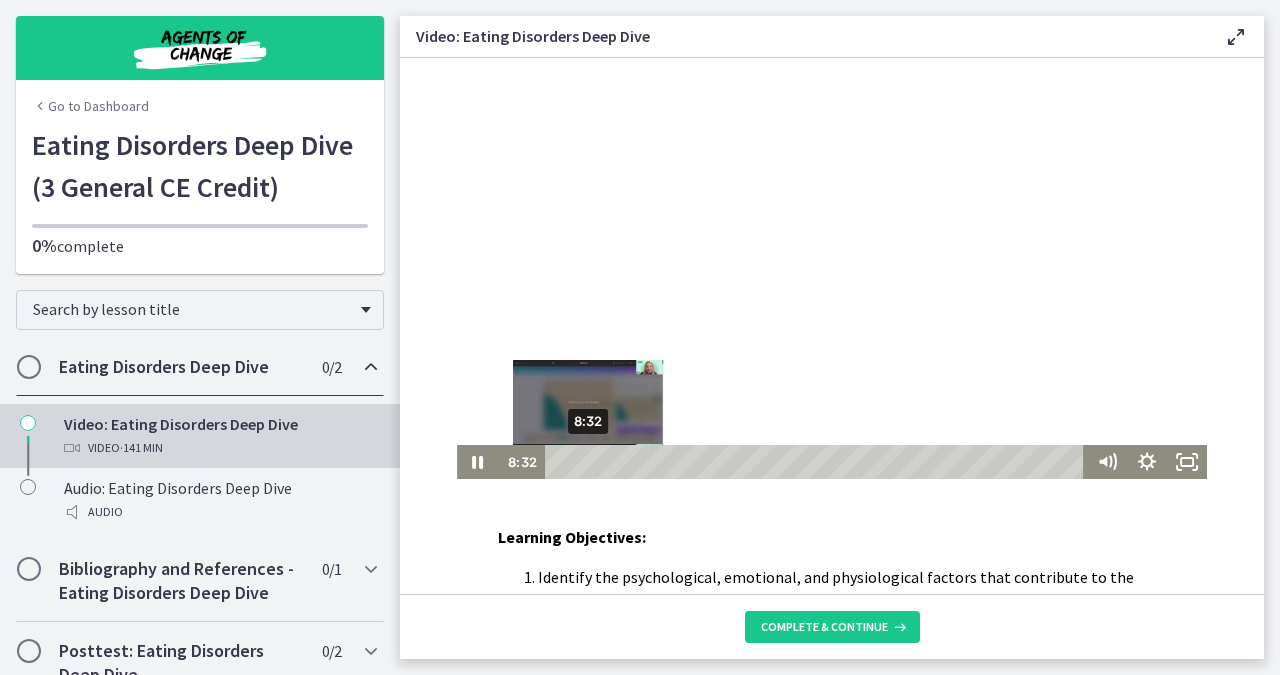 click at bounding box center [587, 461] 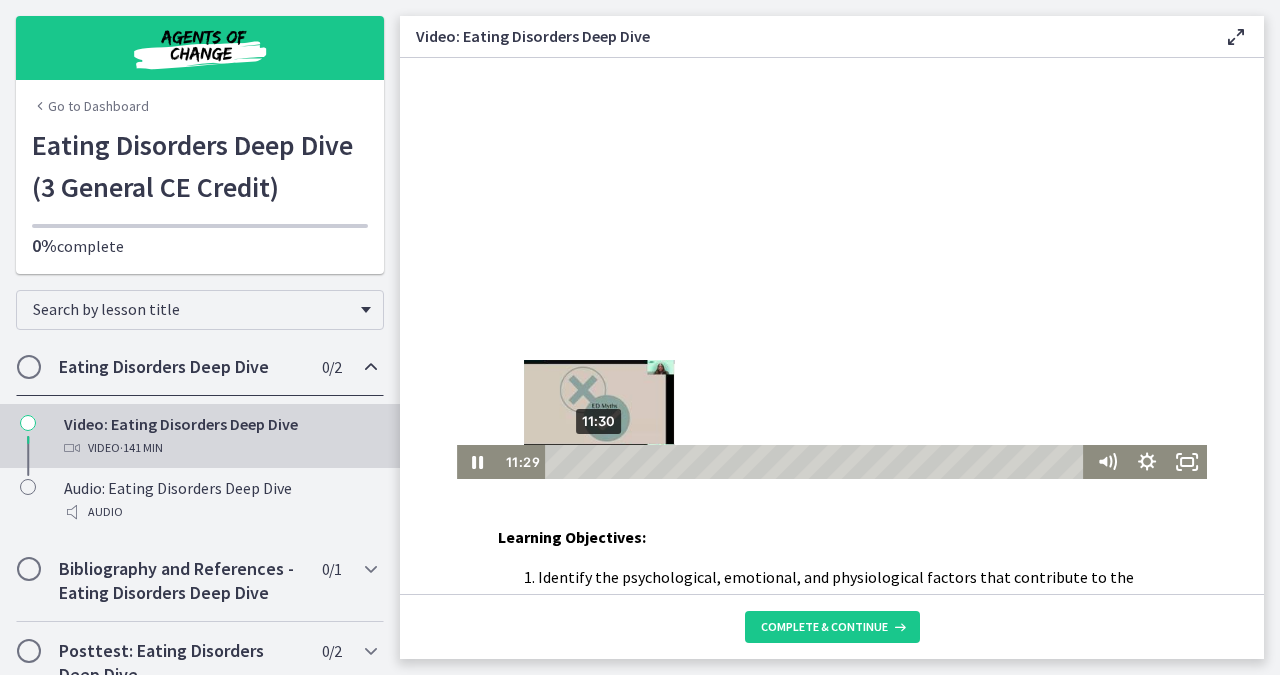 click at bounding box center [598, 461] 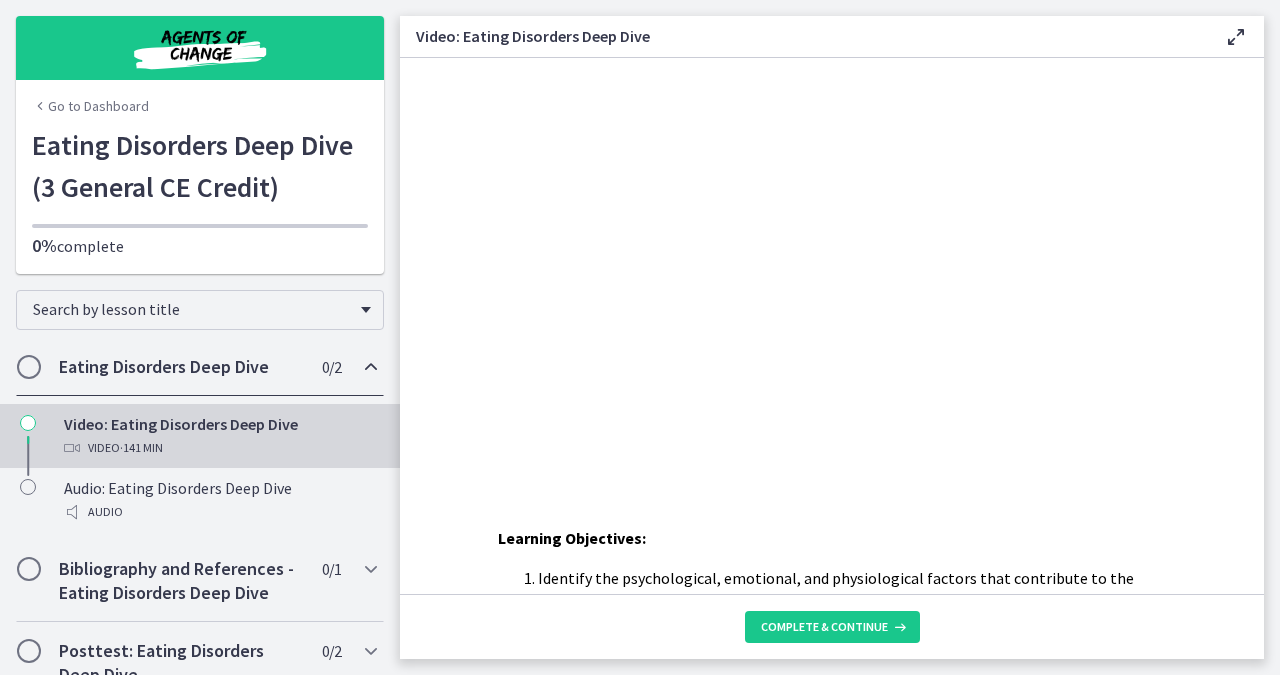 scroll, scrollTop: 0, scrollLeft: 0, axis: both 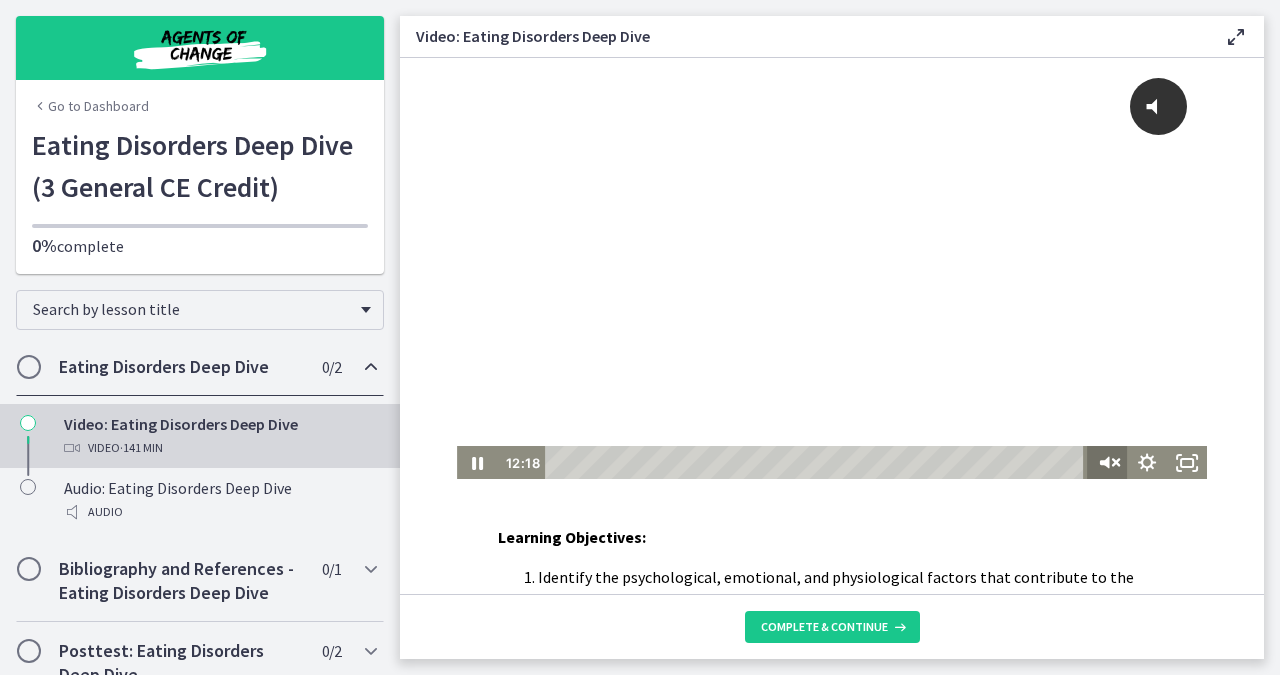 click 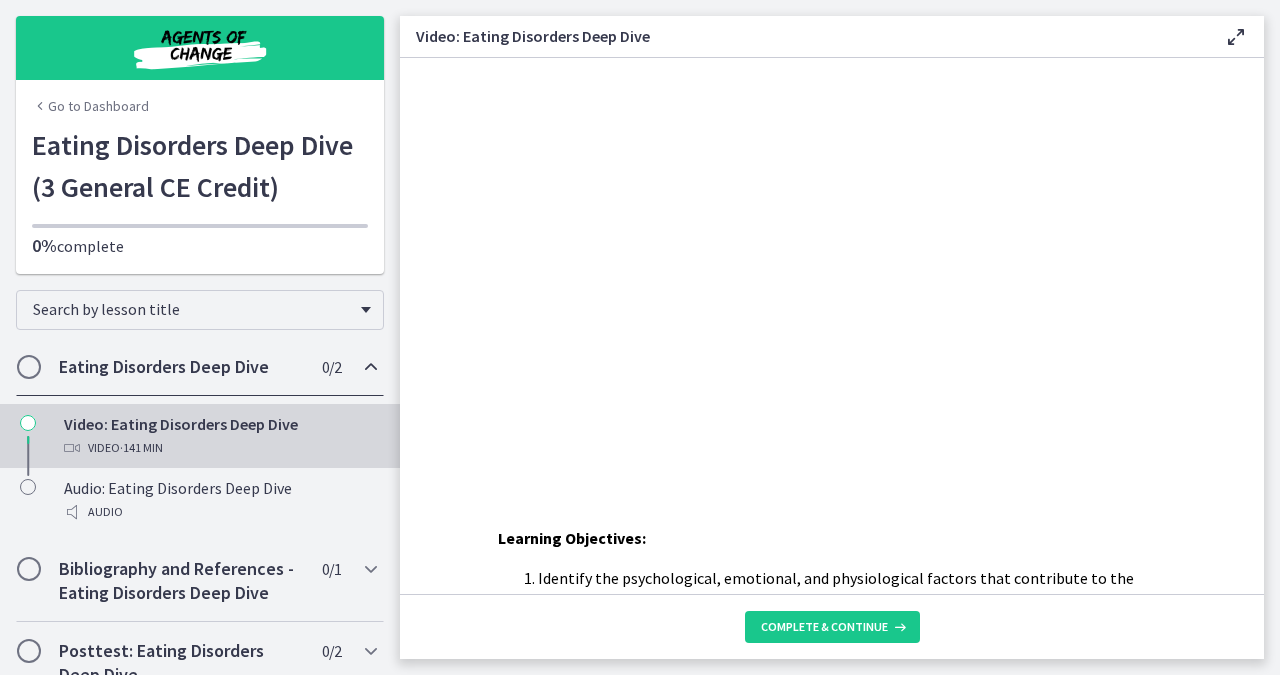 scroll, scrollTop: 0, scrollLeft: 0, axis: both 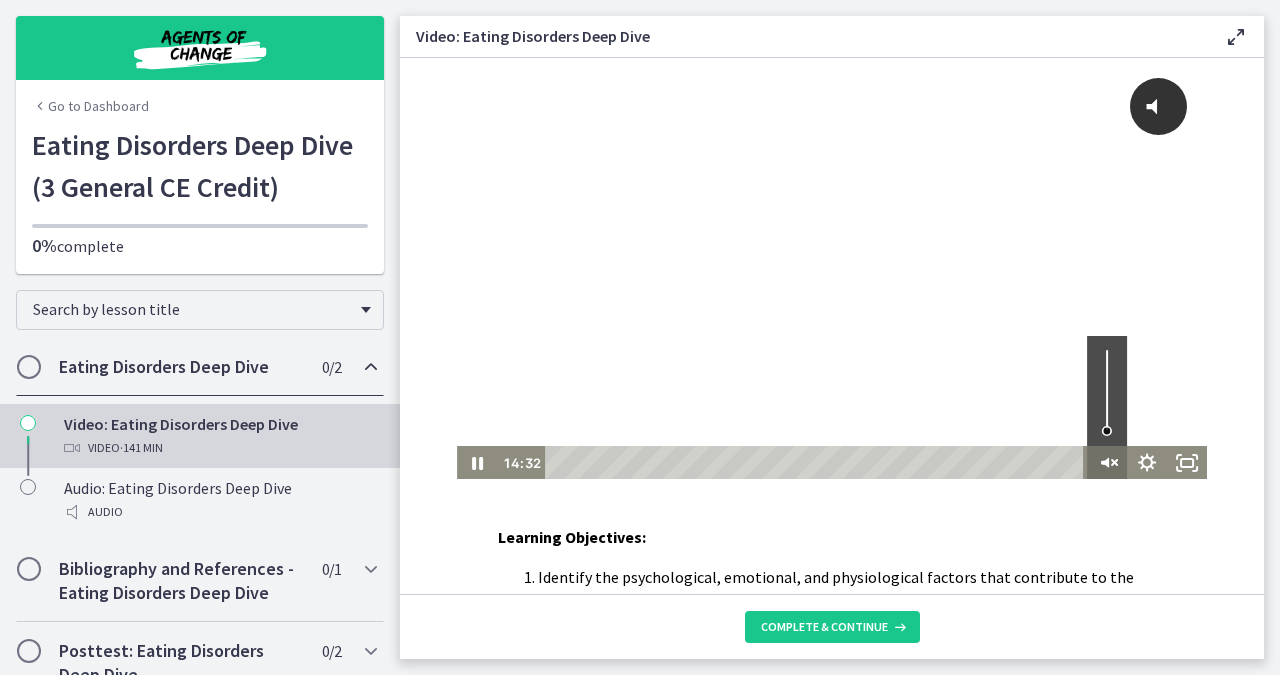 click 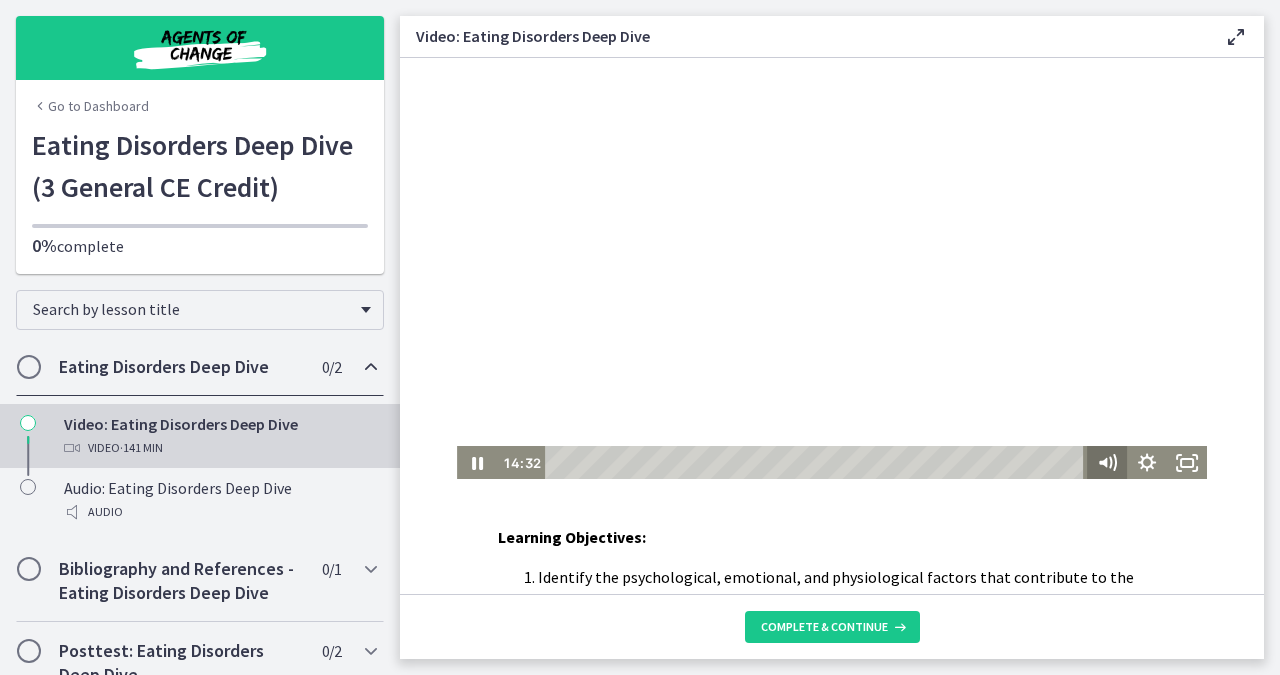 scroll, scrollTop: 1, scrollLeft: 0, axis: vertical 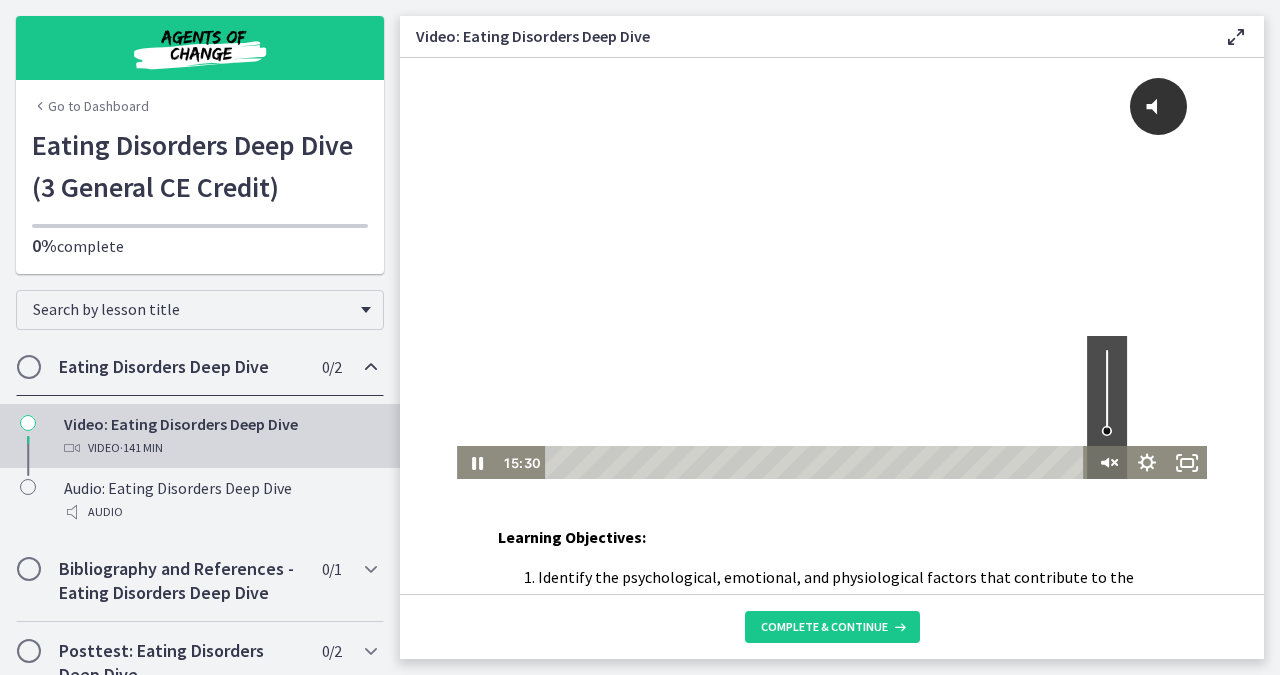 click 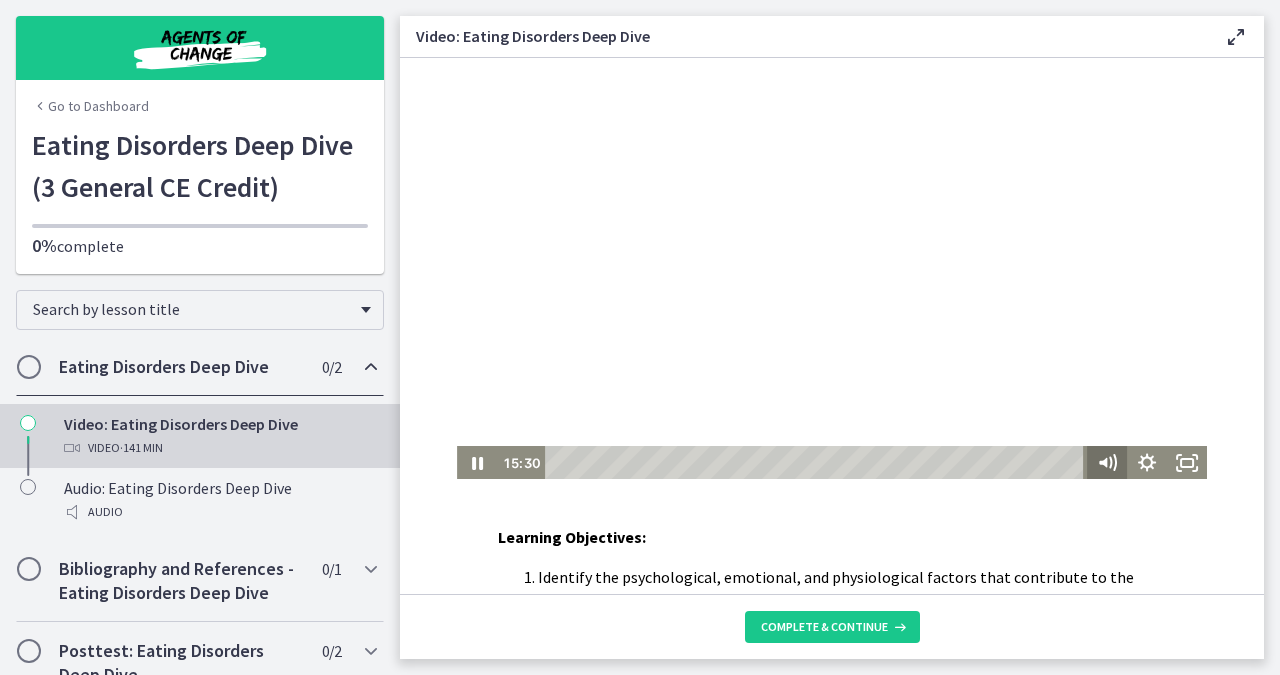 scroll, scrollTop: 1, scrollLeft: 0, axis: vertical 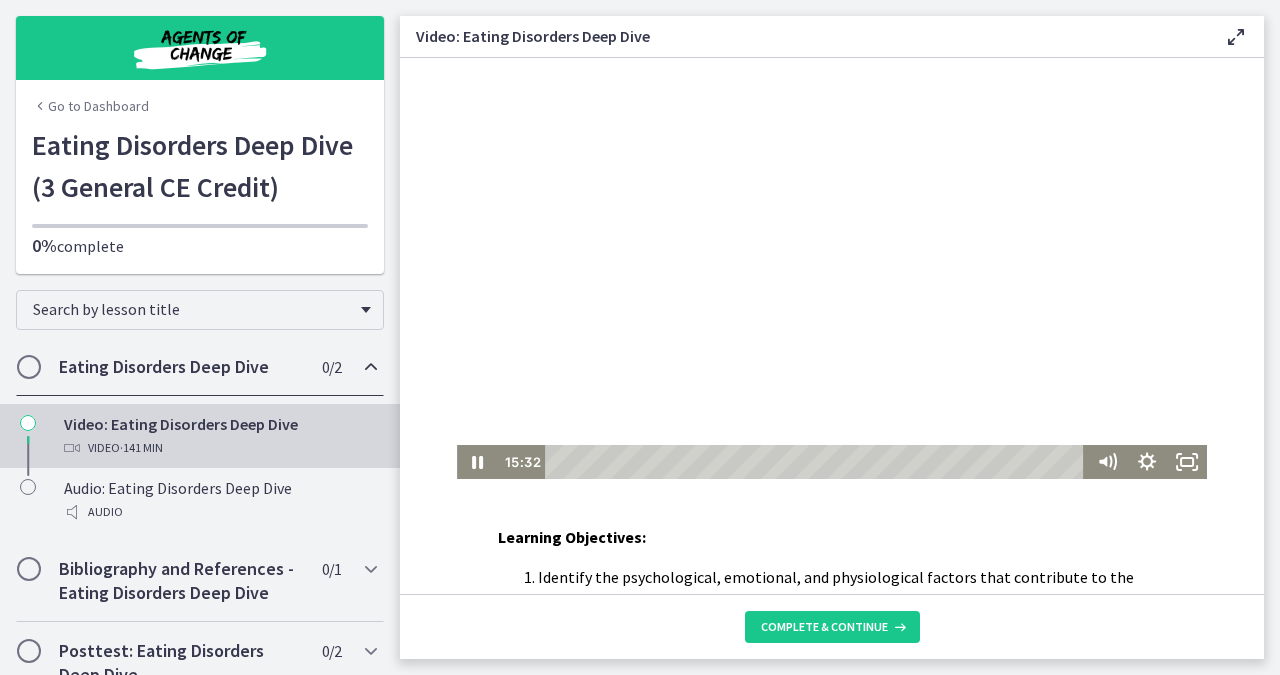 click at bounding box center [832, 268] 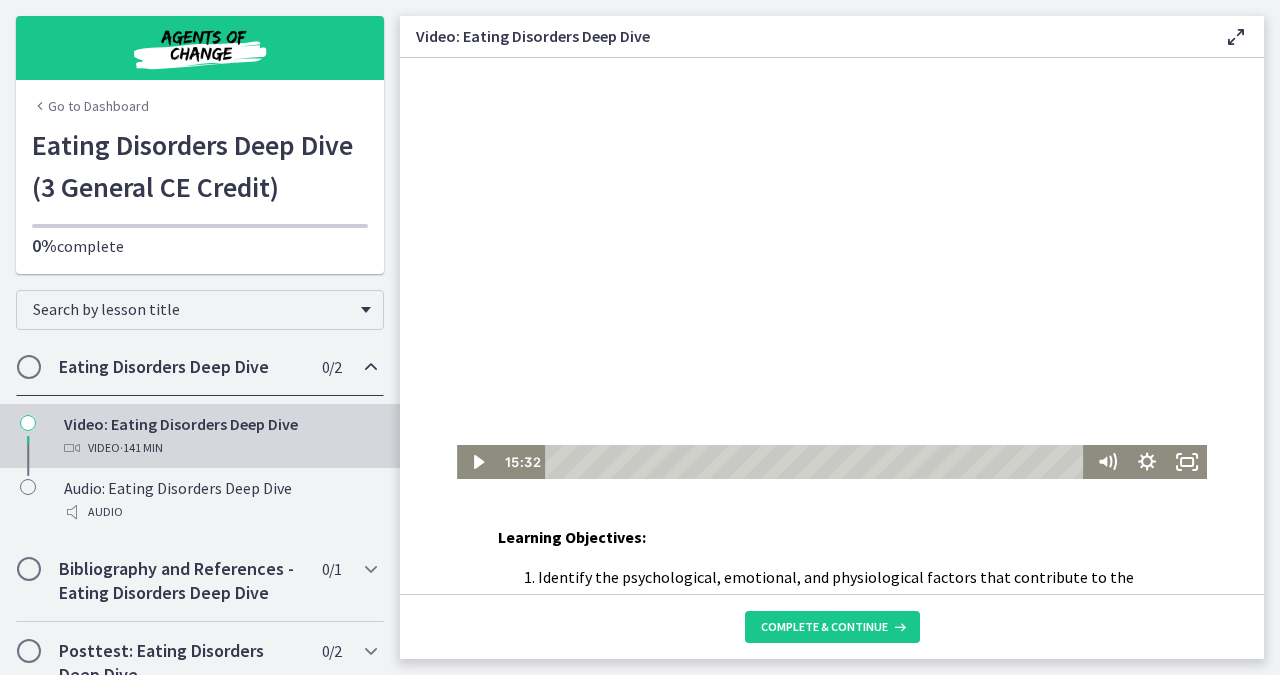 scroll, scrollTop: 0, scrollLeft: 0, axis: both 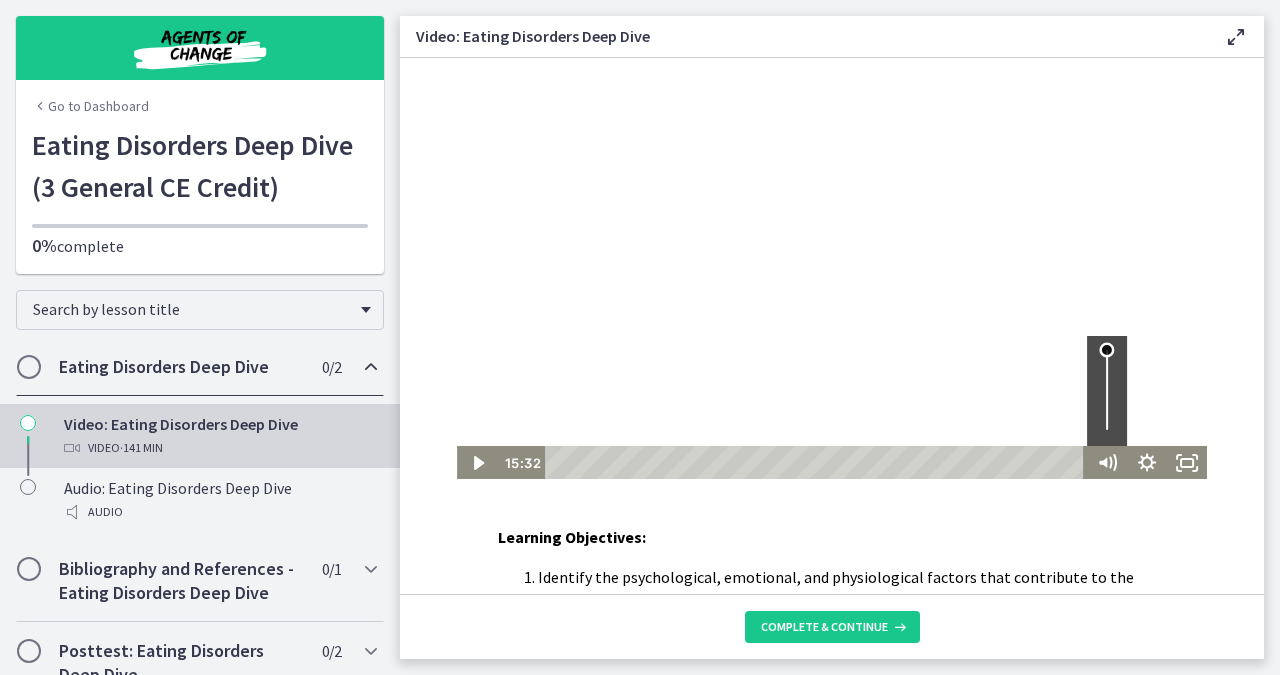 click at bounding box center (1106, 350) 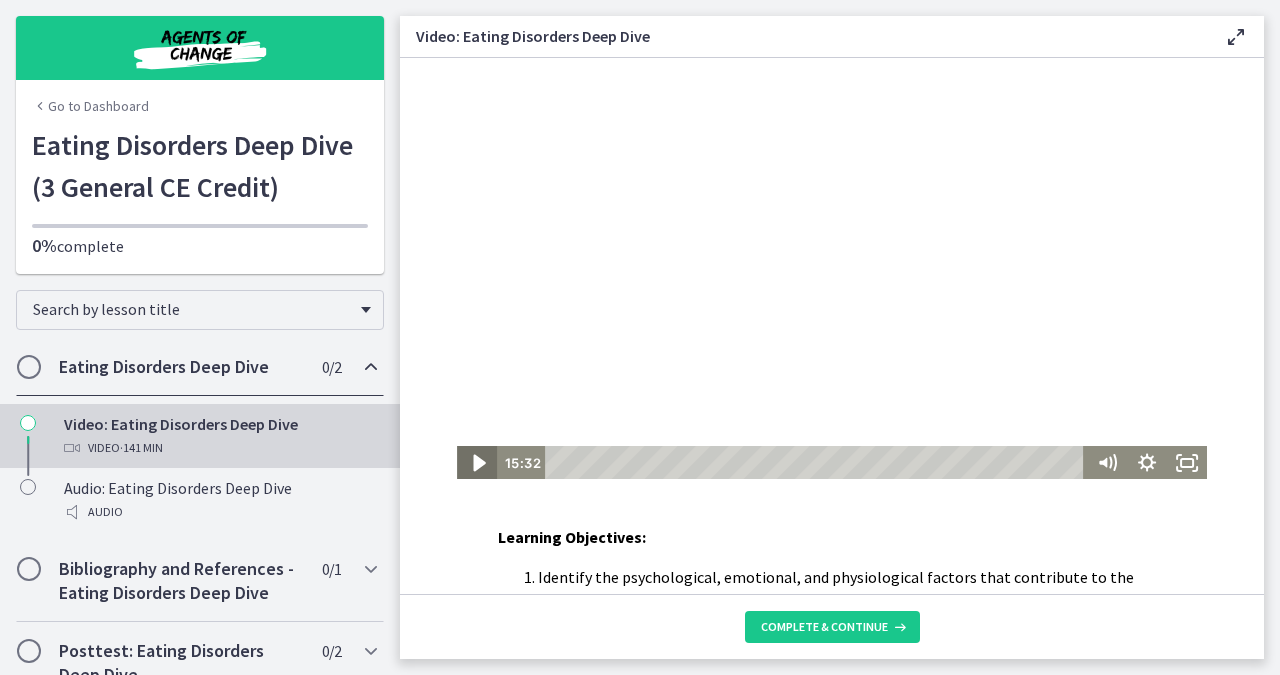 click 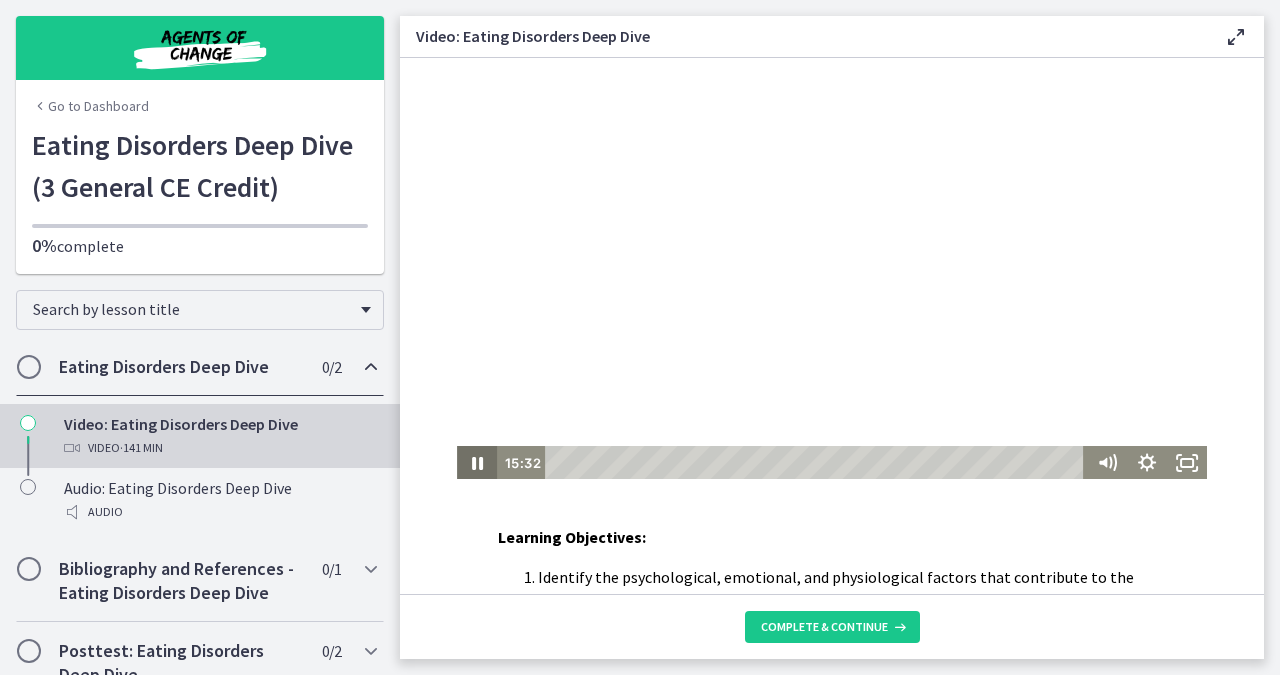 scroll, scrollTop: 1, scrollLeft: 0, axis: vertical 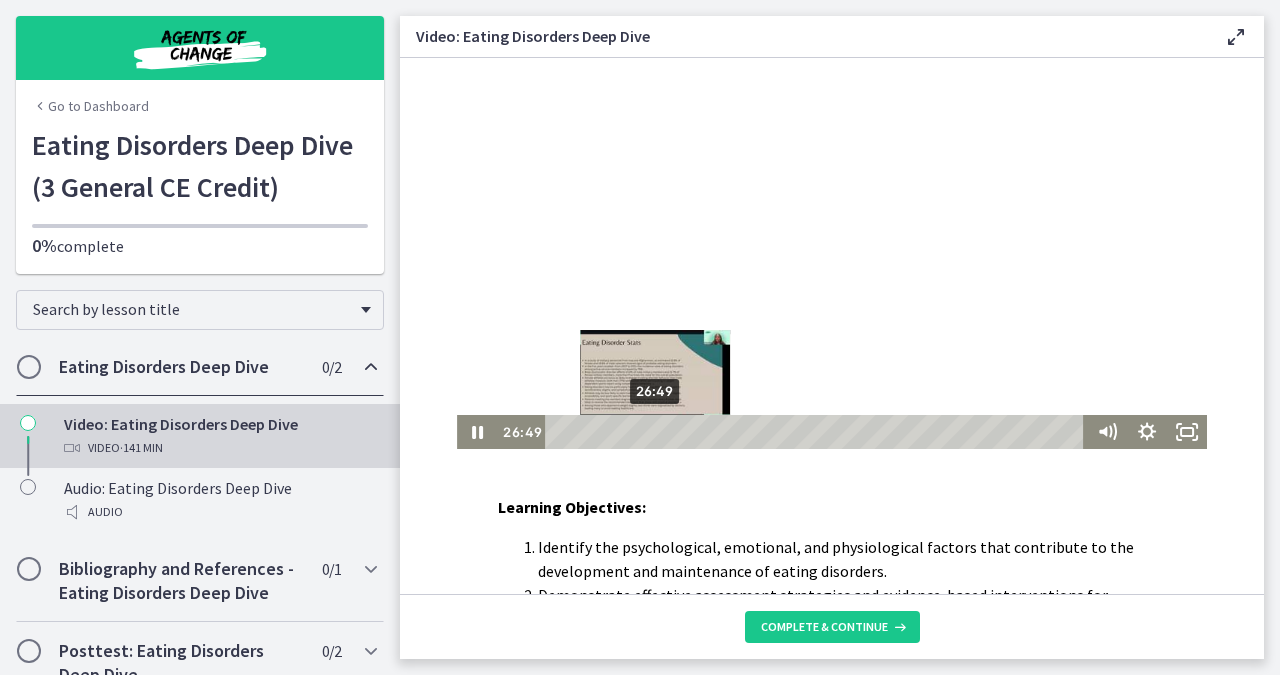 click at bounding box center (655, 431) 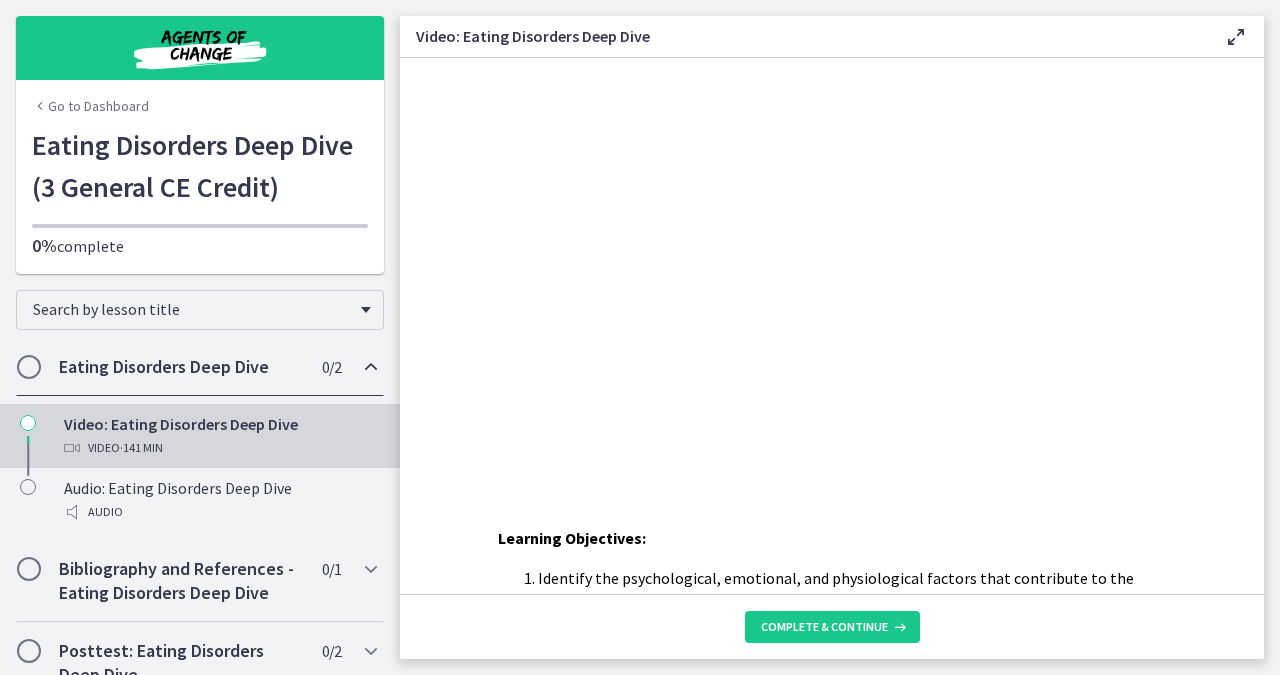scroll, scrollTop: 0, scrollLeft: 0, axis: both 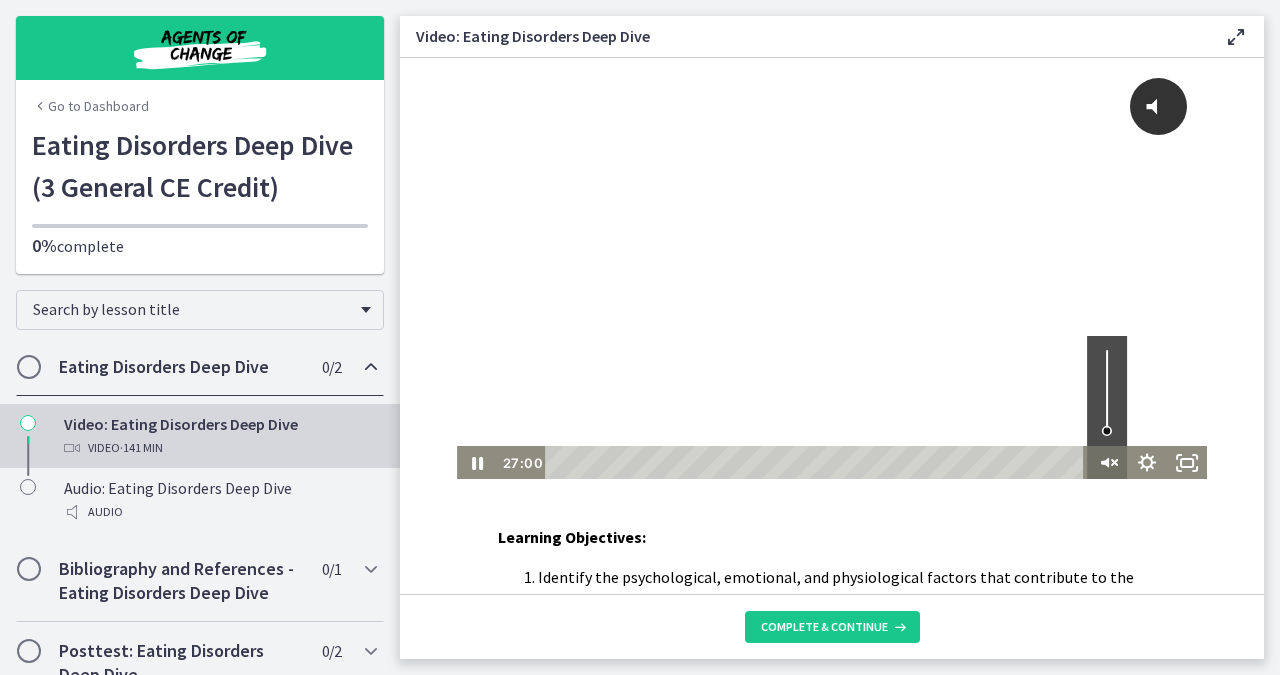 click 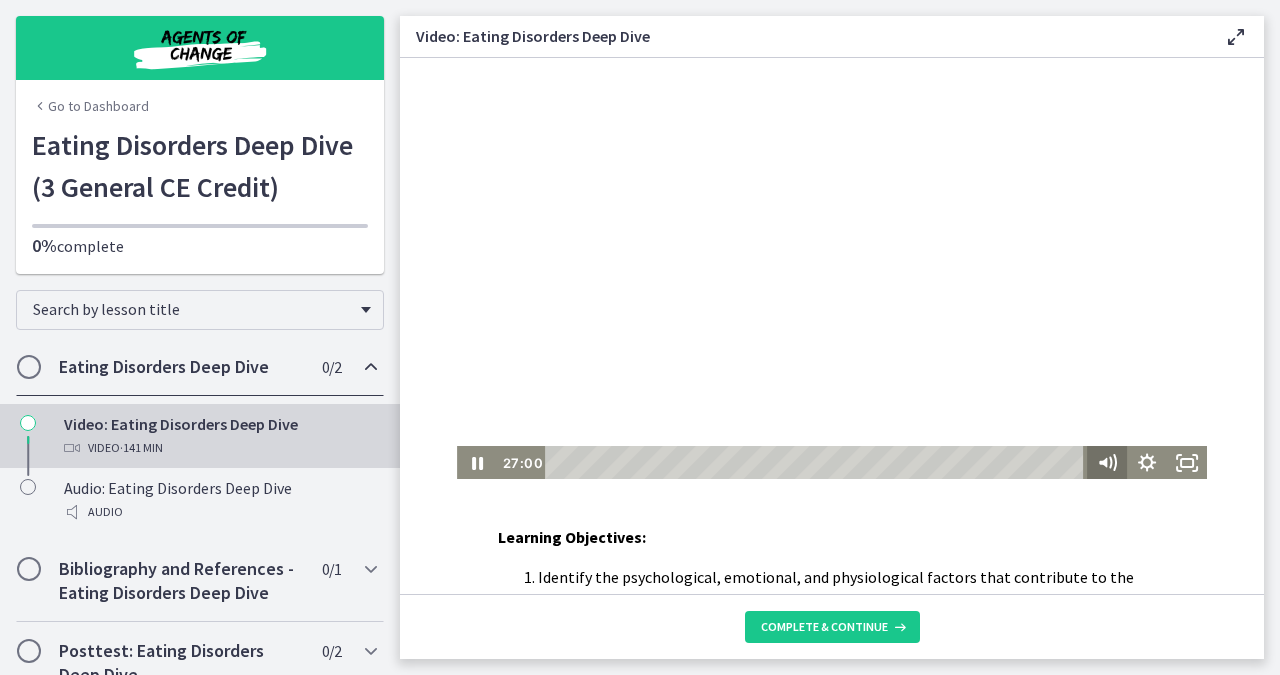 scroll, scrollTop: 1, scrollLeft: 0, axis: vertical 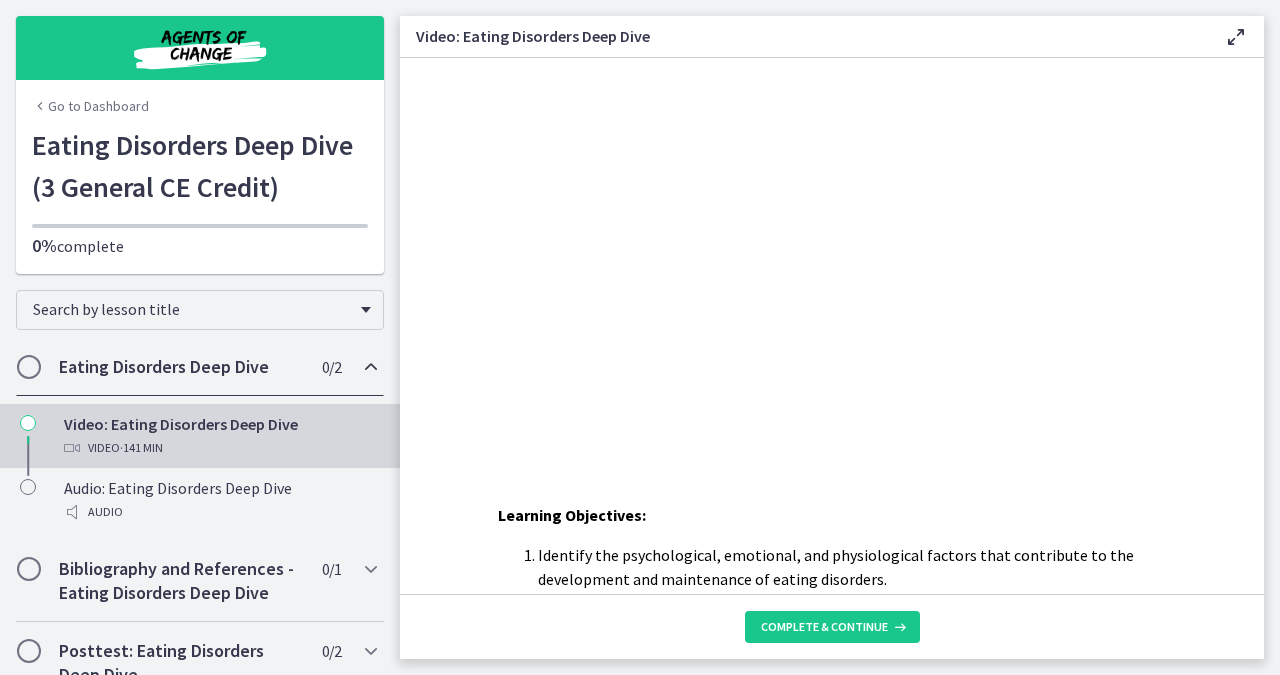 click at bounding box center [1236, 37] 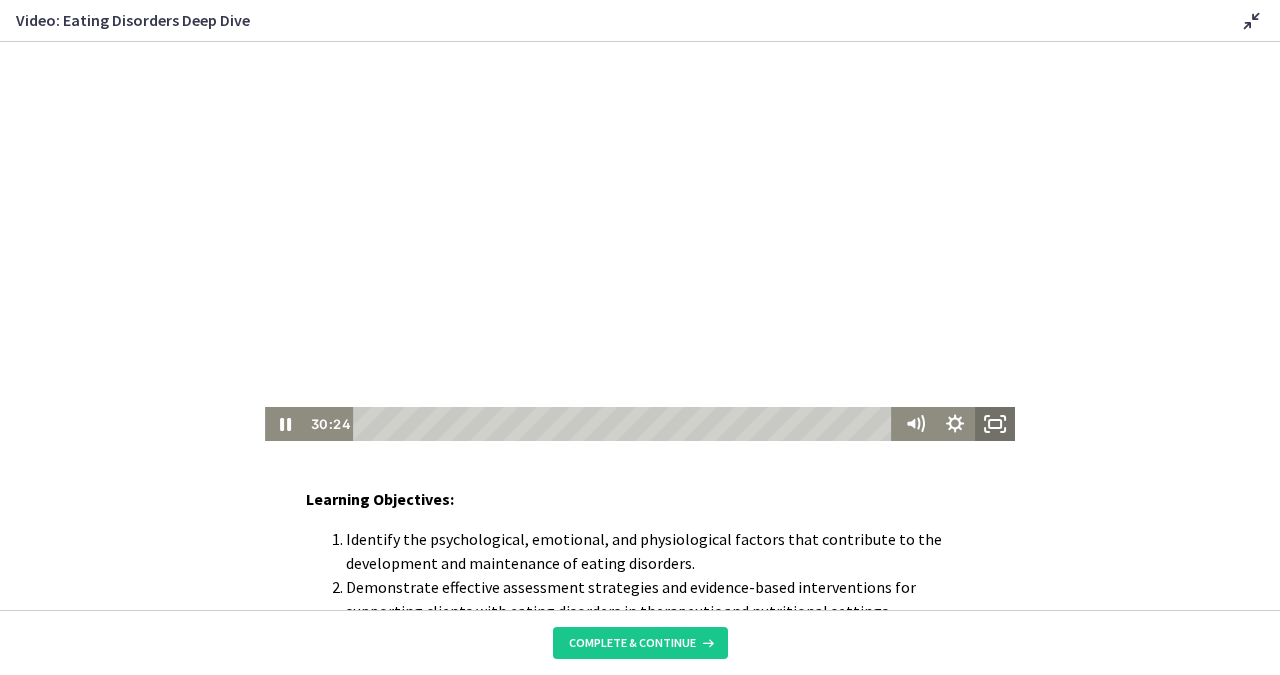 click 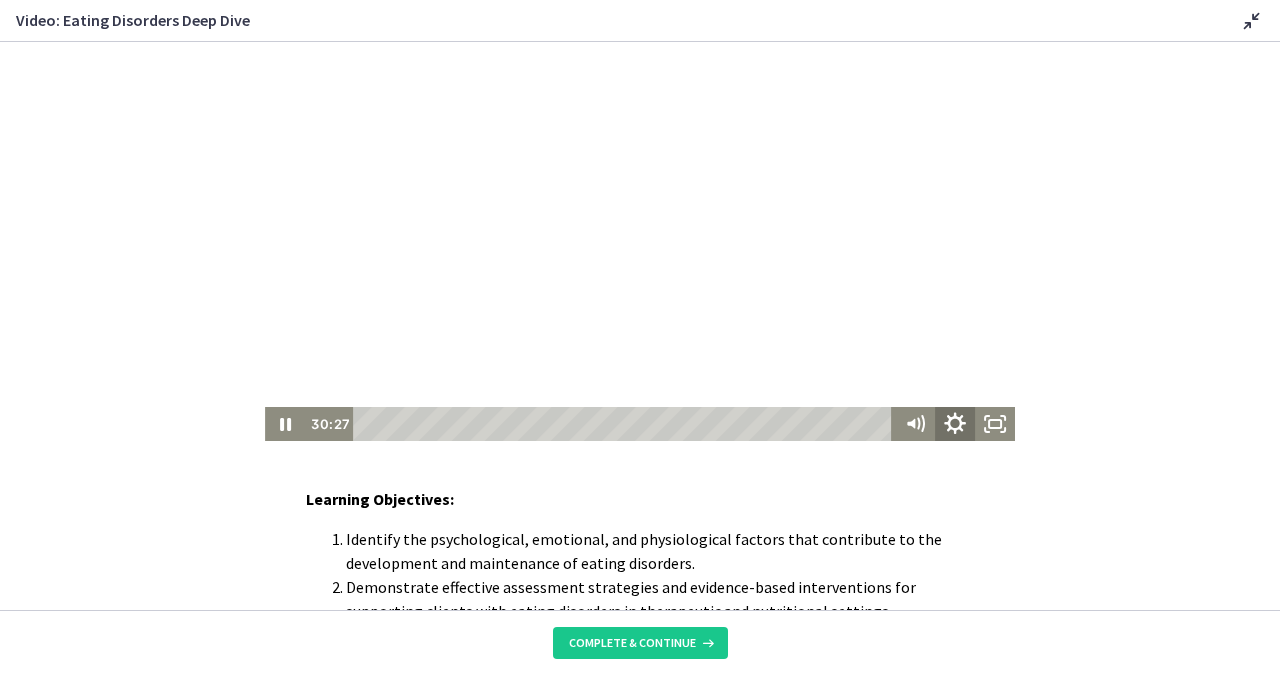 click 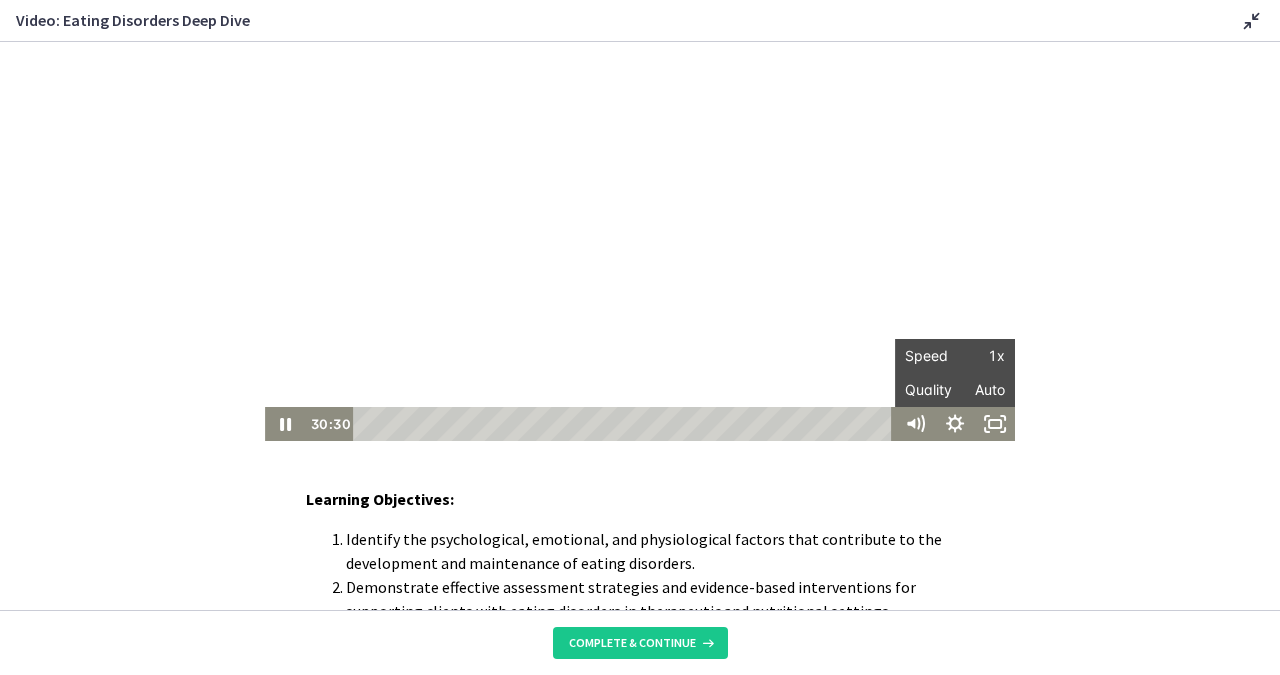 click on "Click for sound
@keyframes VOLUME_SMALL_WAVE_FLASH {
0% { opacity: 0; }
33% { opacity: 1; }
66% { opacity: 1; }
100% { opacity: 0; }
}
@keyframes VOLUME_LARGE_WAVE_FLASH {
0% { opacity: 0; }
33% { opacity: 1; }
66% { opacity: 1; }
100% { opacity: 0; }
}
.volume__small-wave {
animation: VOLUME_SMALL_WAVE_FLASH 2s infinite;
opacity: 0;
}
.volume__large-wave {
animation: VOLUME_LARGE_WAVE_FLASH 2s infinite .3s;
opacity: 0;
}
30:30 2:18:38 Speed 1x Speed 0.5x 0.75x 1x 1.25x 1.5x 1.75x 2x Quality Auto Quality Auto 224p 360p 540p 720p 1080p" at bounding box center (640, 230) 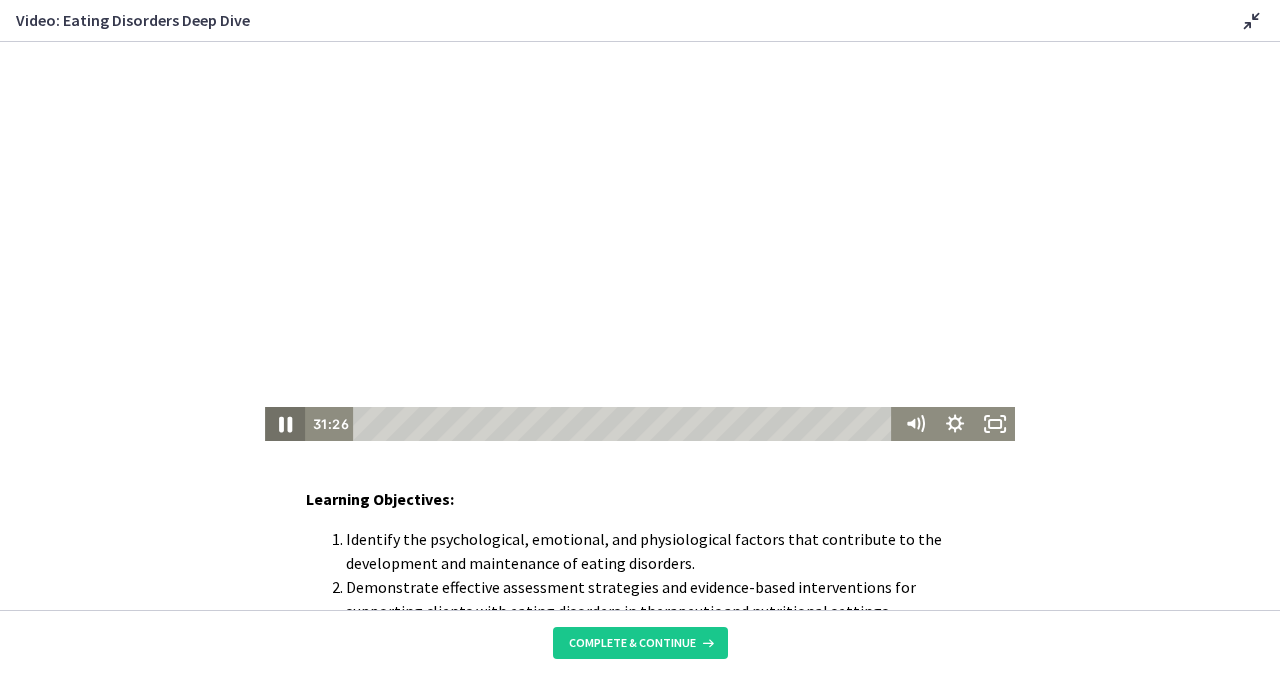 click 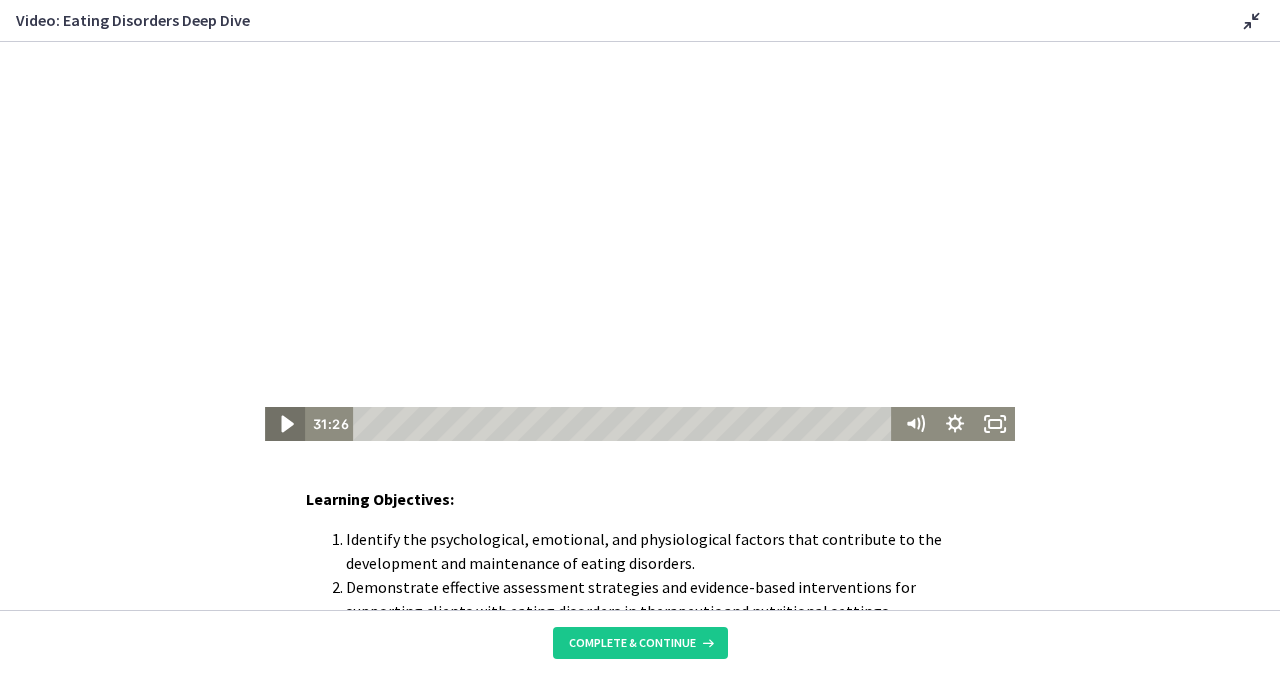 click 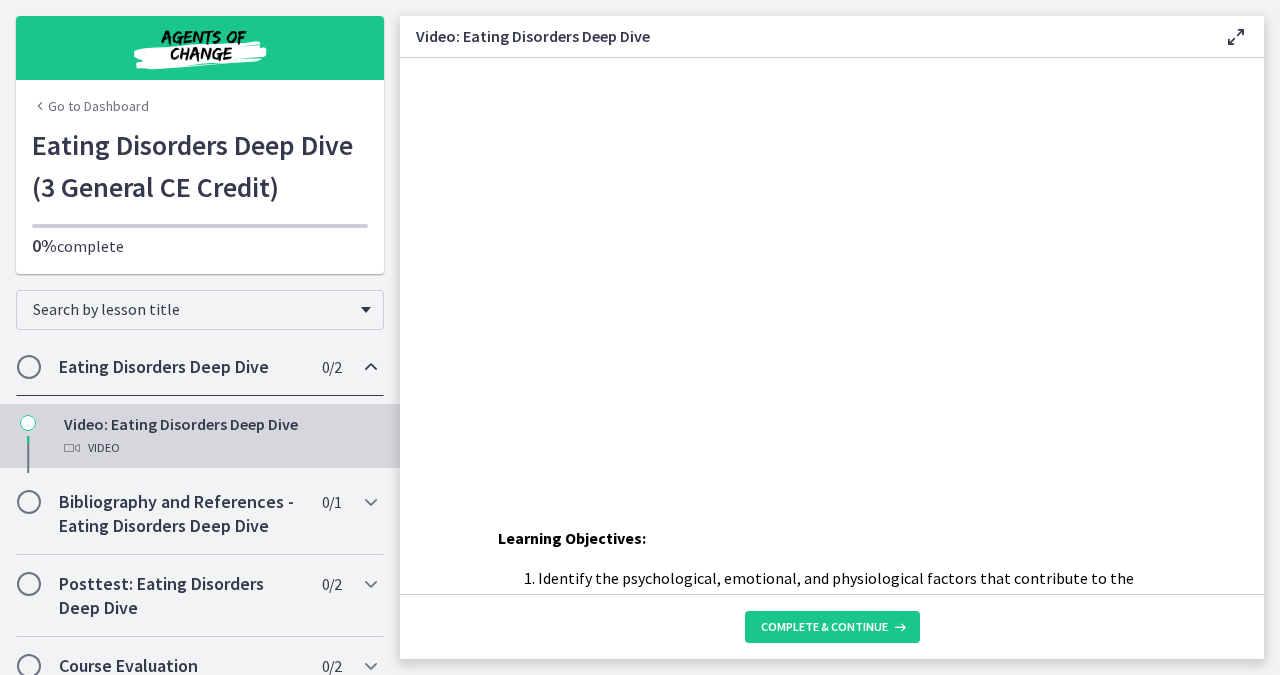 scroll, scrollTop: 0, scrollLeft: 0, axis: both 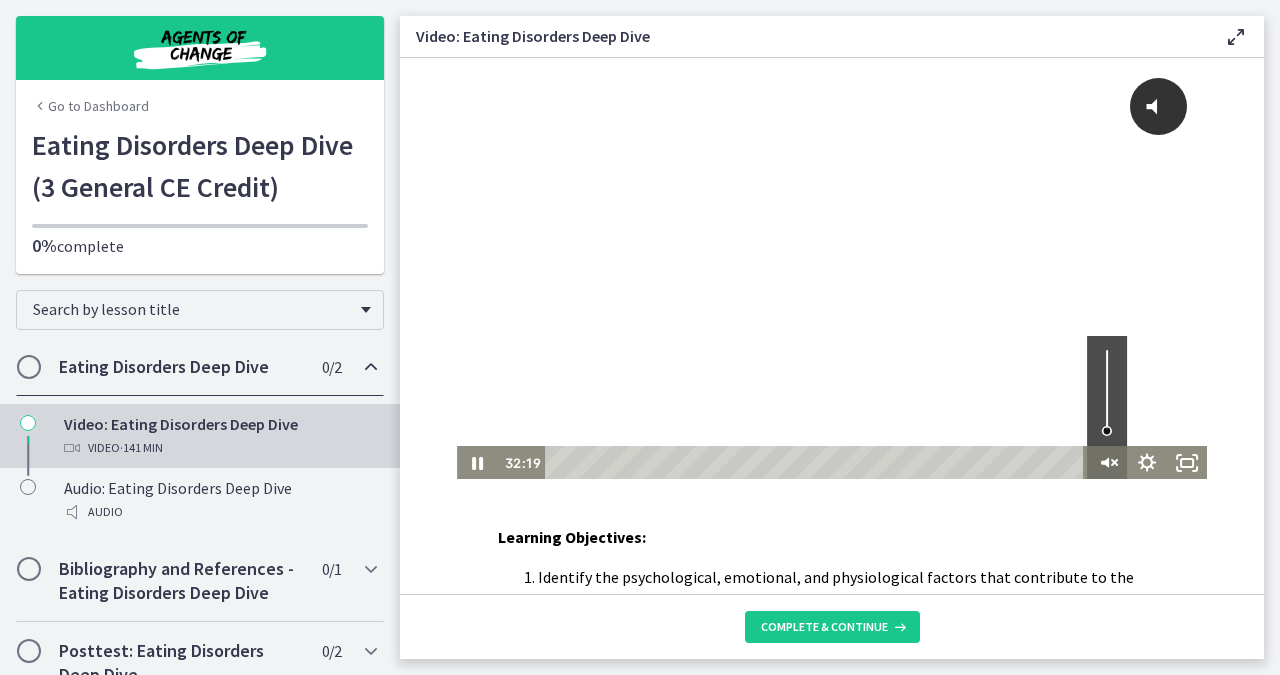 click 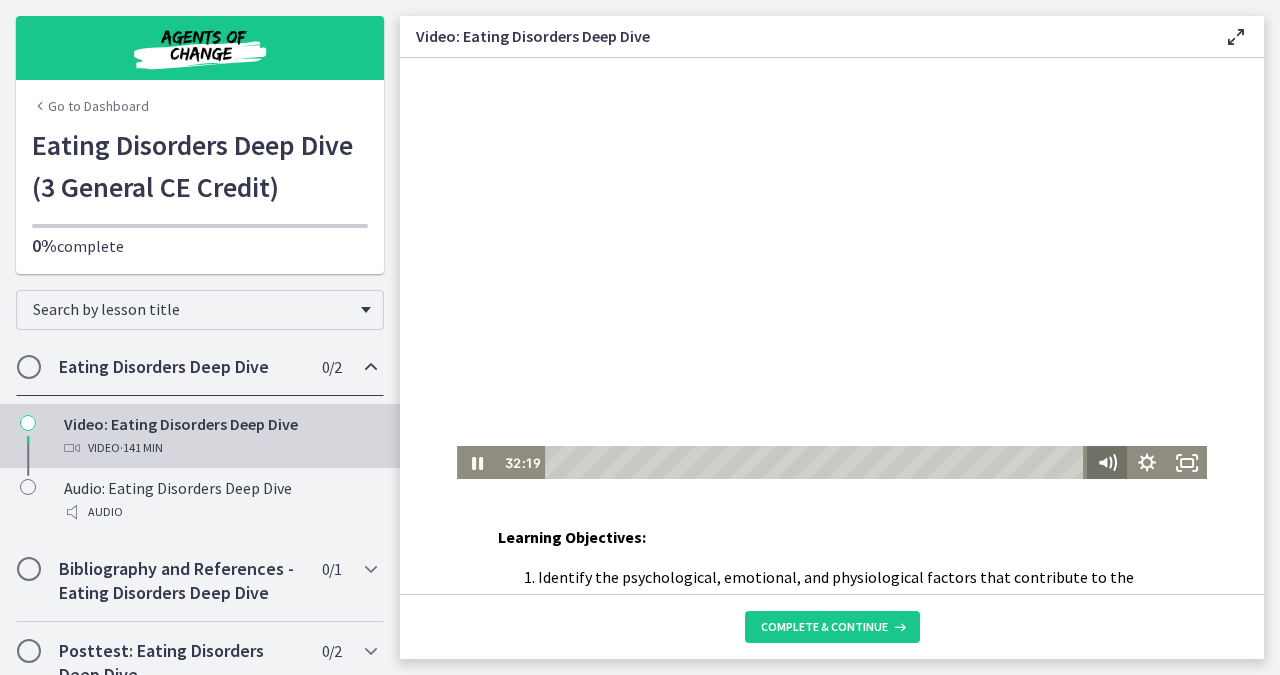 scroll, scrollTop: 1, scrollLeft: 0, axis: vertical 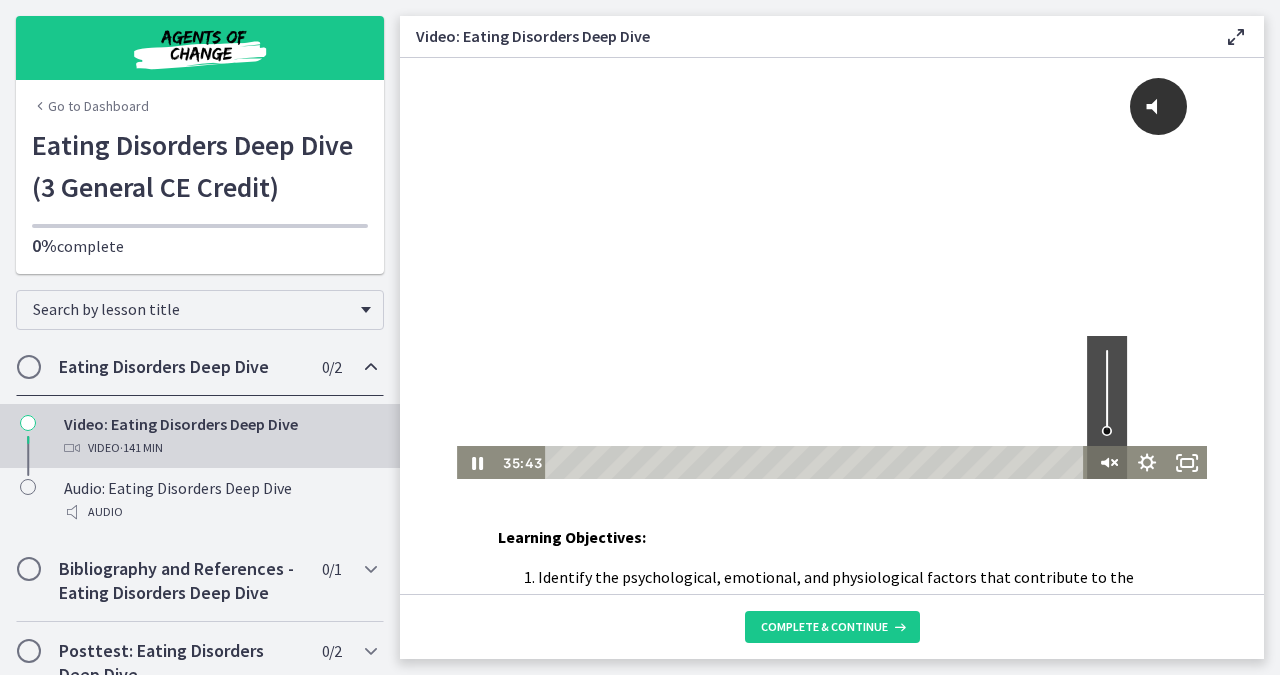 click 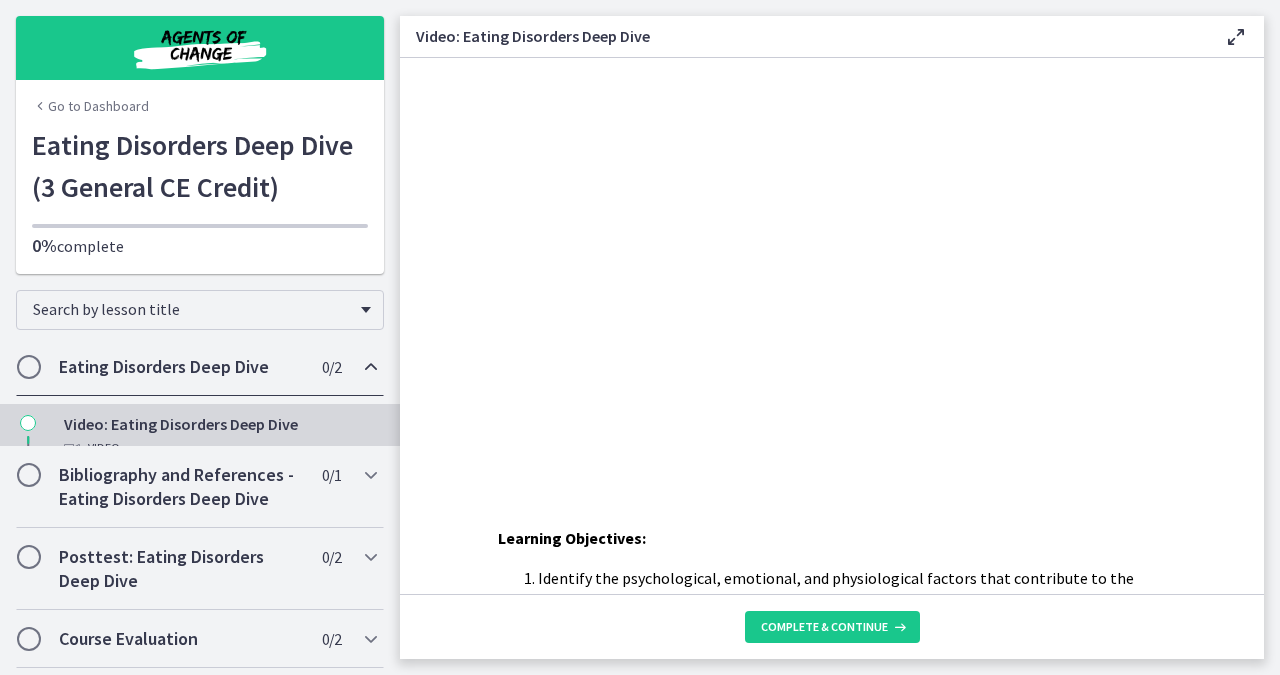 scroll, scrollTop: 0, scrollLeft: 0, axis: both 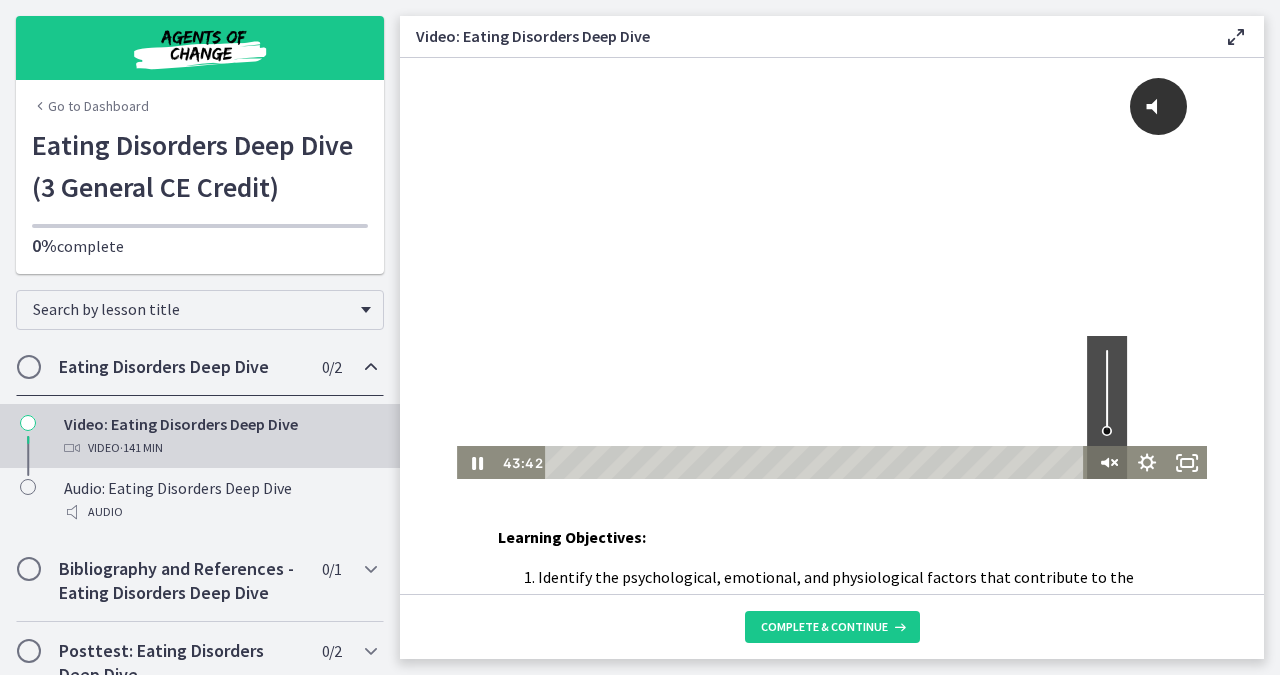 click 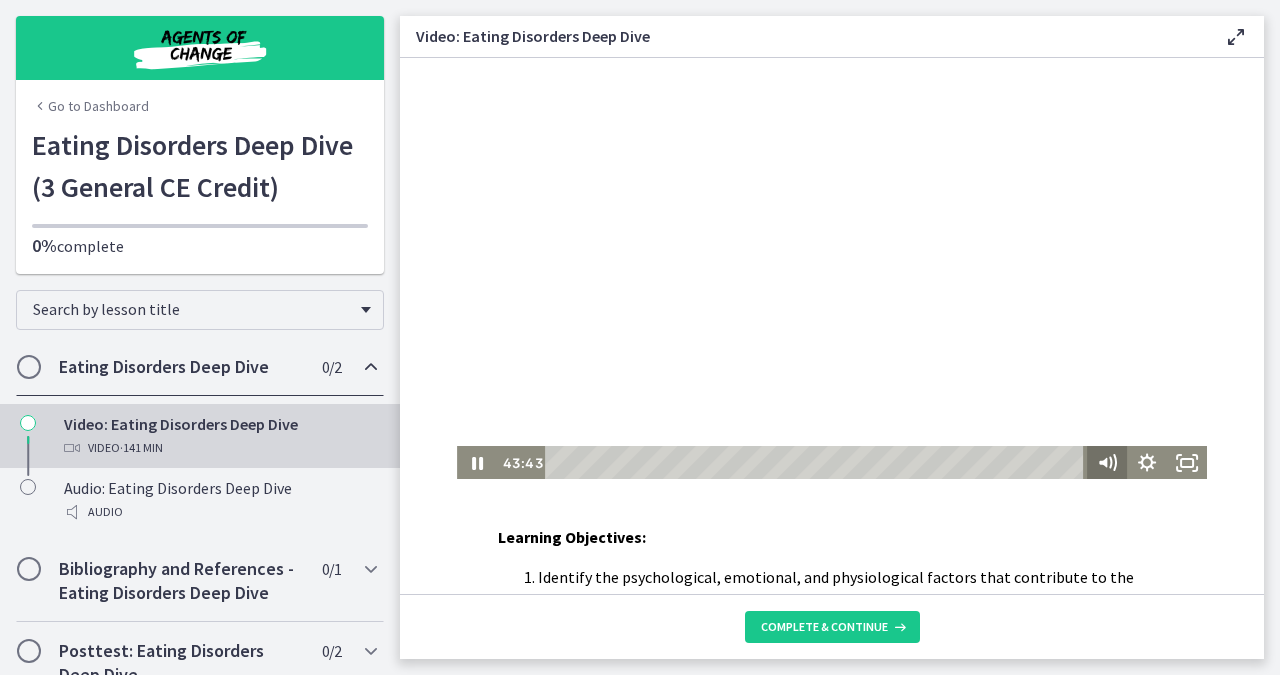 scroll, scrollTop: 1, scrollLeft: 0, axis: vertical 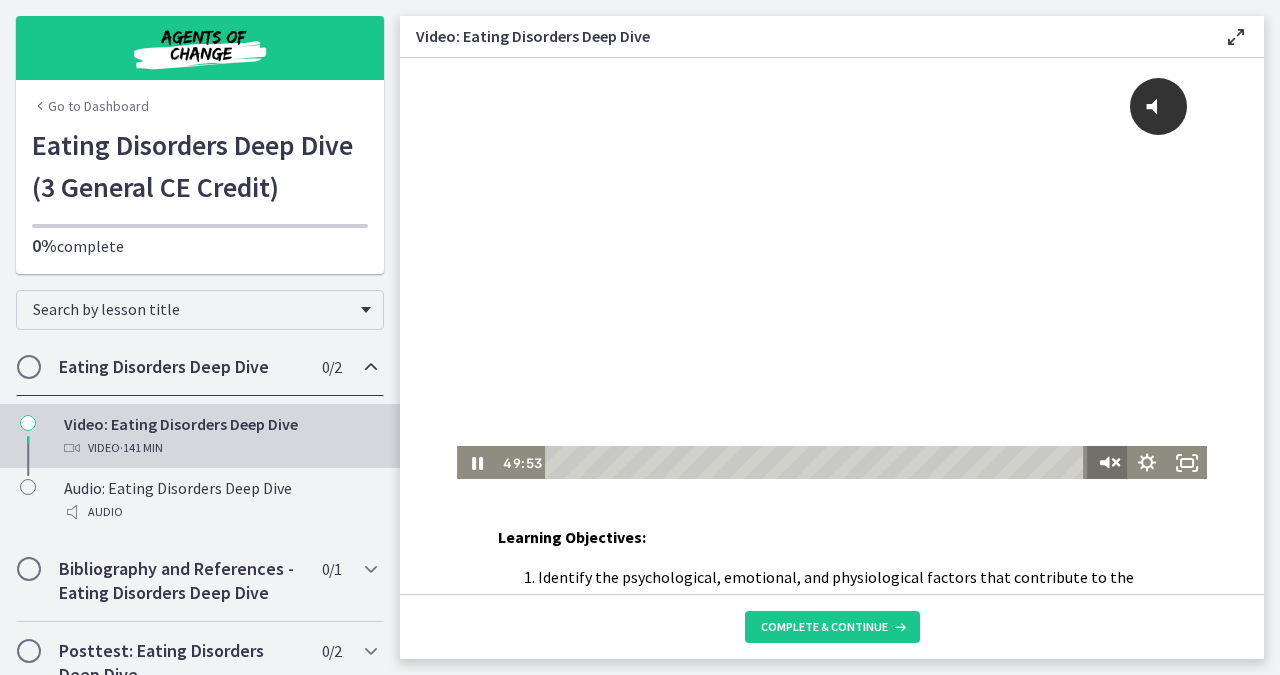 click 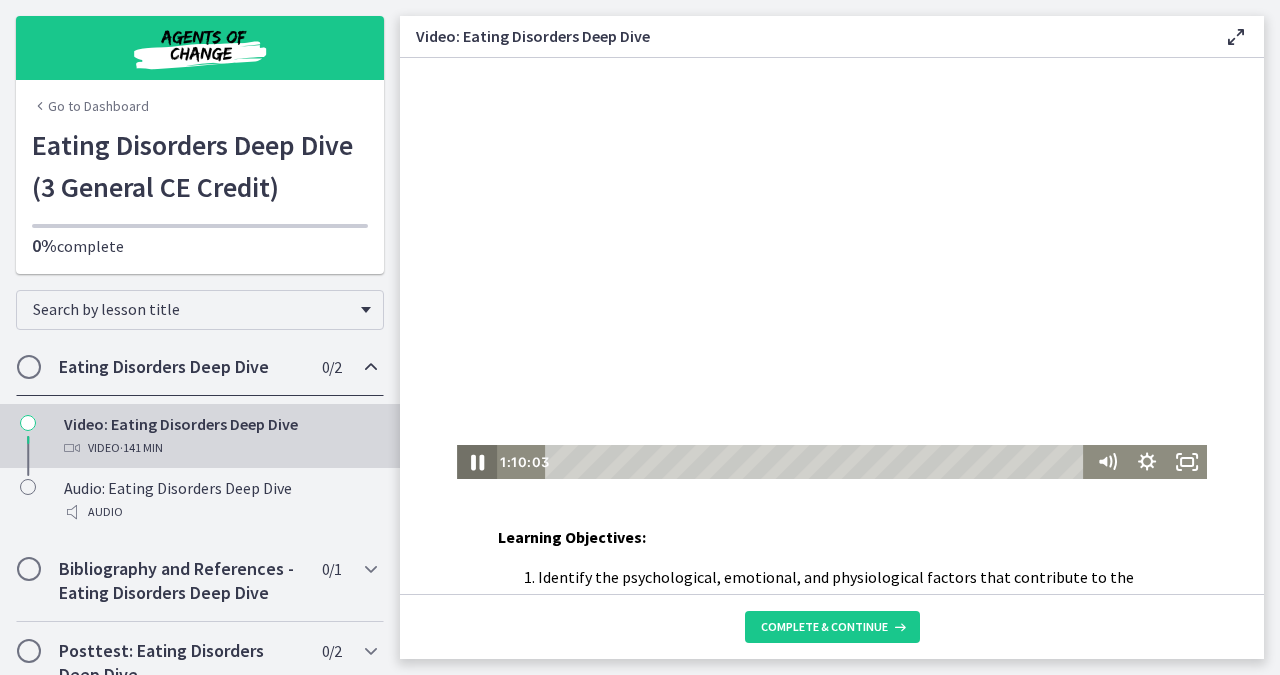 click 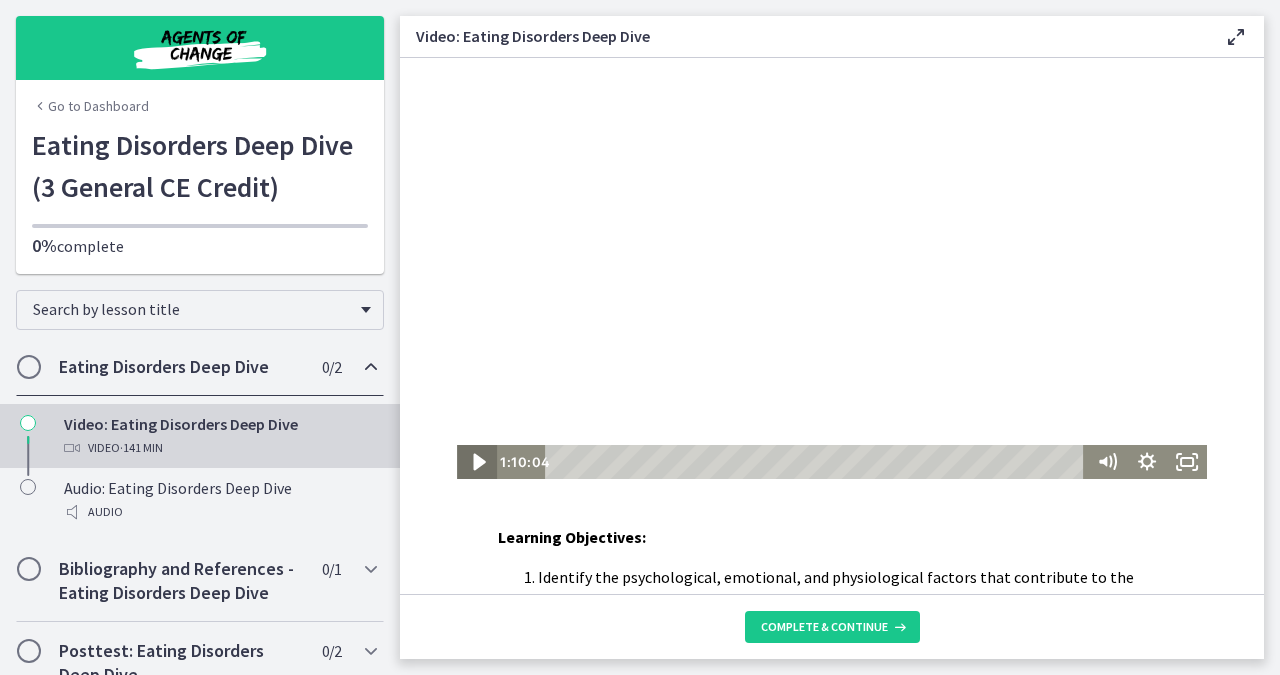 click 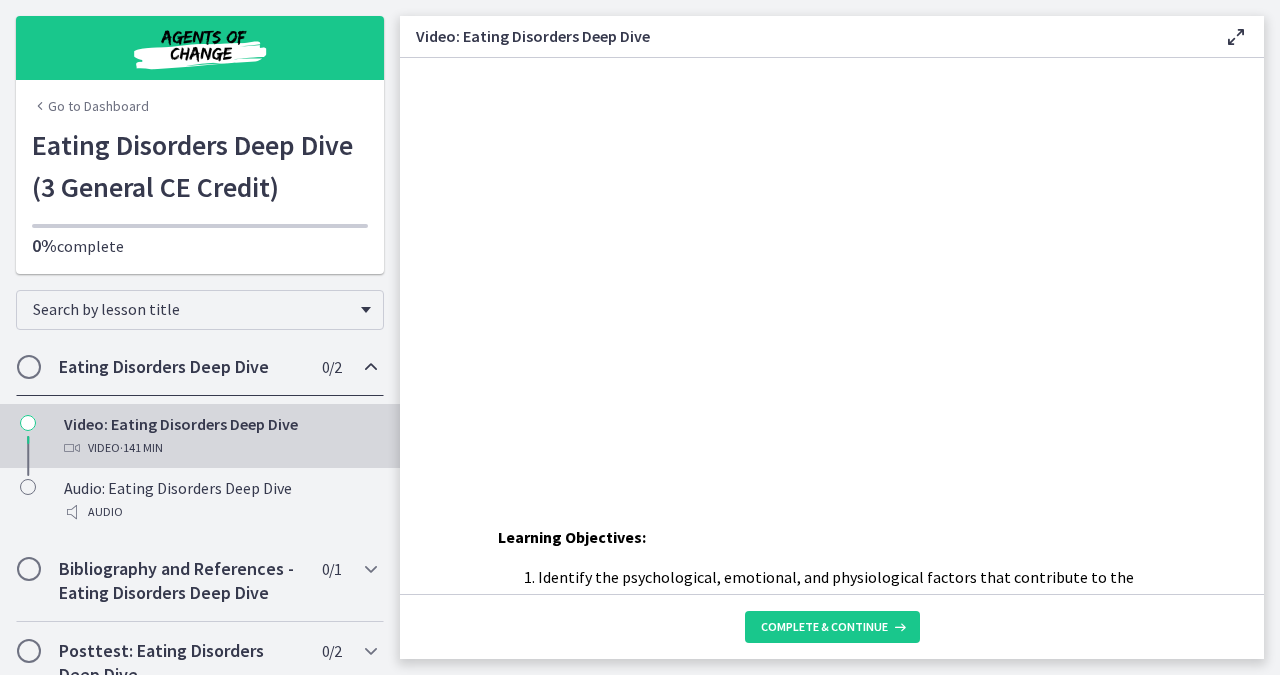 scroll, scrollTop: 0, scrollLeft: 0, axis: both 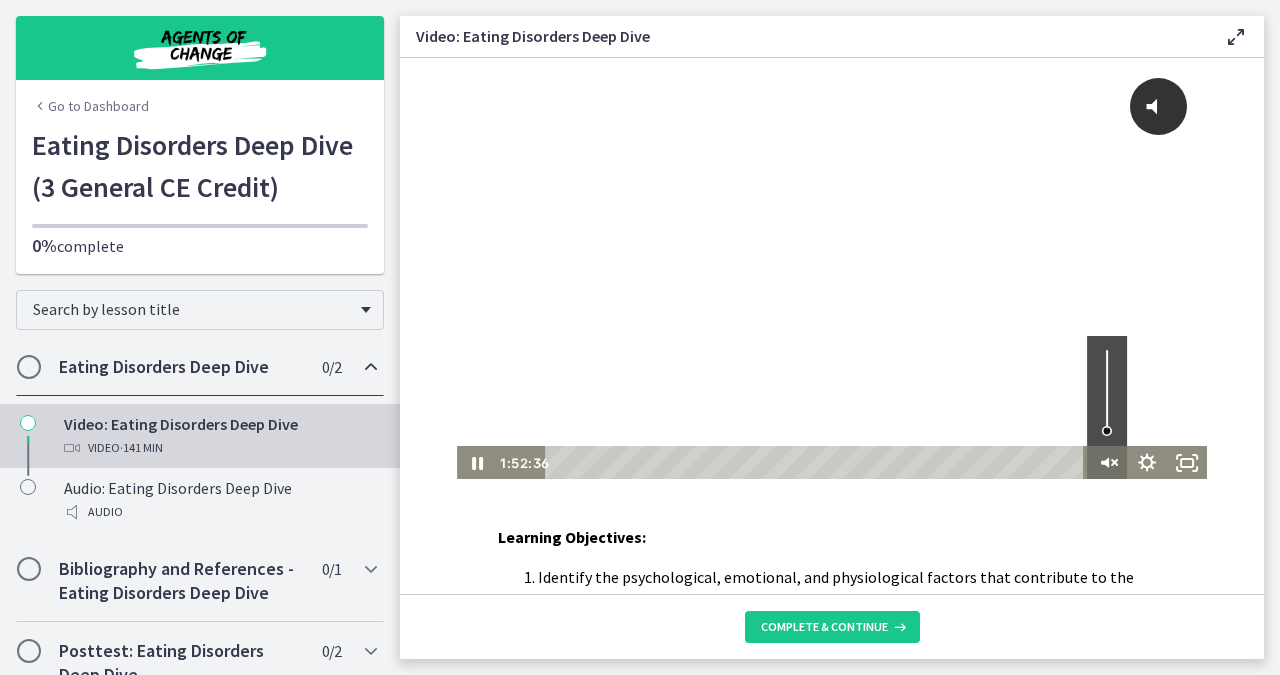 click 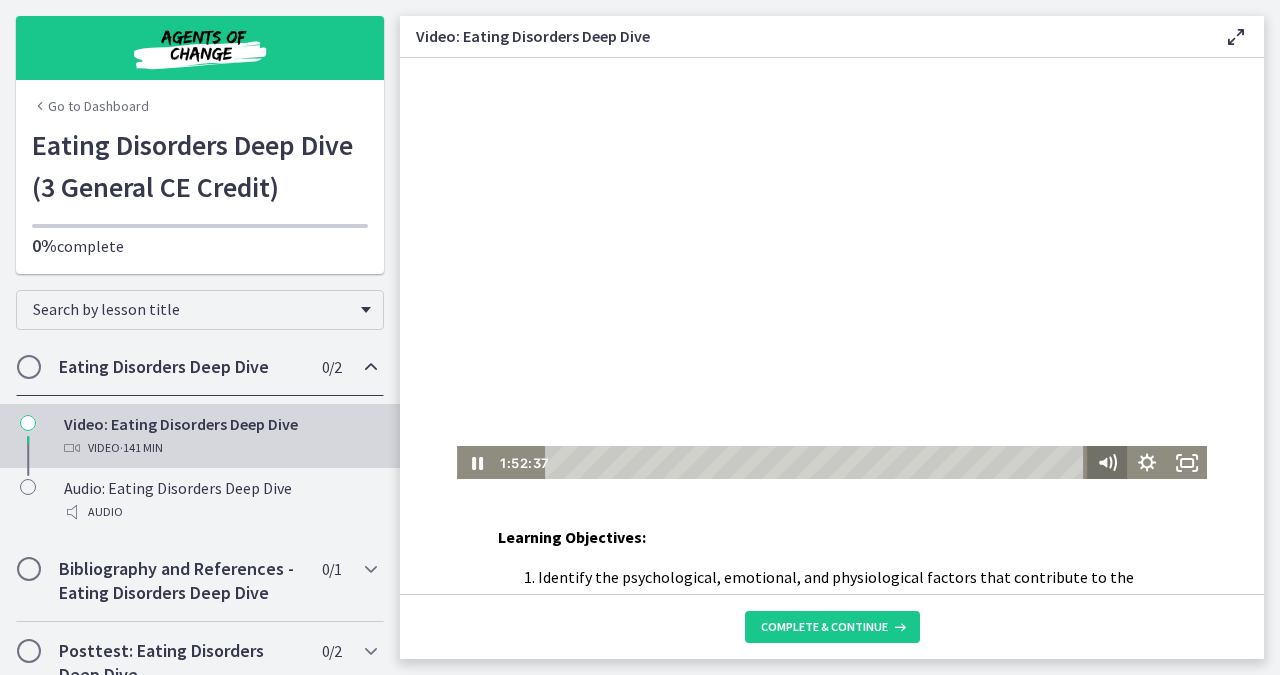 scroll, scrollTop: 1, scrollLeft: 0, axis: vertical 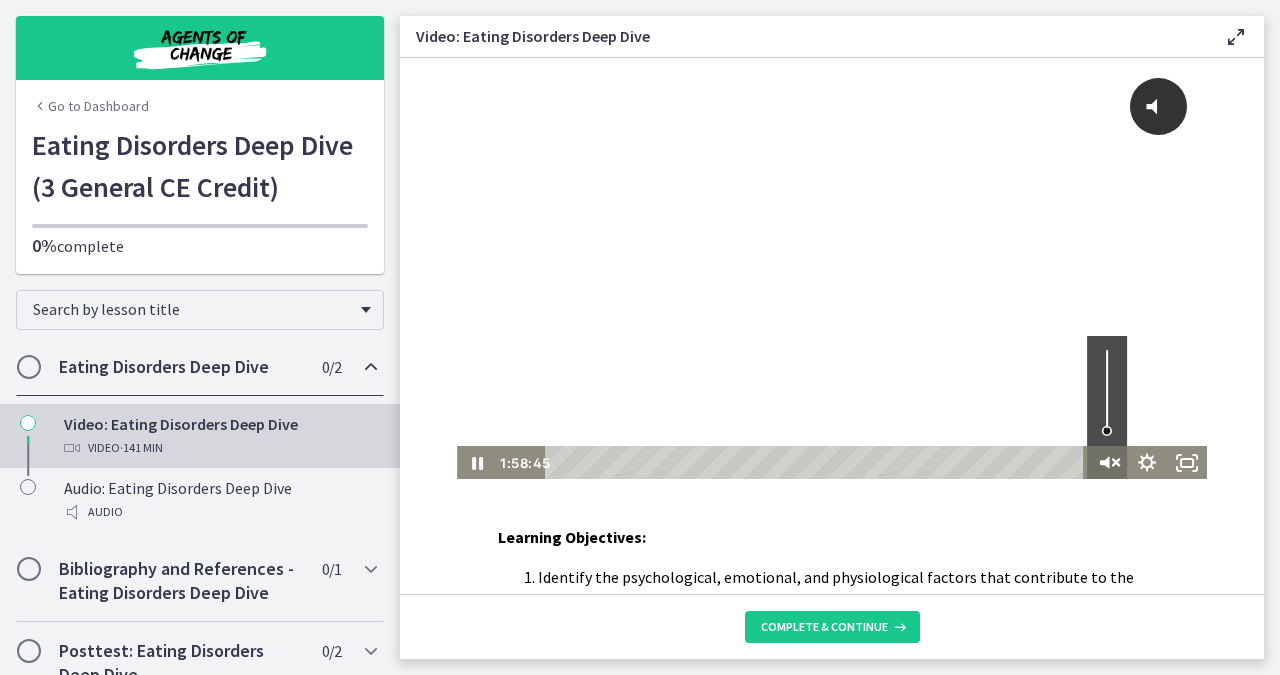 click 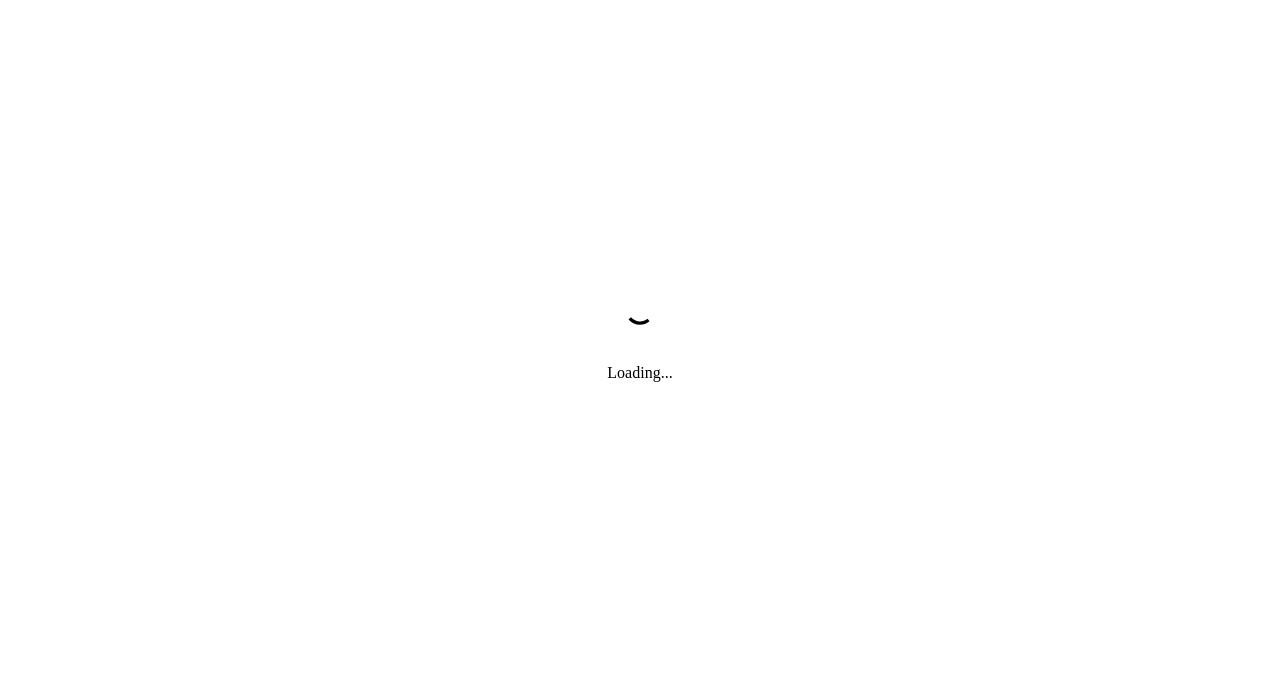 scroll, scrollTop: 0, scrollLeft: 0, axis: both 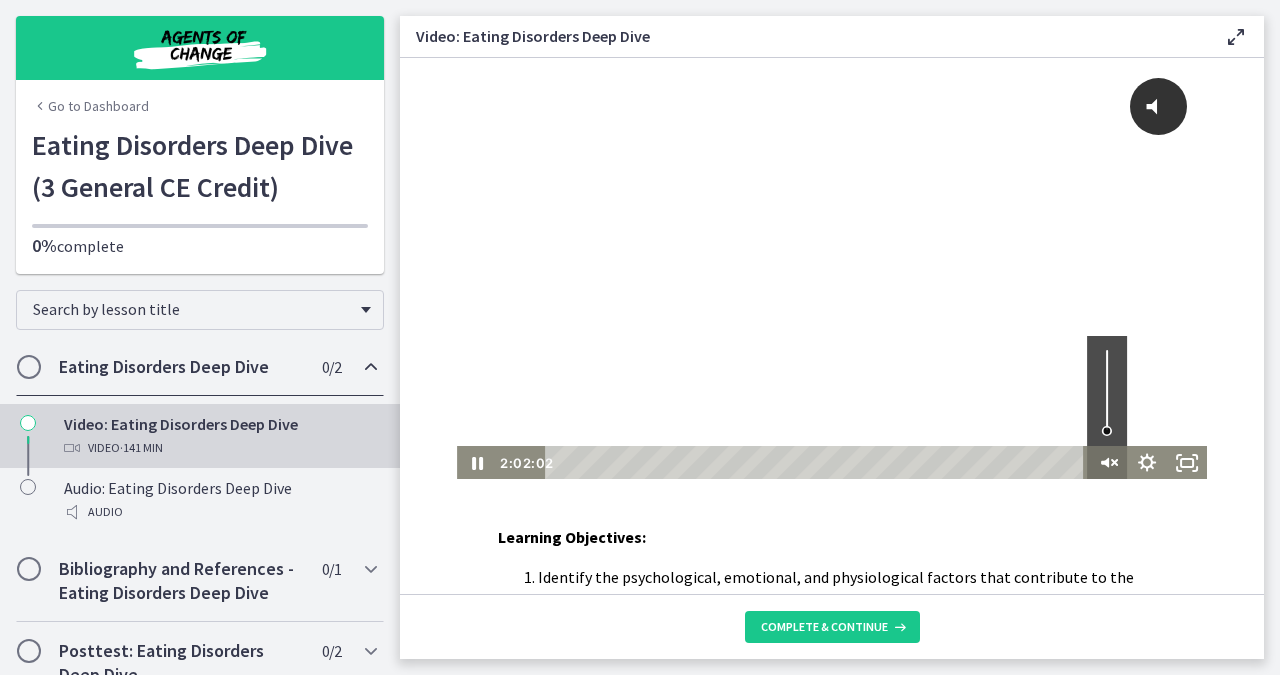 click 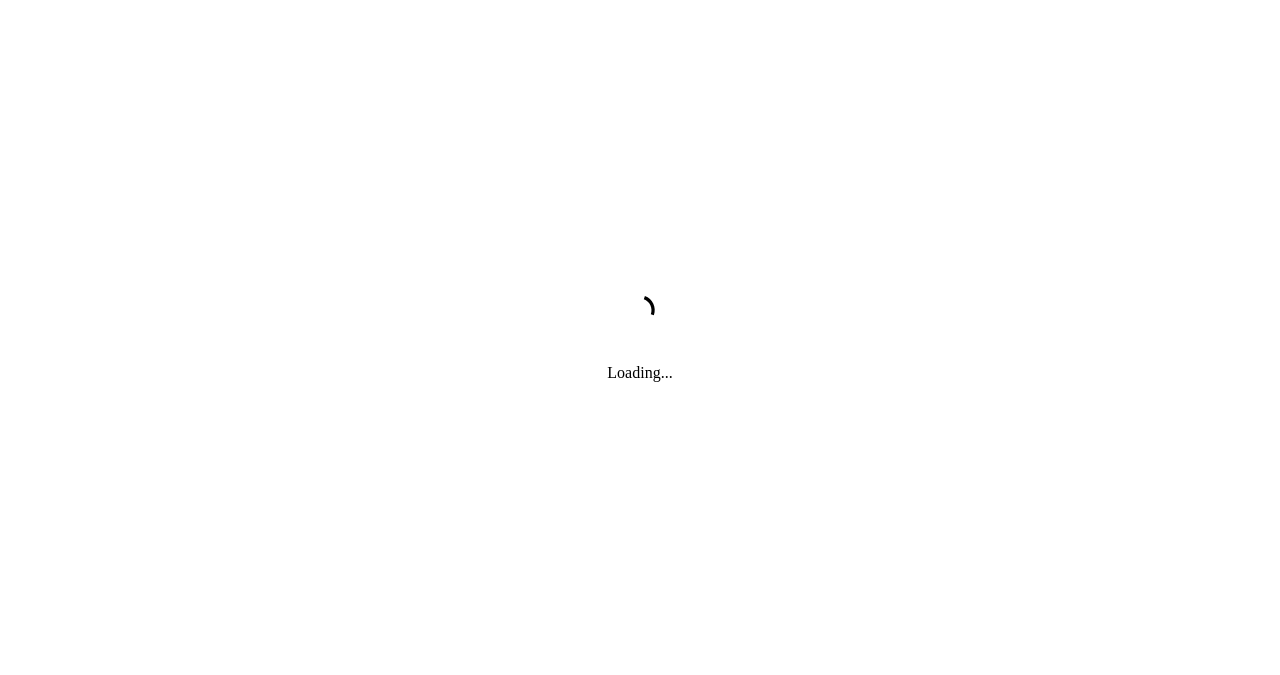 scroll, scrollTop: 0, scrollLeft: 0, axis: both 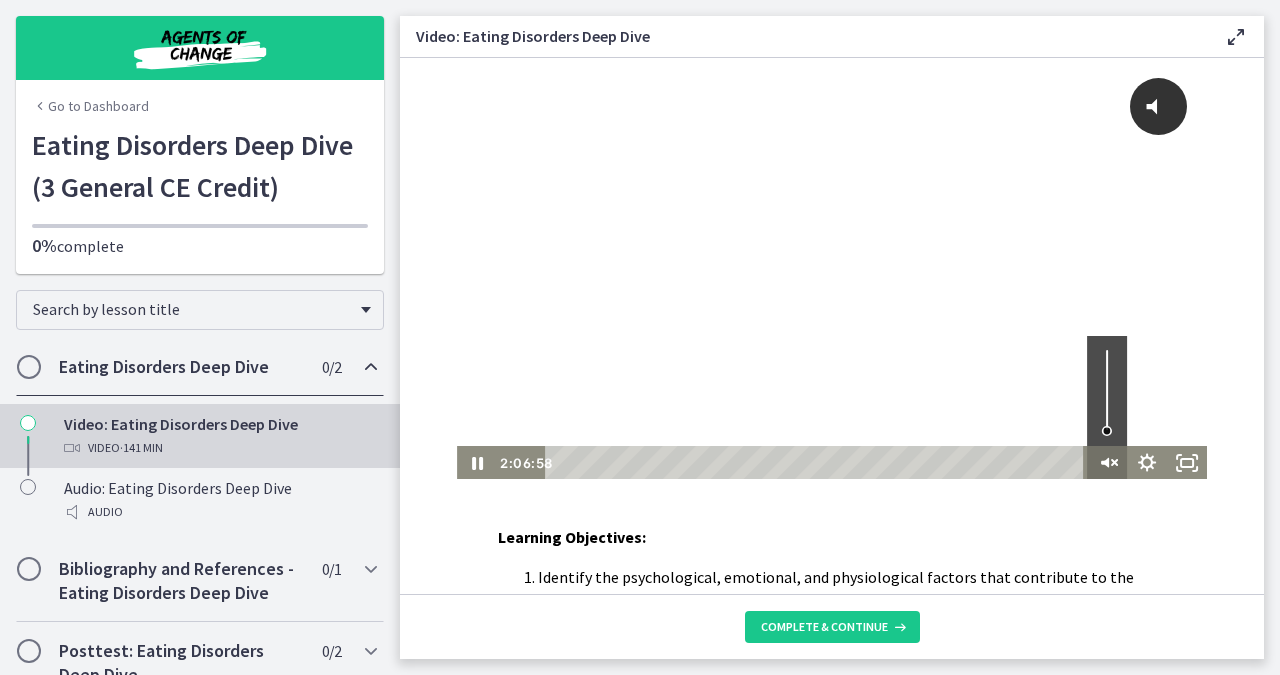 click 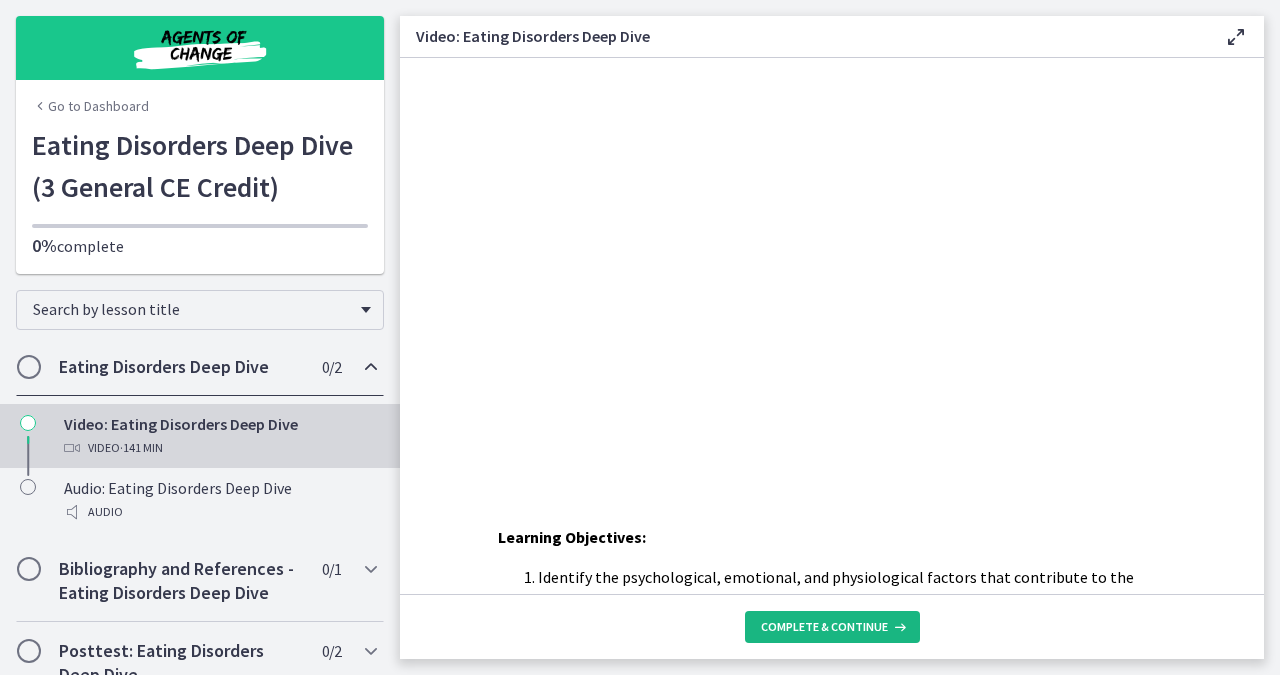 click on "Complete & continue" at bounding box center [824, 627] 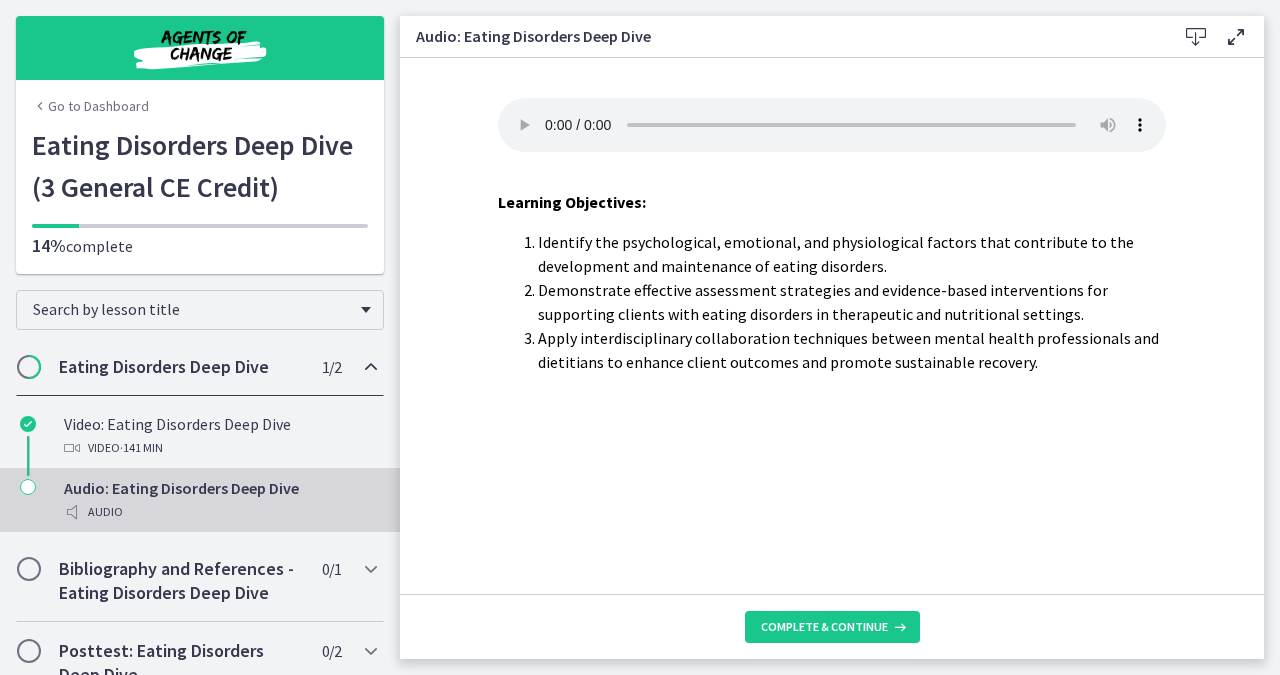 click on "Complete & continue" at bounding box center (824, 627) 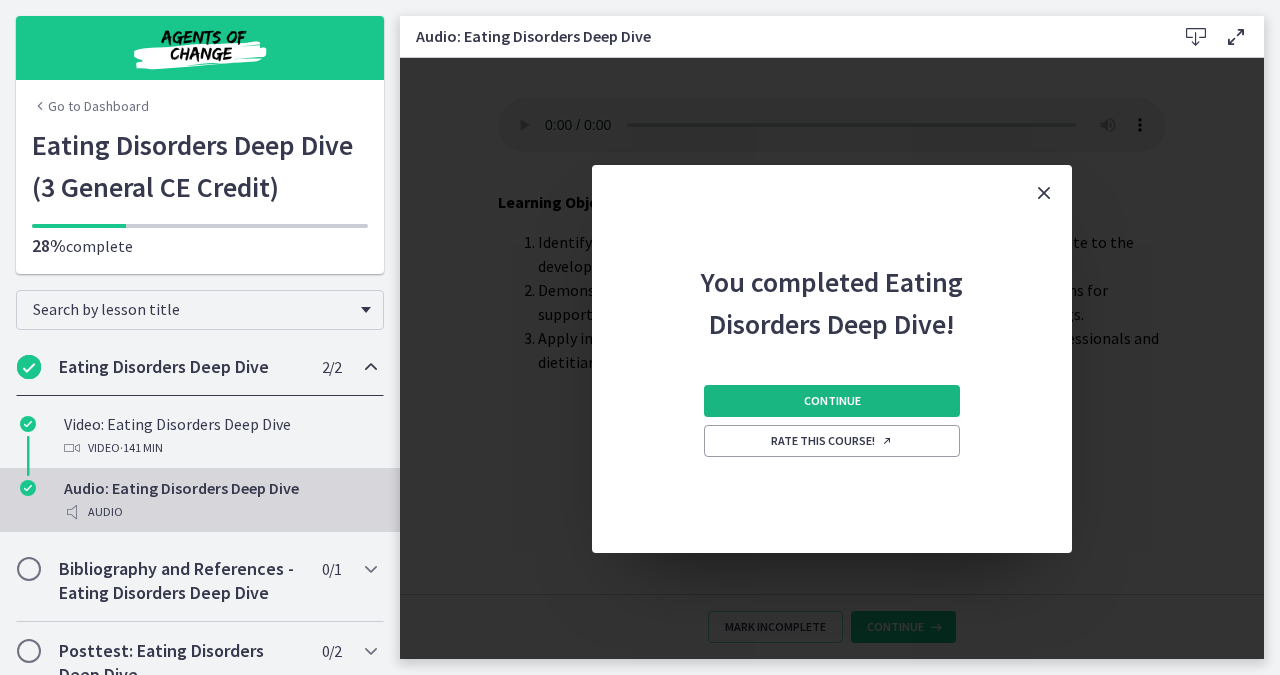 click on "Continue" at bounding box center (832, 401) 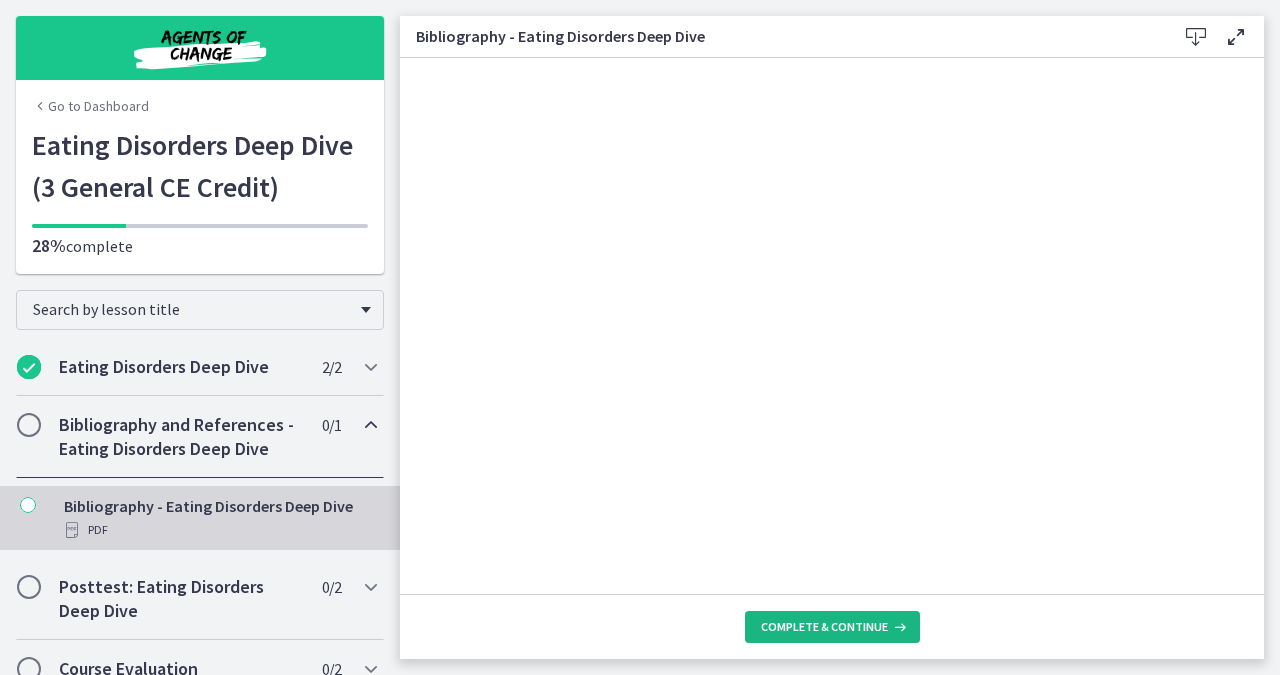 click on "Complete & continue" at bounding box center [824, 627] 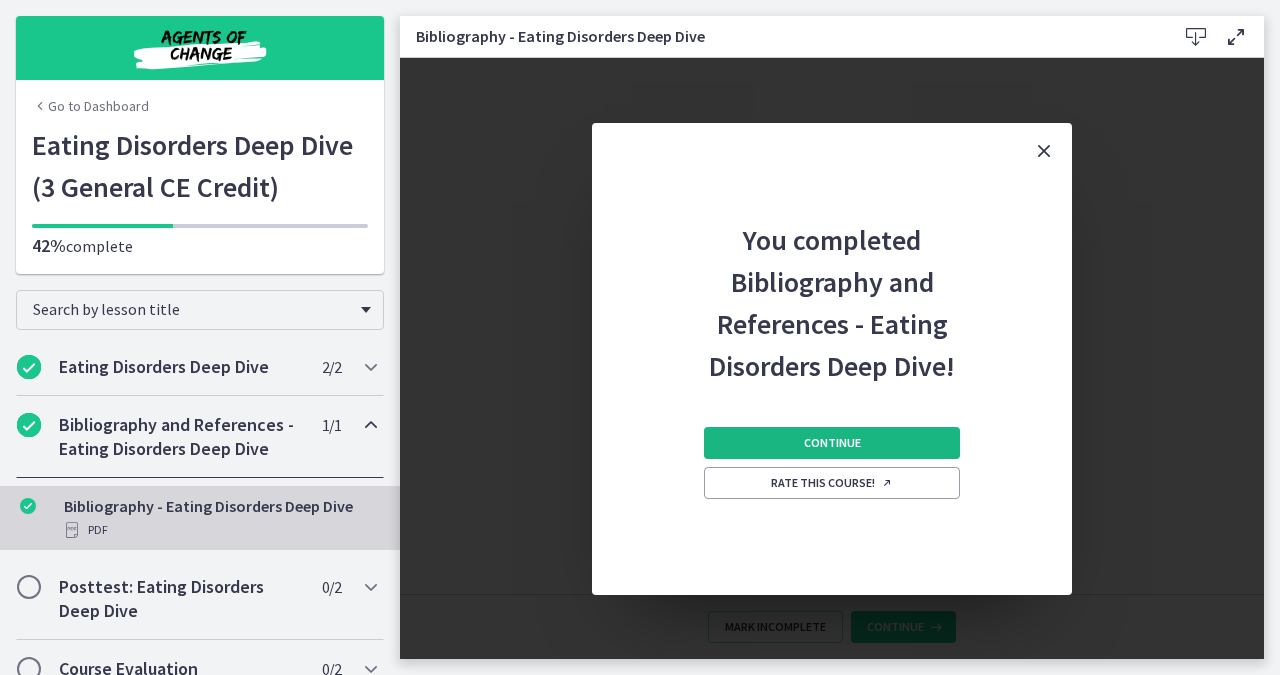 click on "Continue" at bounding box center [832, 443] 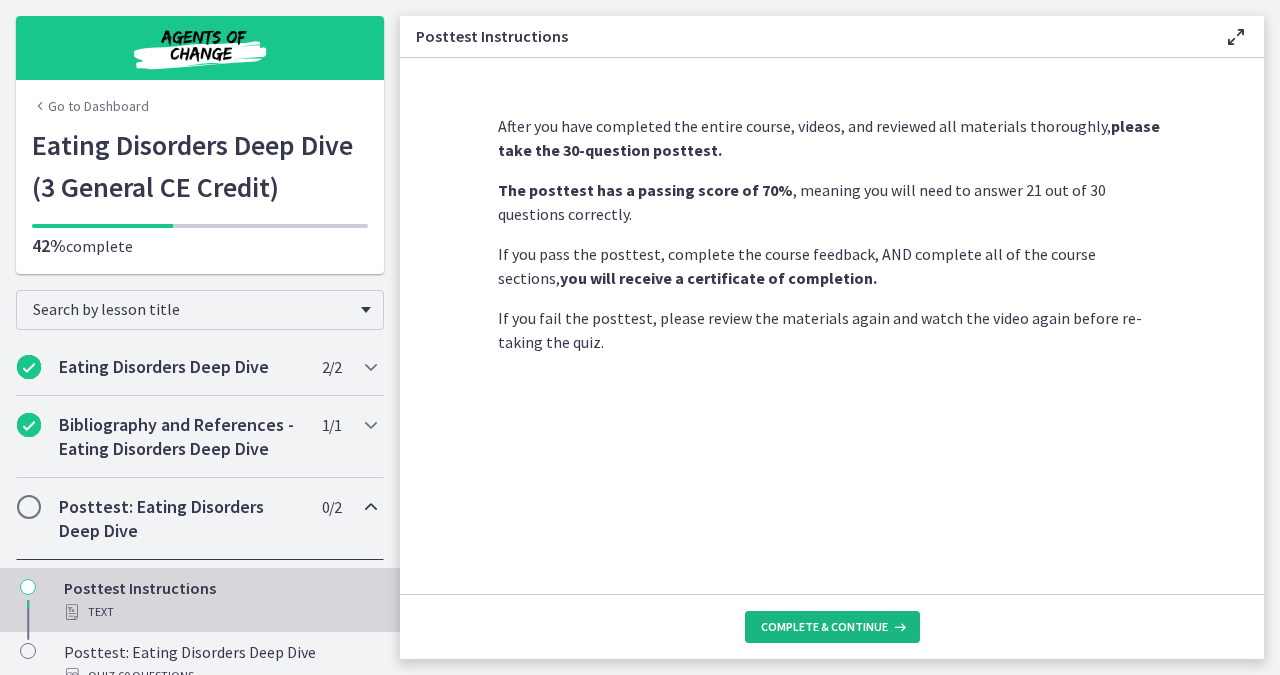 click on "Complete & continue" at bounding box center [824, 627] 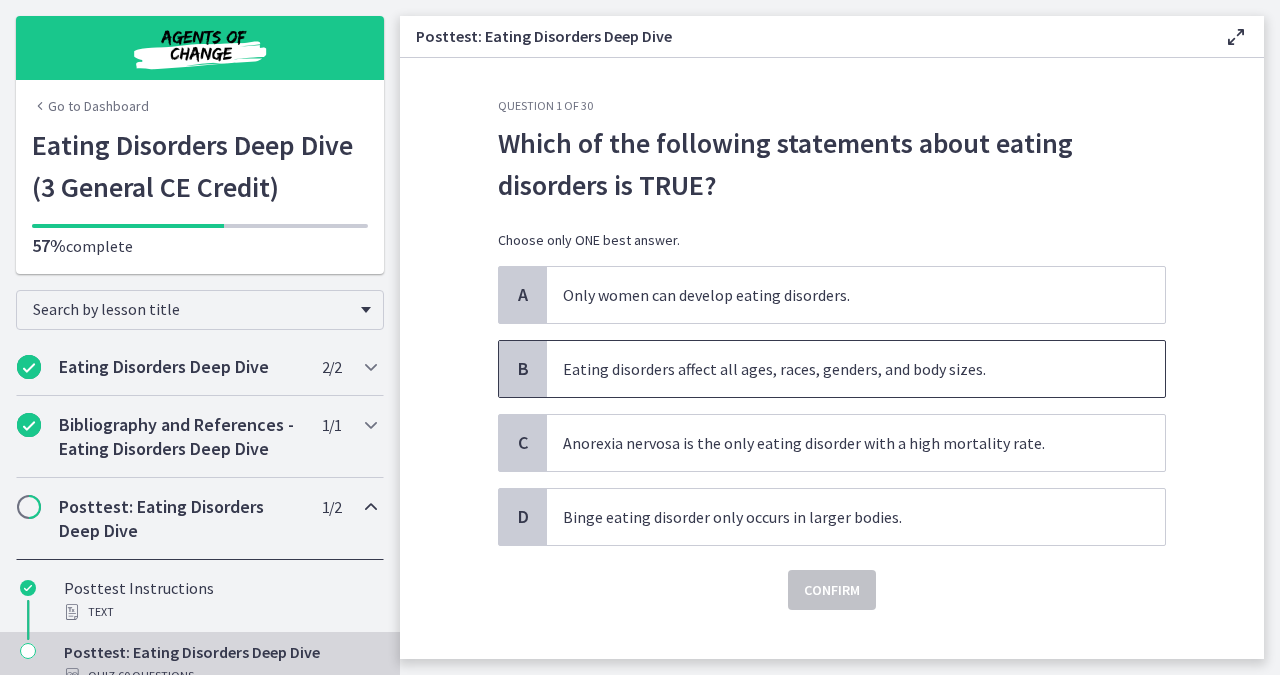 click on "Eating disorders affect all ages, races, genders, and body sizes." at bounding box center [856, 369] 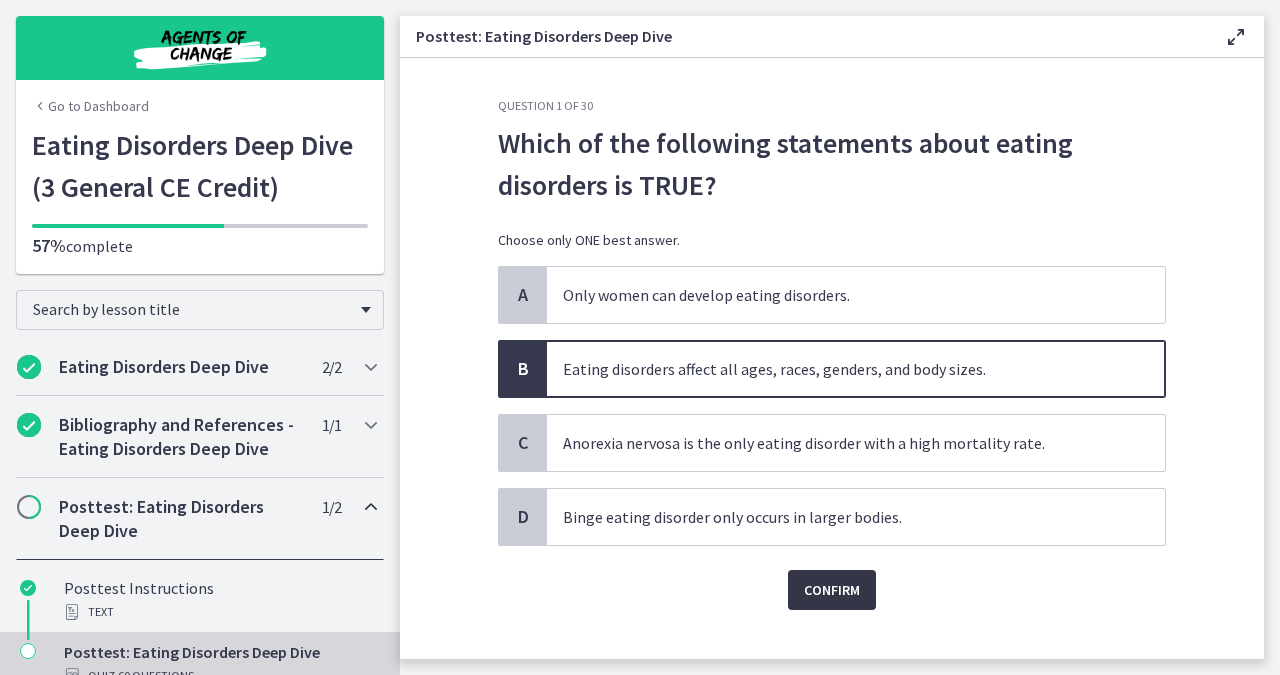 click on "Confirm" at bounding box center [832, 590] 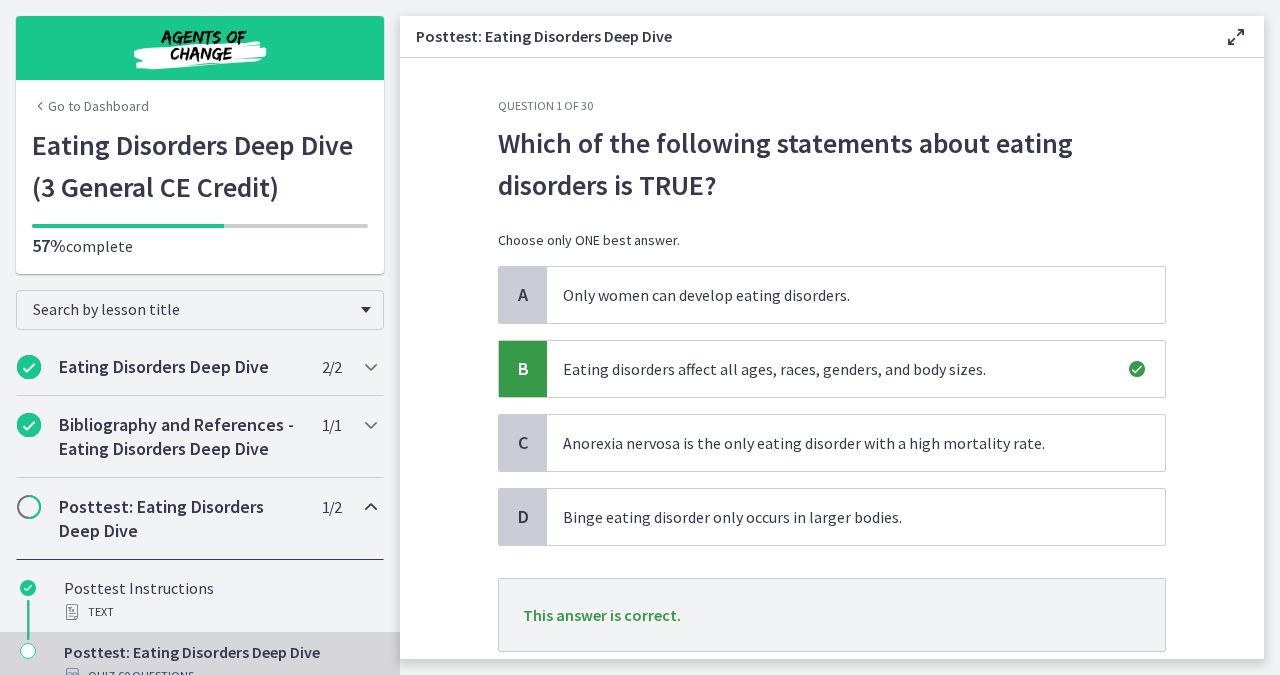 scroll, scrollTop: 123, scrollLeft: 0, axis: vertical 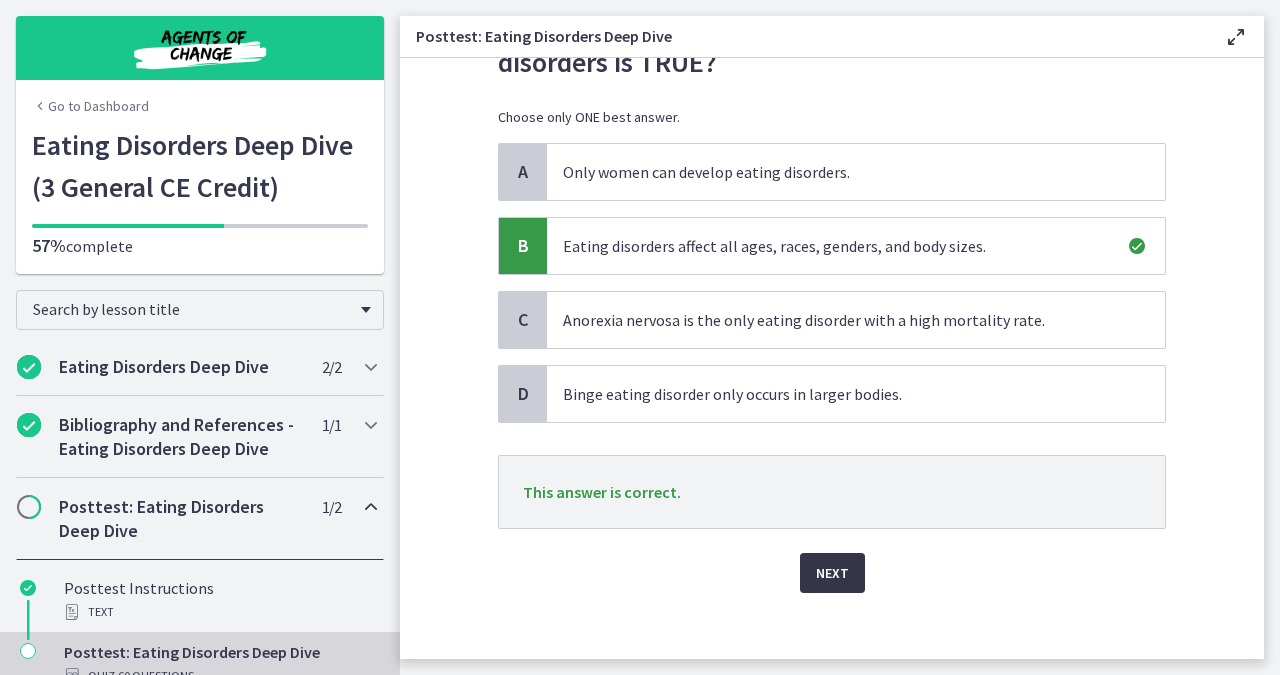 click on "Next" at bounding box center [832, 573] 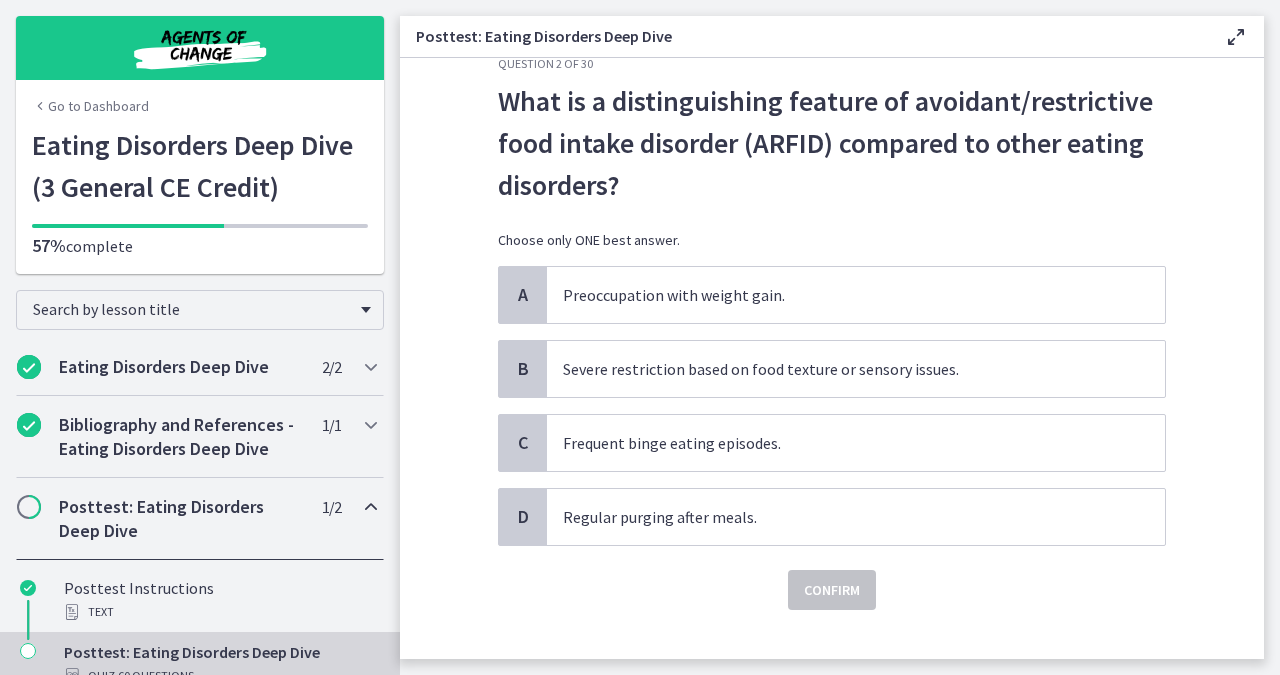 scroll, scrollTop: 43, scrollLeft: 0, axis: vertical 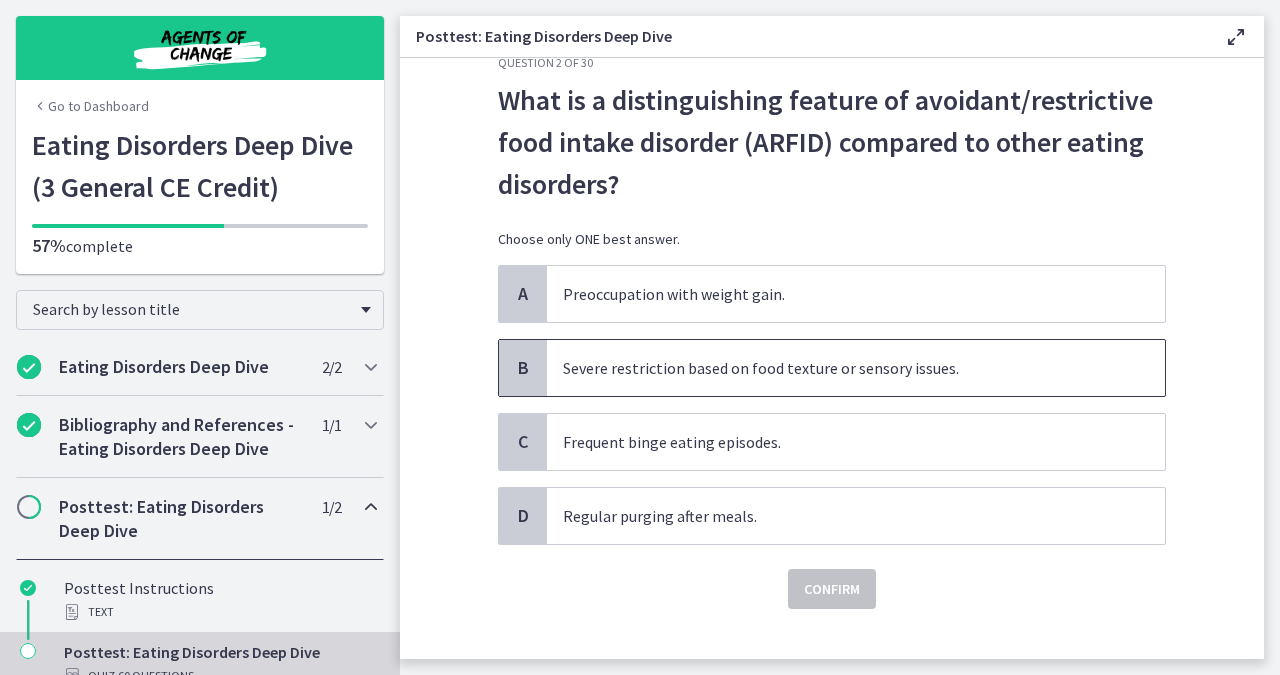 click on "Severe restriction based on food texture or sensory issues." at bounding box center (856, 368) 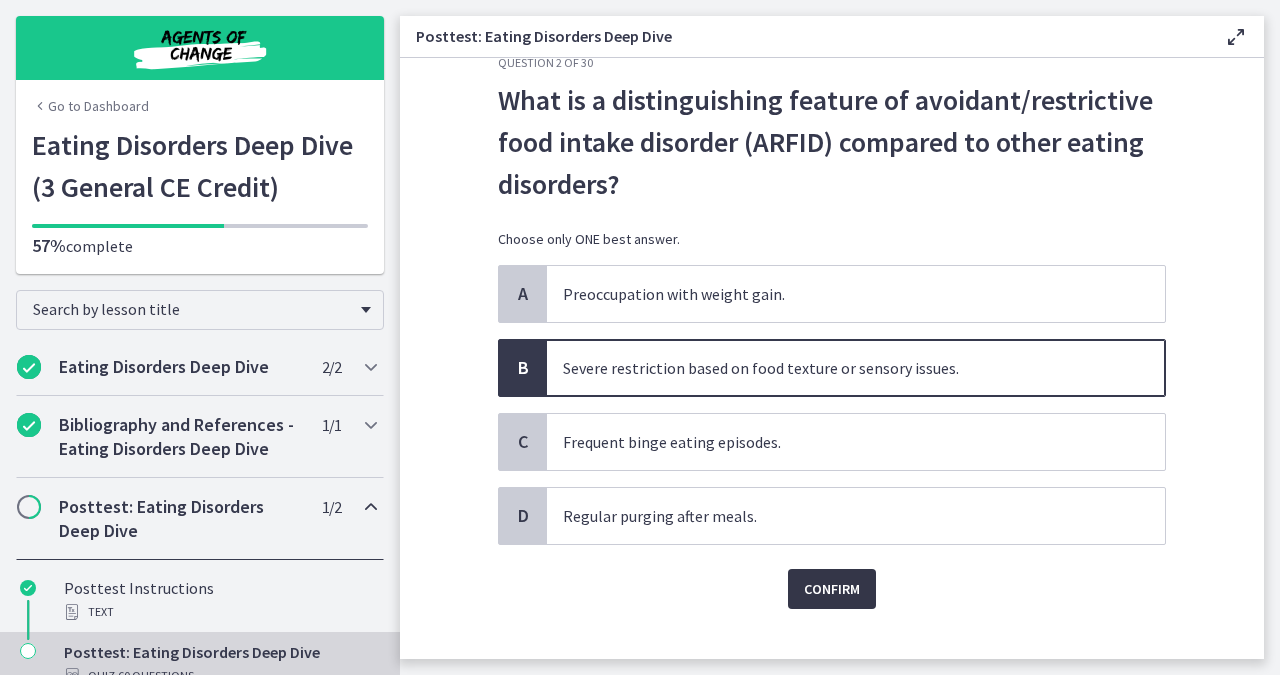 click on "Confirm" at bounding box center [832, 589] 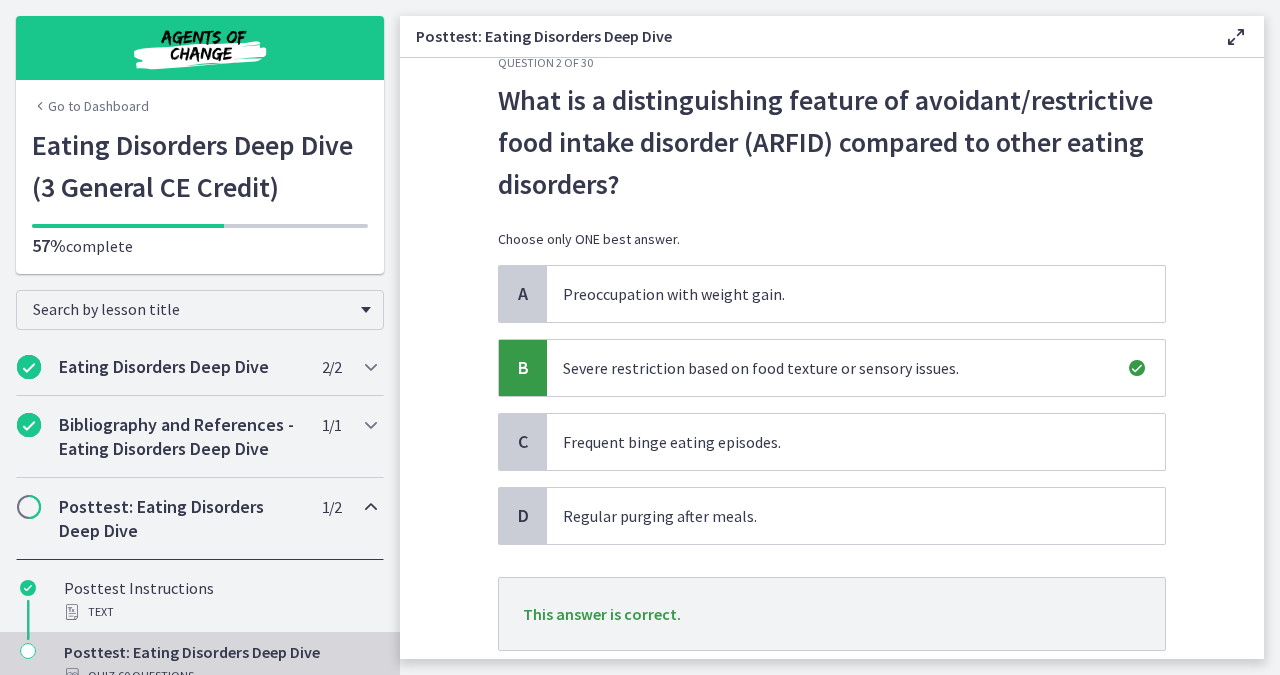 scroll, scrollTop: 89, scrollLeft: 0, axis: vertical 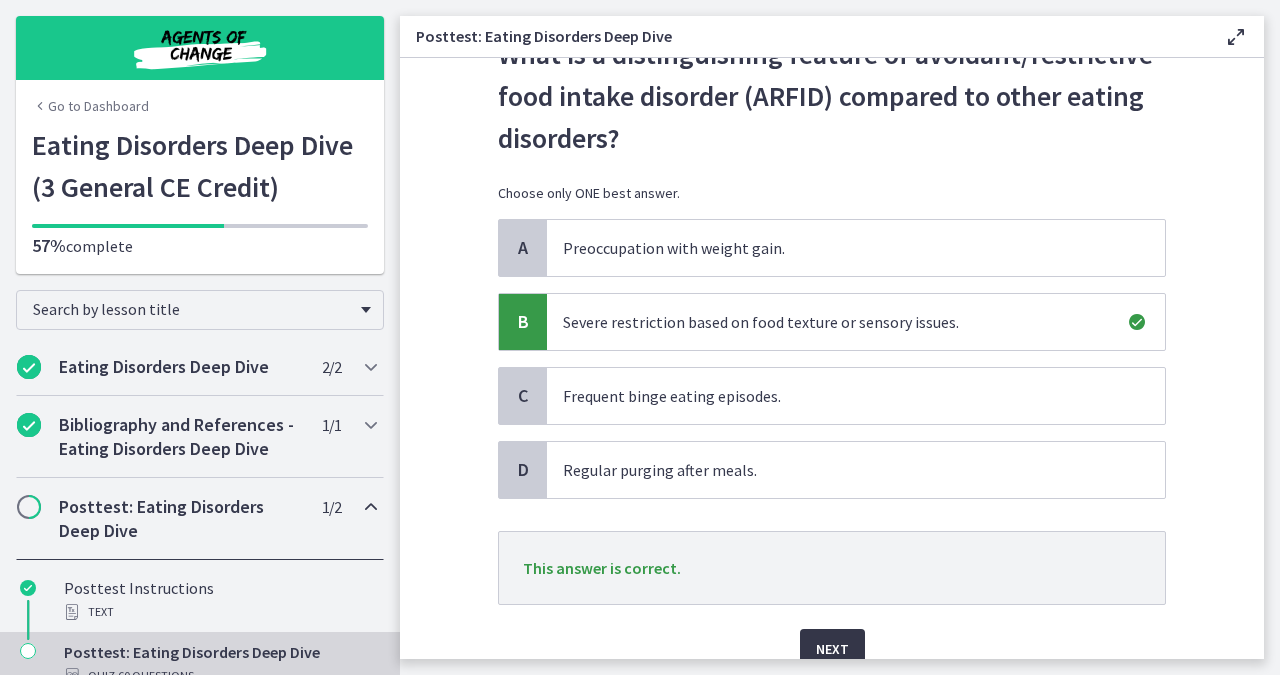 click on "Next" at bounding box center [832, 649] 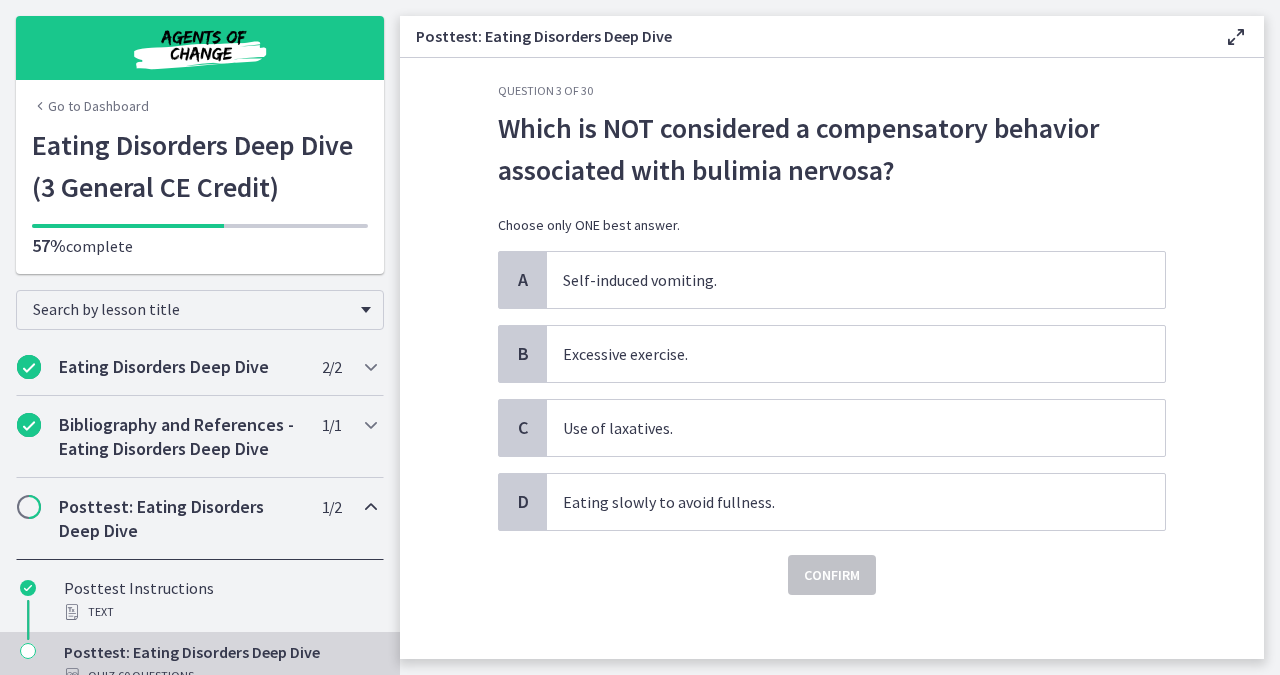 scroll, scrollTop: 21, scrollLeft: 0, axis: vertical 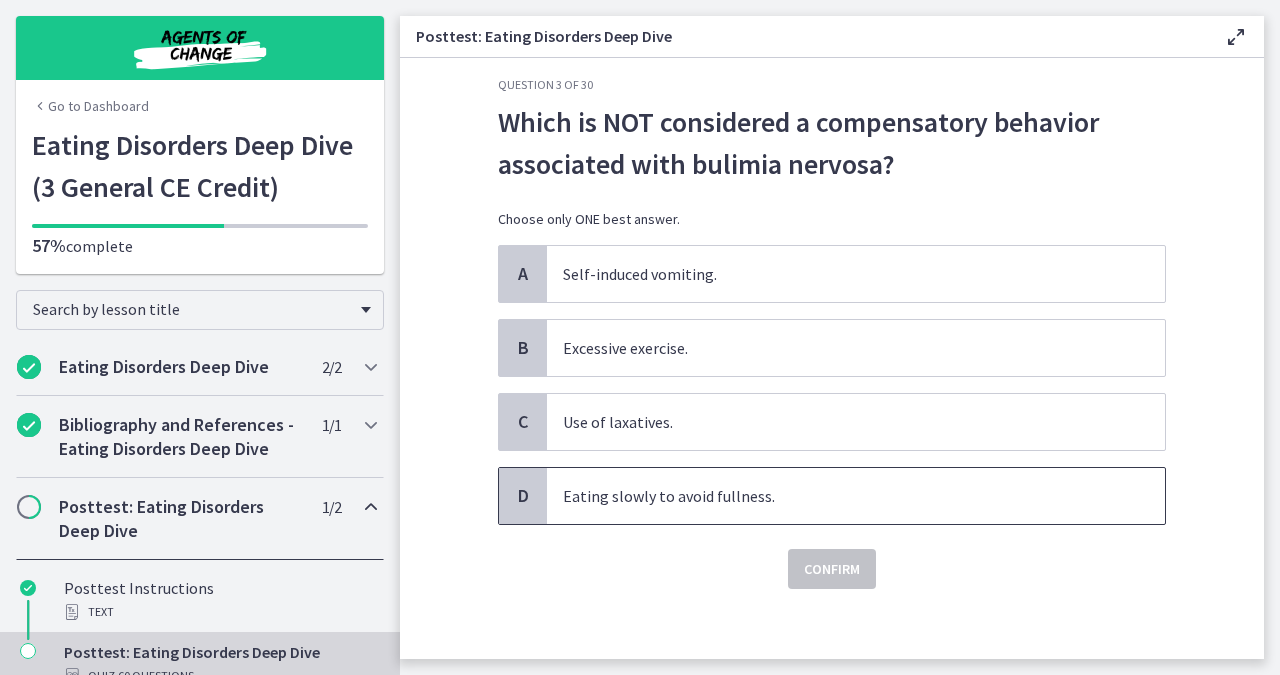 click on "Eating slowly to avoid fullness." at bounding box center [856, 496] 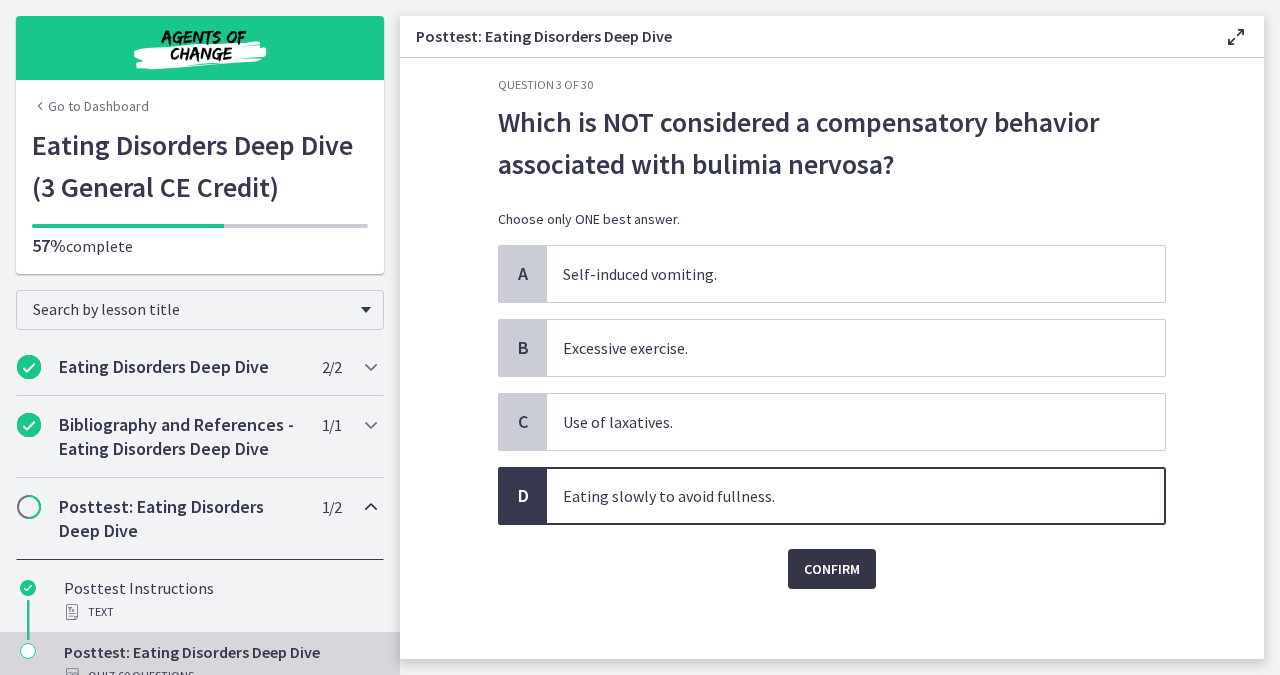 click on "Confirm" at bounding box center [832, 569] 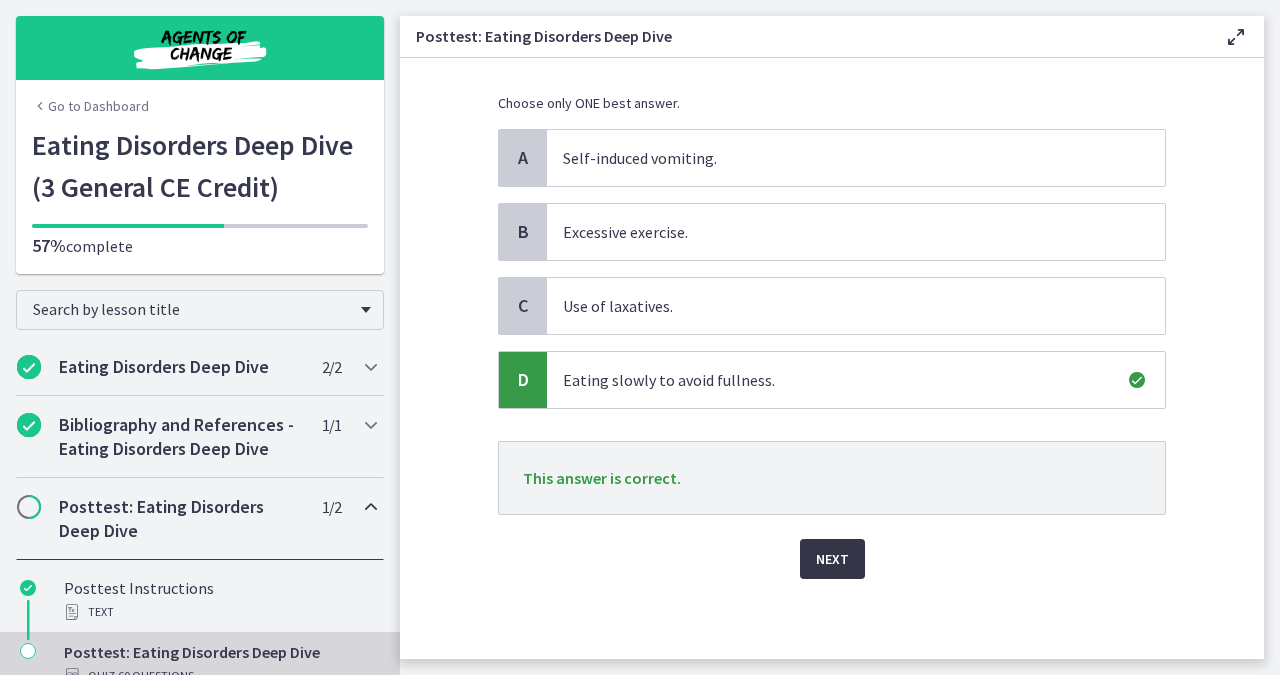 scroll, scrollTop: 144, scrollLeft: 0, axis: vertical 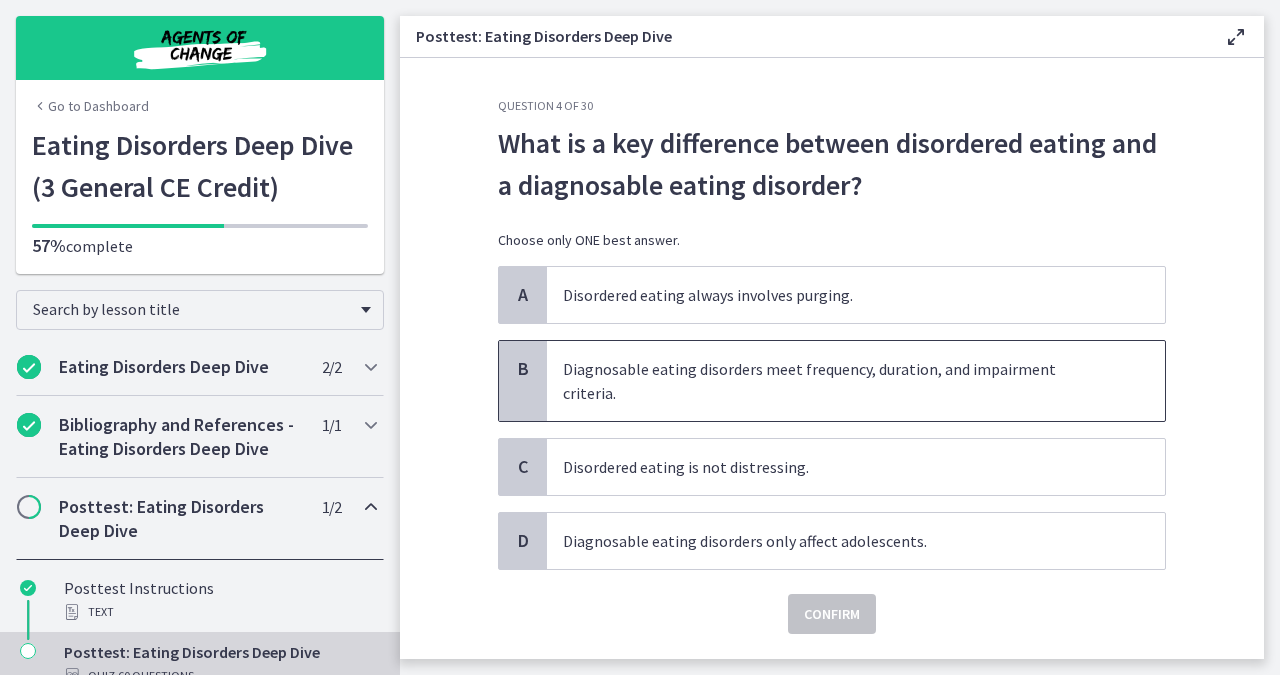 click on "Diagnosable eating disorders meet frequency, duration, and impairment criteria." at bounding box center [856, 381] 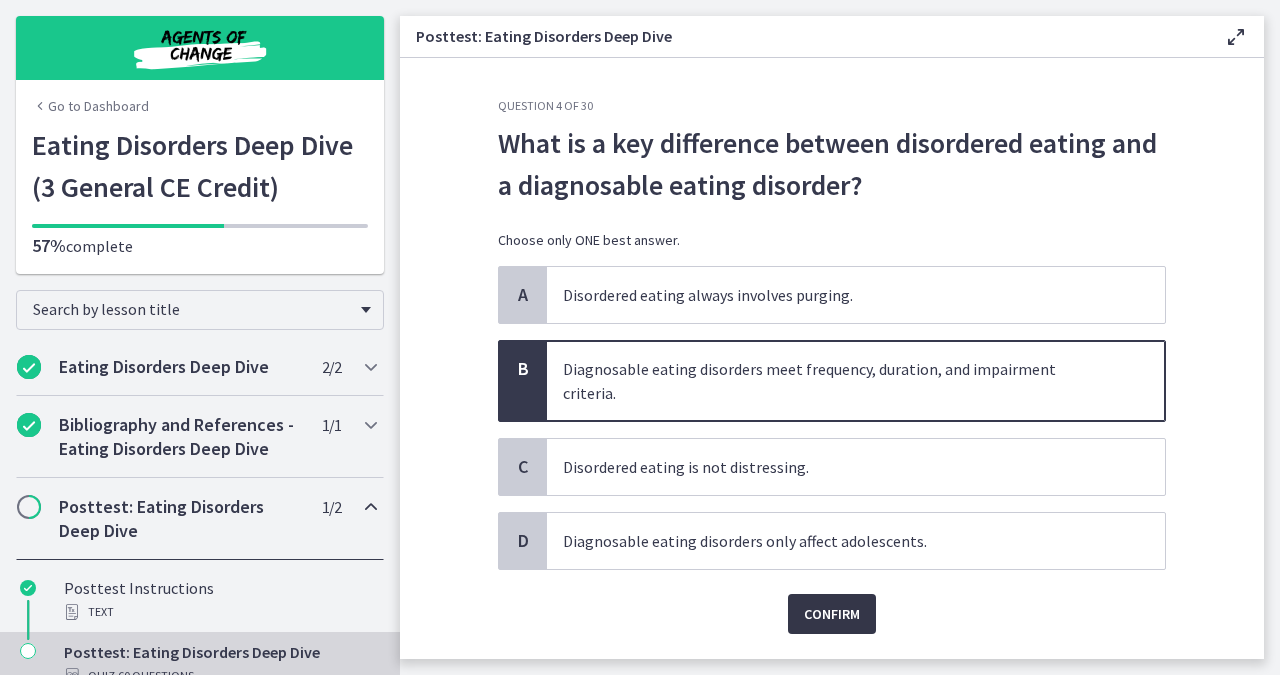 click on "Confirm" at bounding box center [832, 614] 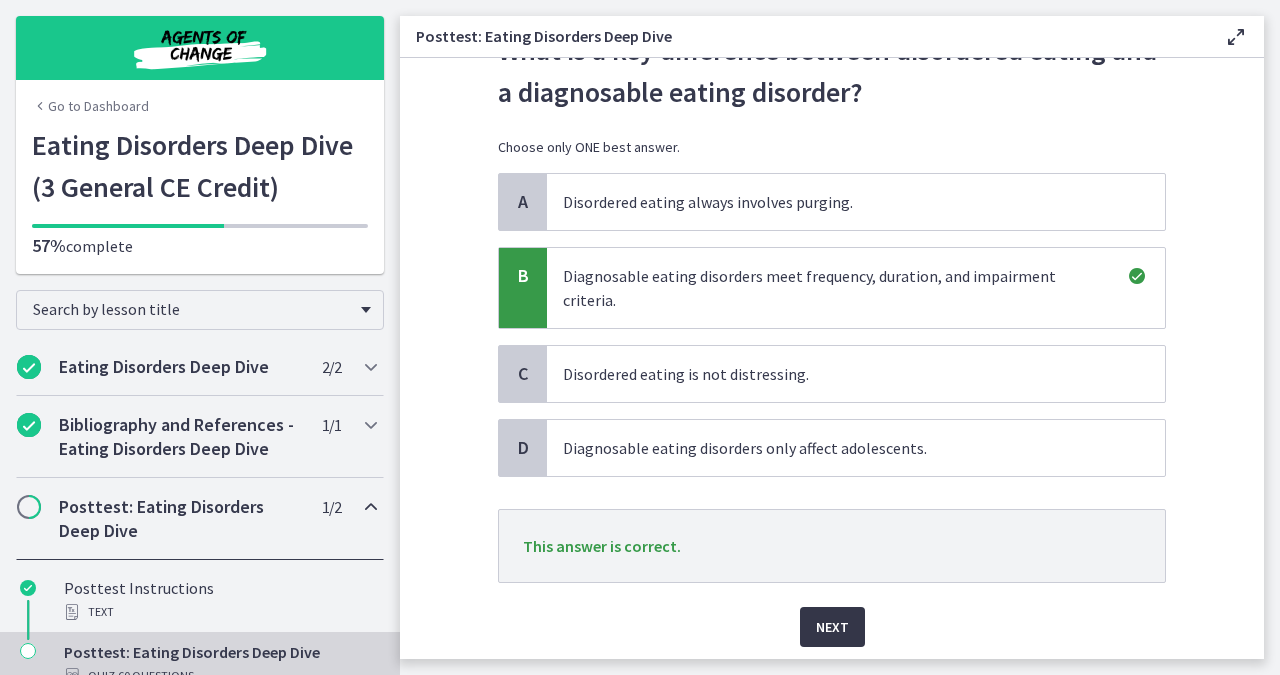 scroll, scrollTop: 117, scrollLeft: 0, axis: vertical 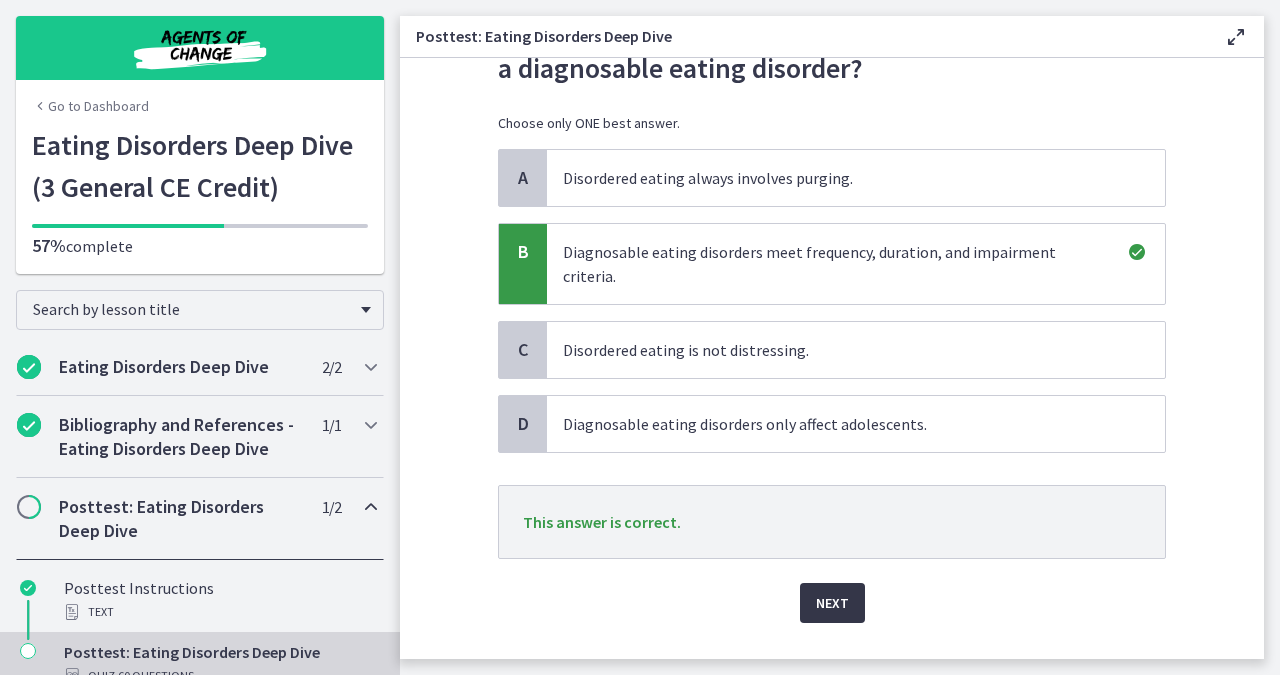 click on "Next" at bounding box center [832, 603] 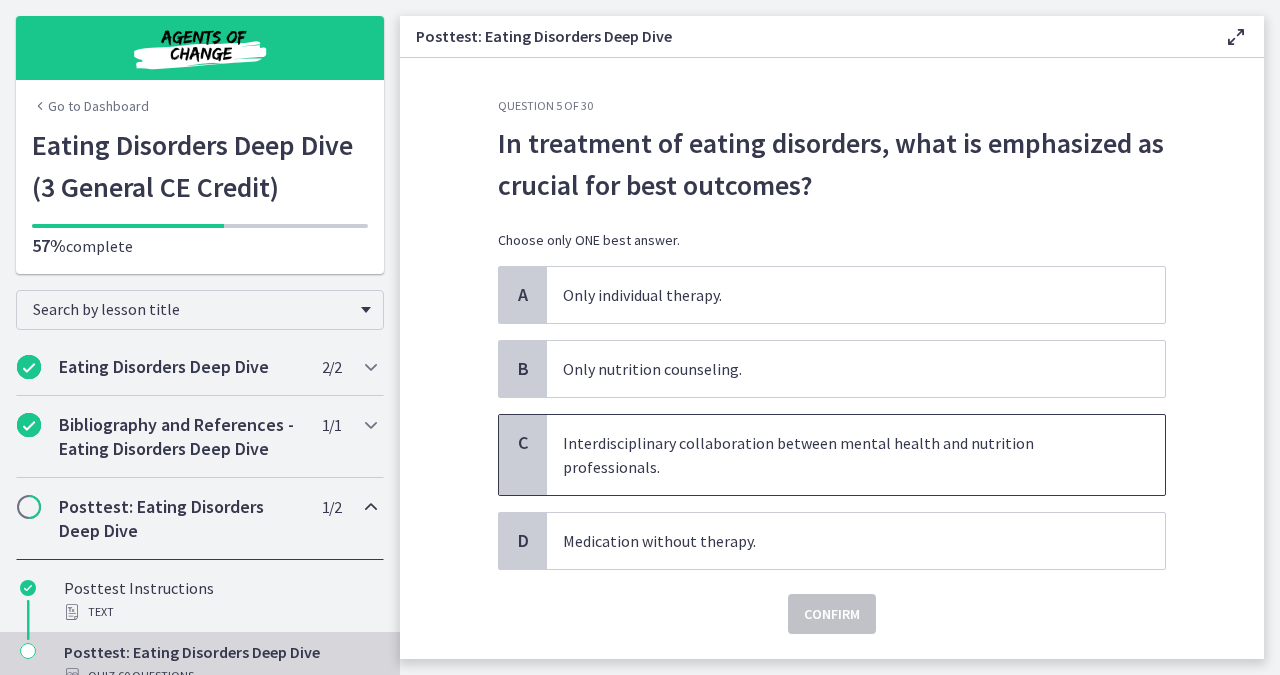 click on "Interdisciplinary collaboration between mental health and nutrition professionals." at bounding box center [856, 455] 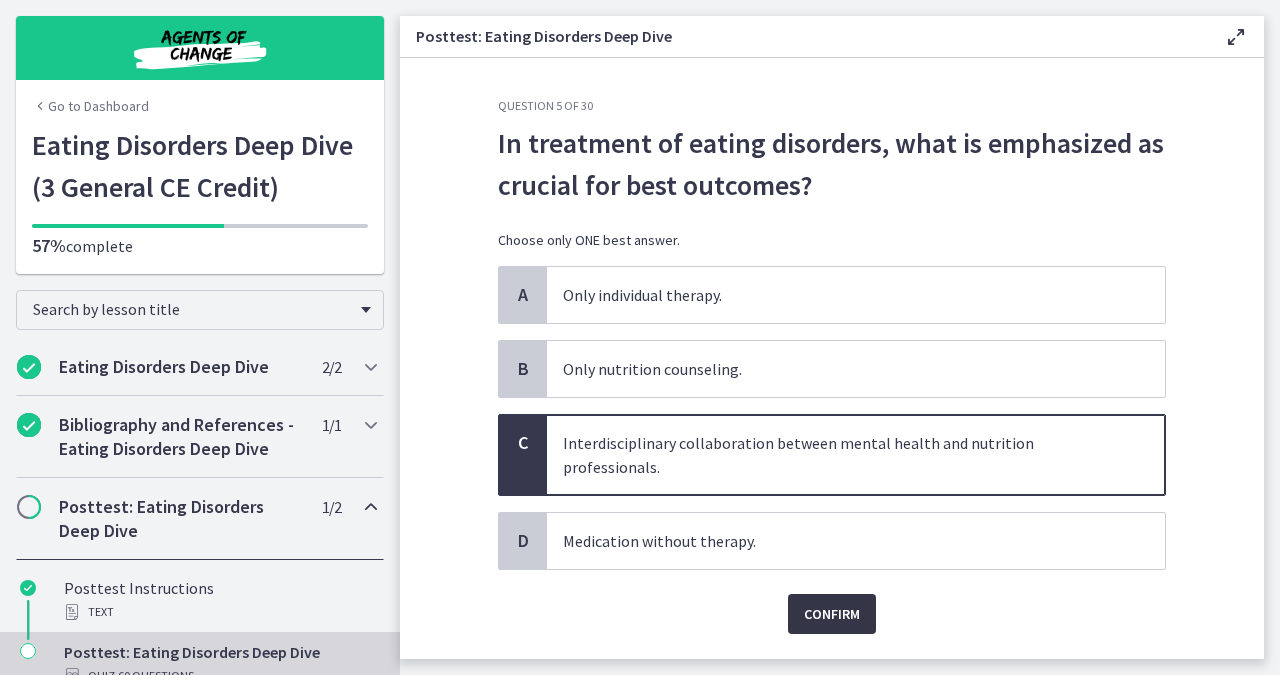 click on "Confirm" at bounding box center (832, 614) 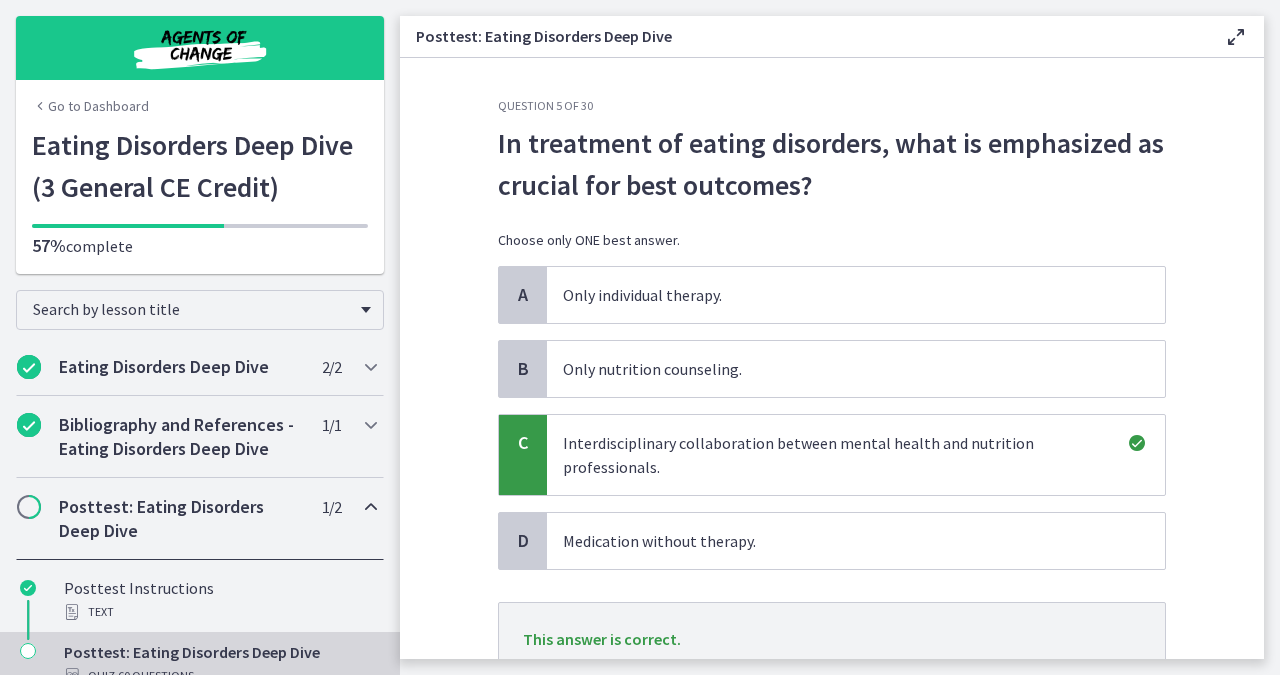 scroll, scrollTop: 125, scrollLeft: 0, axis: vertical 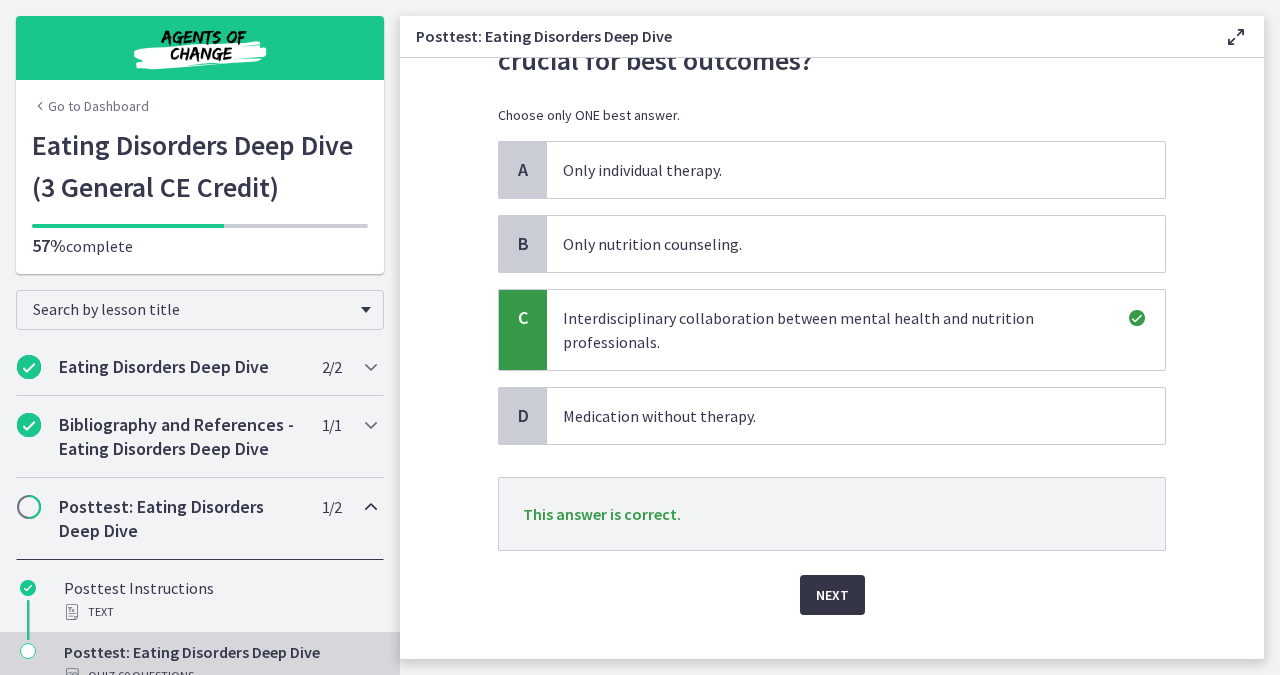 click on "Next" at bounding box center (832, 595) 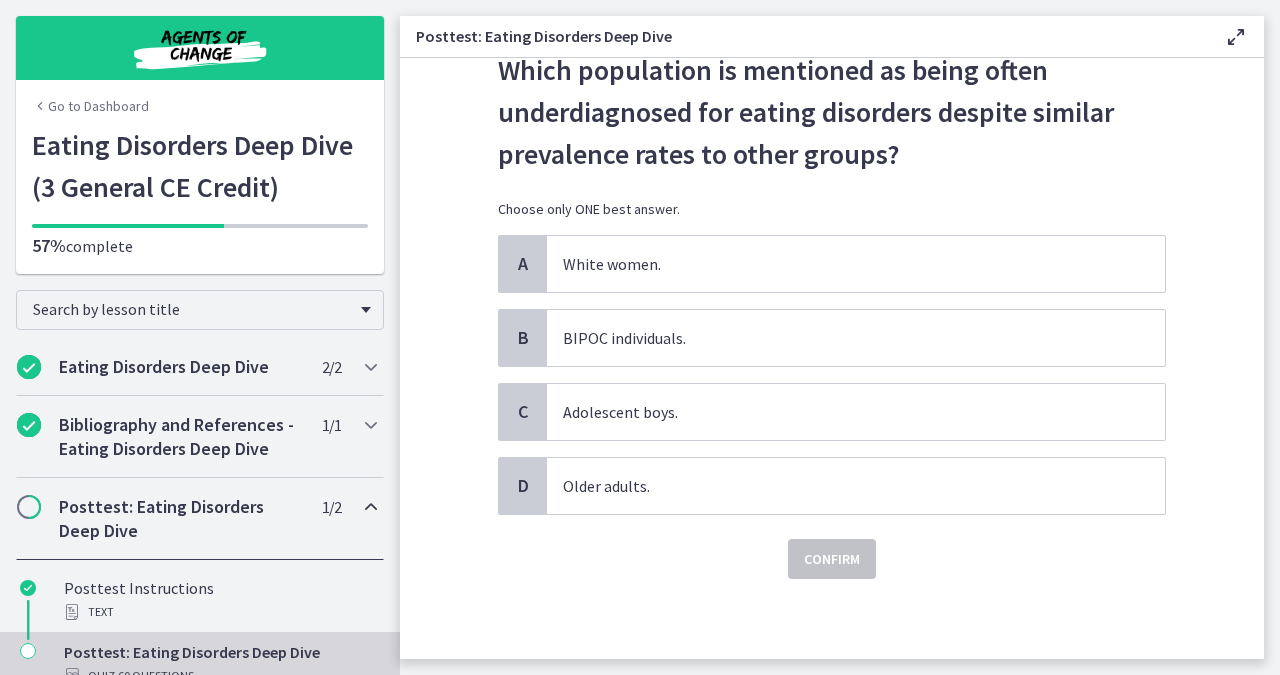 scroll, scrollTop: 0, scrollLeft: 0, axis: both 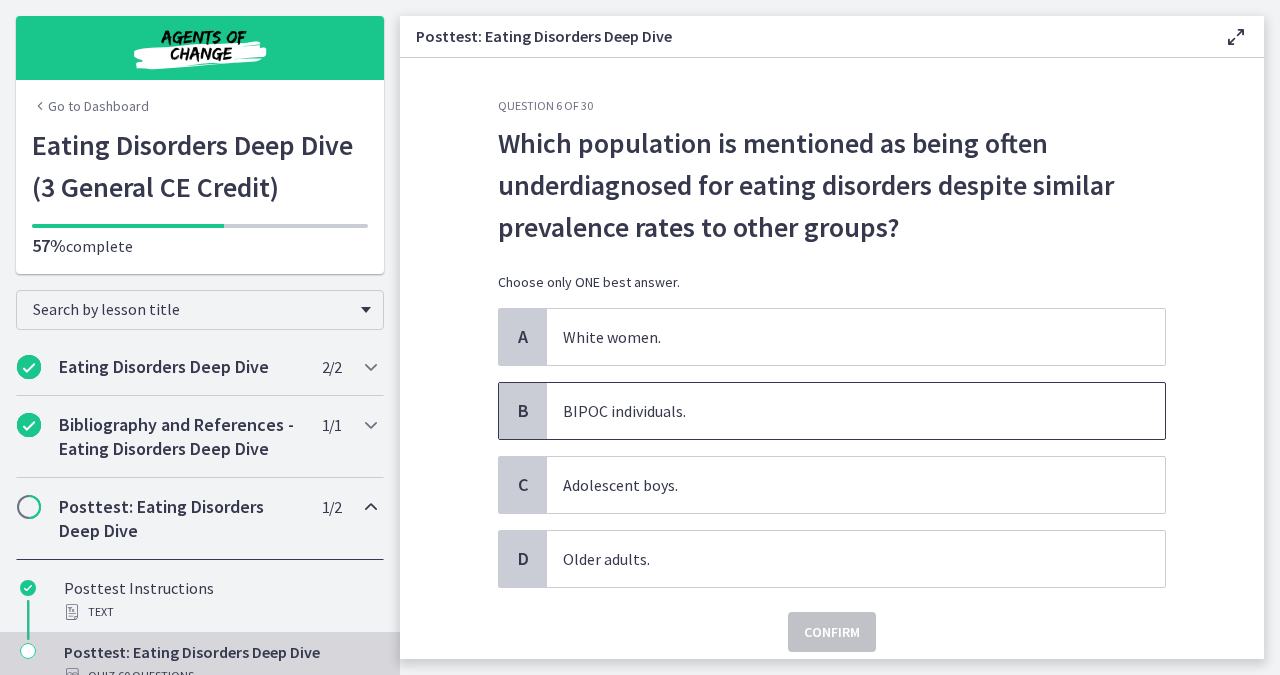 click on "BIPOC individuals." at bounding box center [856, 411] 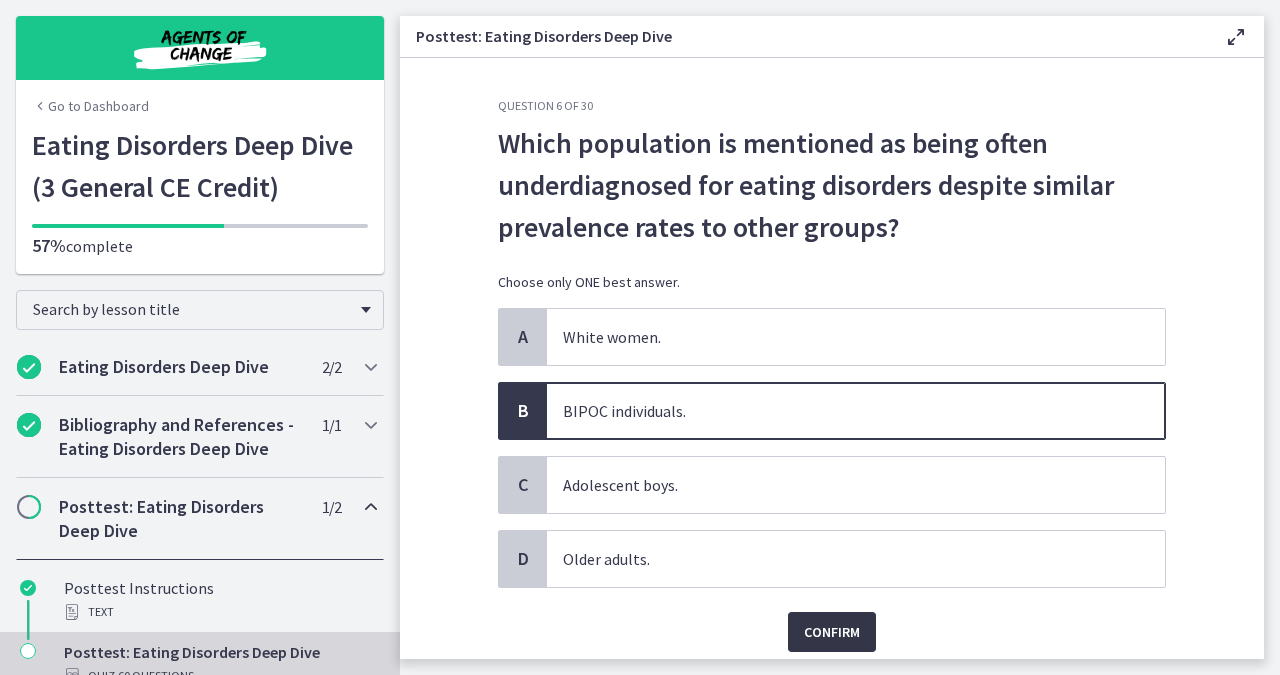click on "Confirm" at bounding box center (832, 632) 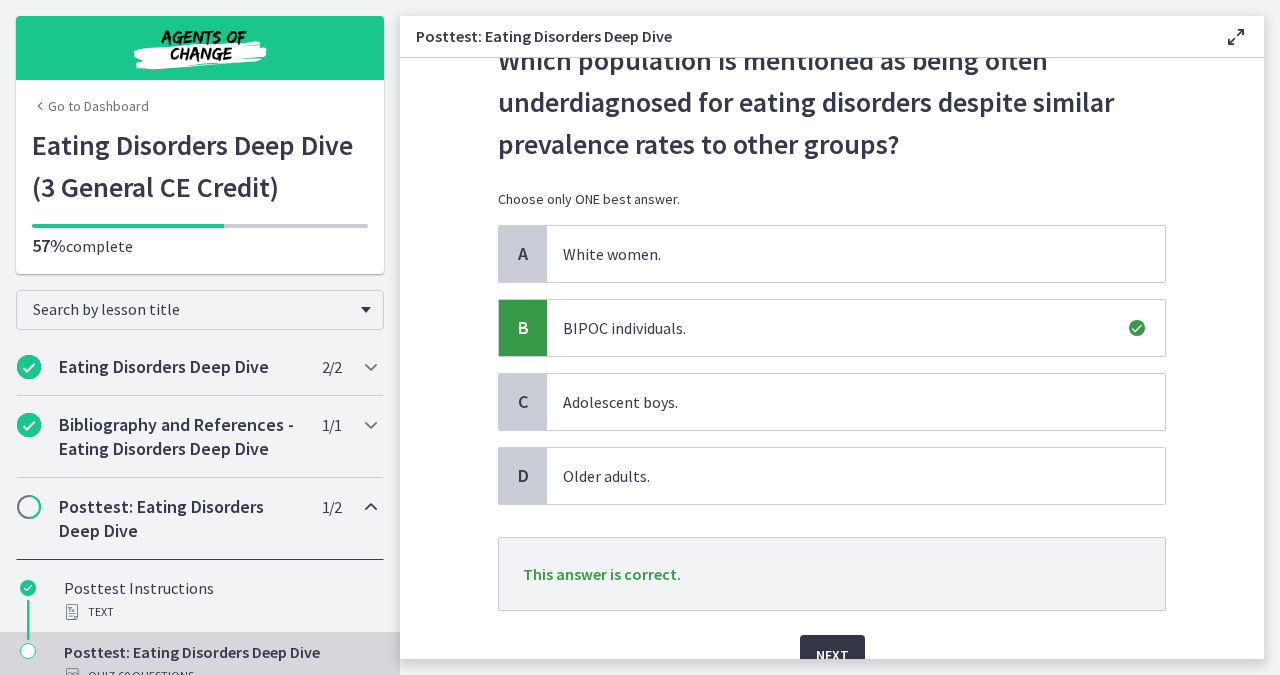 scroll, scrollTop: 101, scrollLeft: 0, axis: vertical 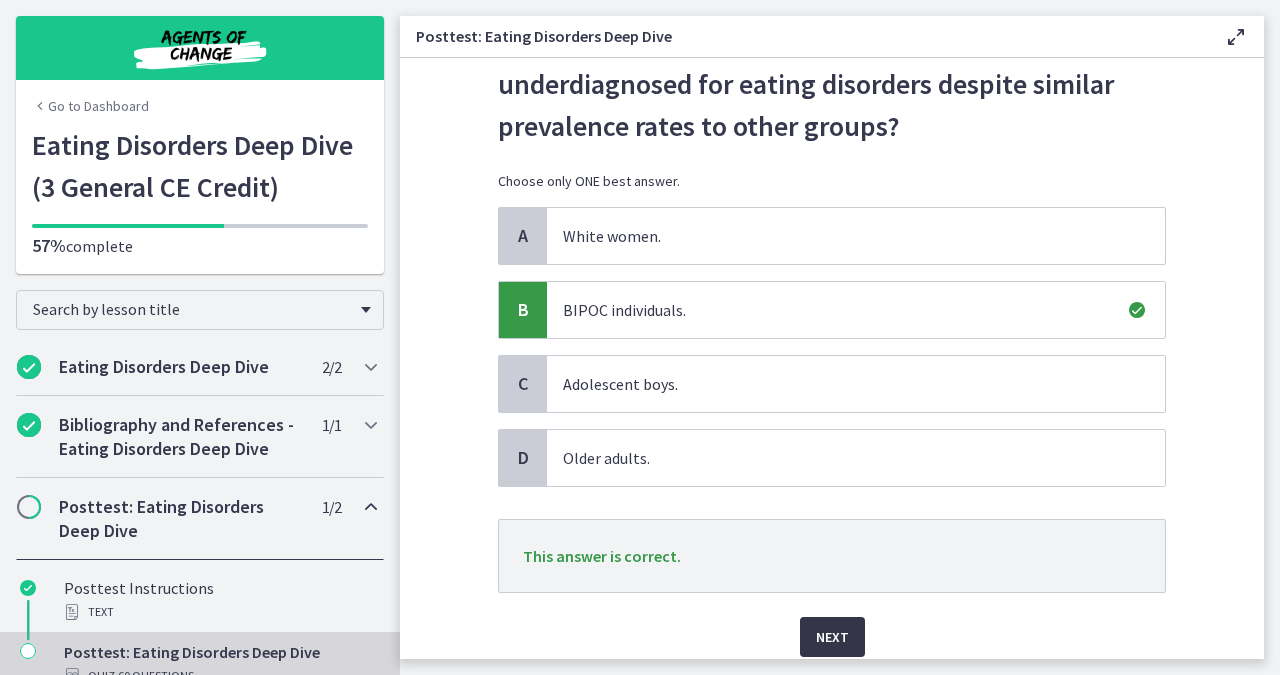 click on "Next" at bounding box center (832, 637) 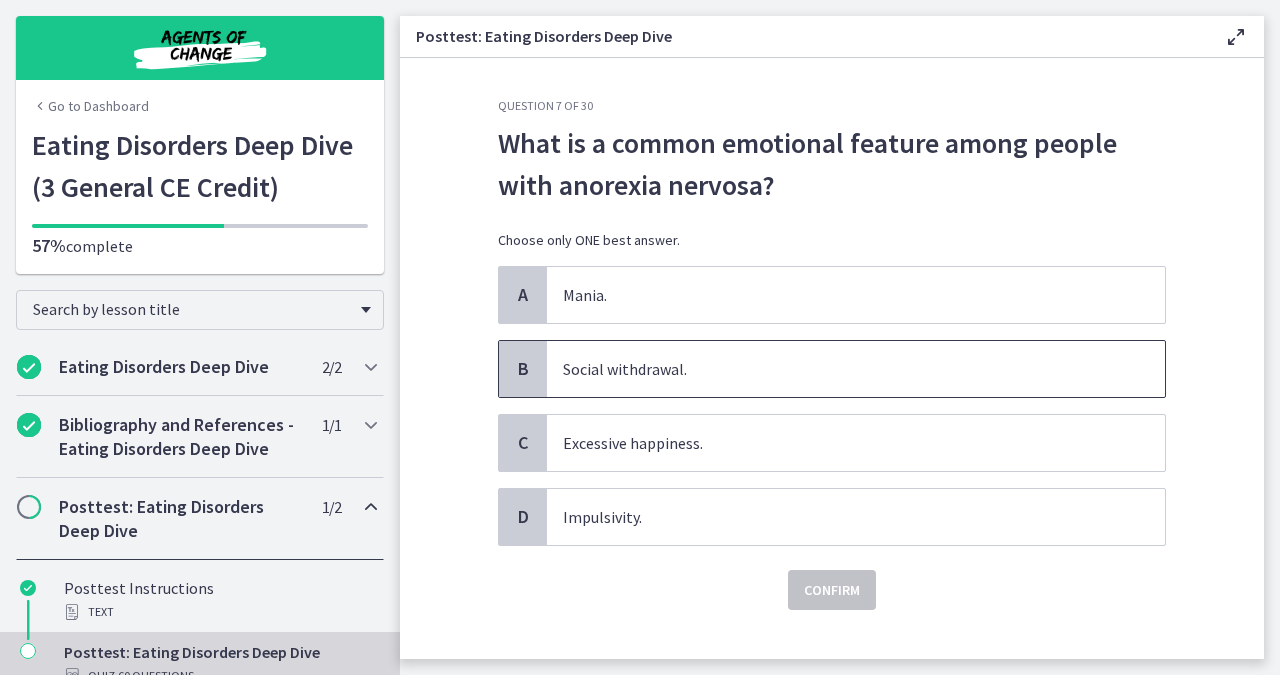 click on "Social withdrawal." at bounding box center (856, 369) 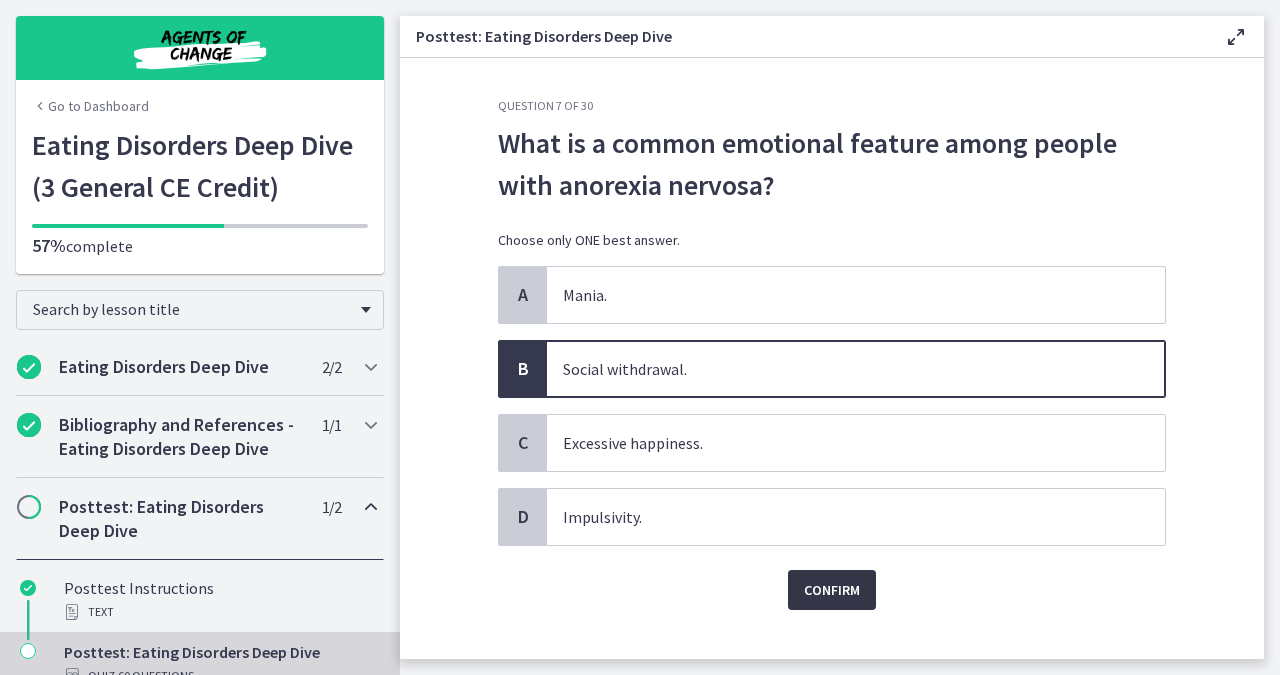 click on "Confirm" at bounding box center (832, 590) 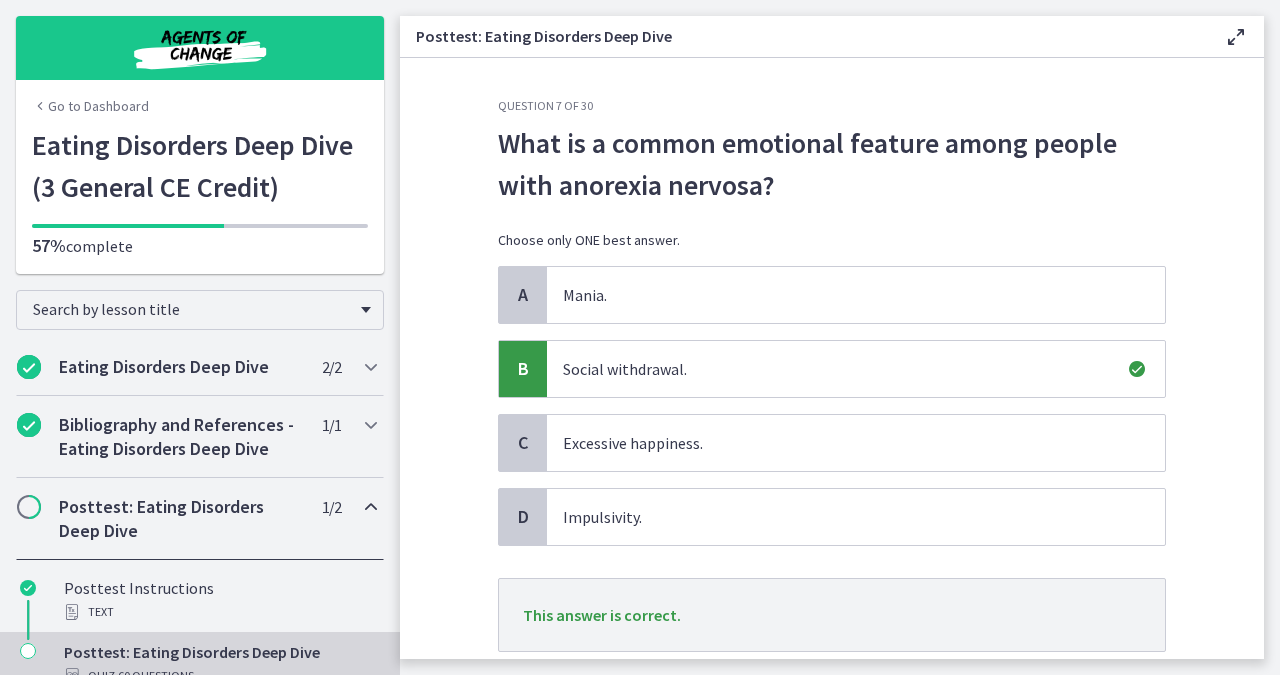 scroll, scrollTop: 67, scrollLeft: 0, axis: vertical 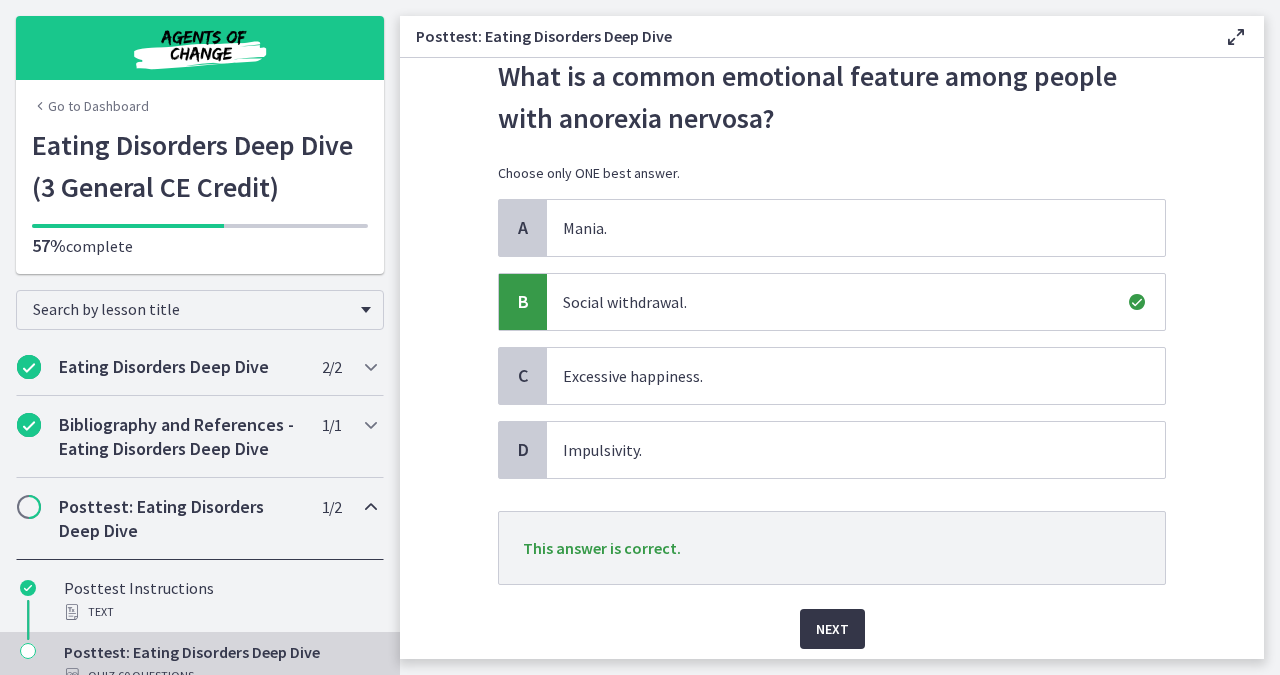 click on "Next" at bounding box center [832, 629] 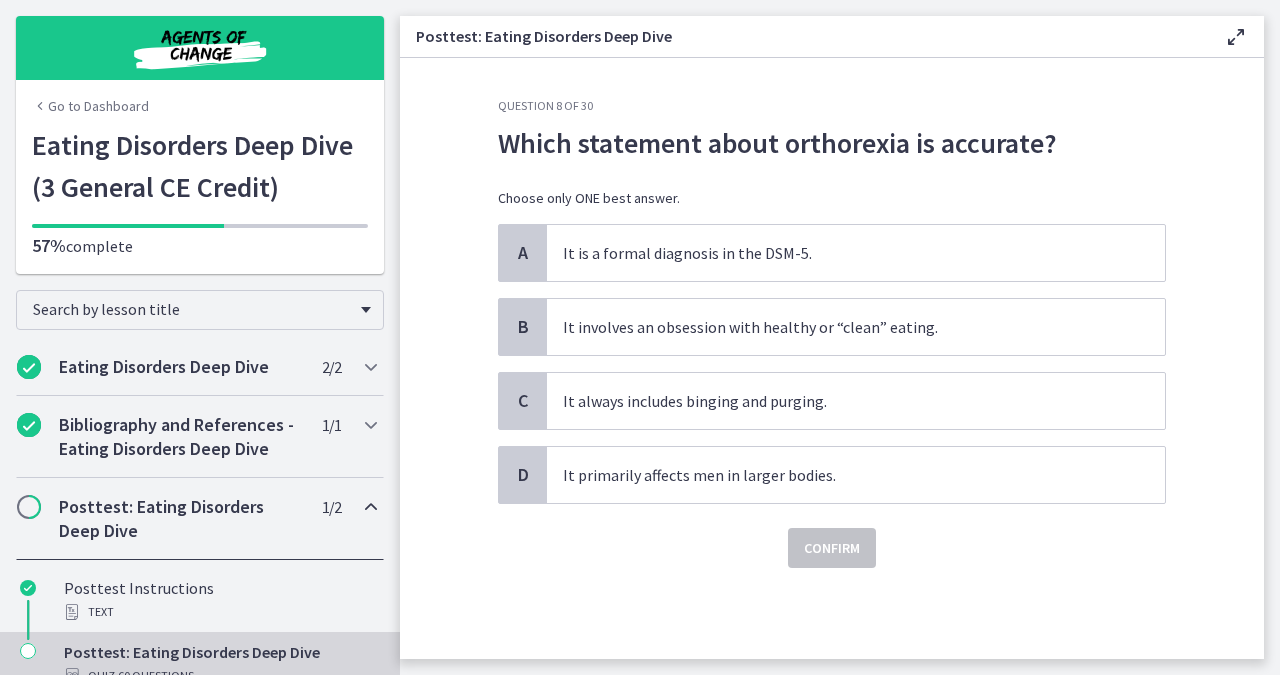 scroll, scrollTop: 0, scrollLeft: 0, axis: both 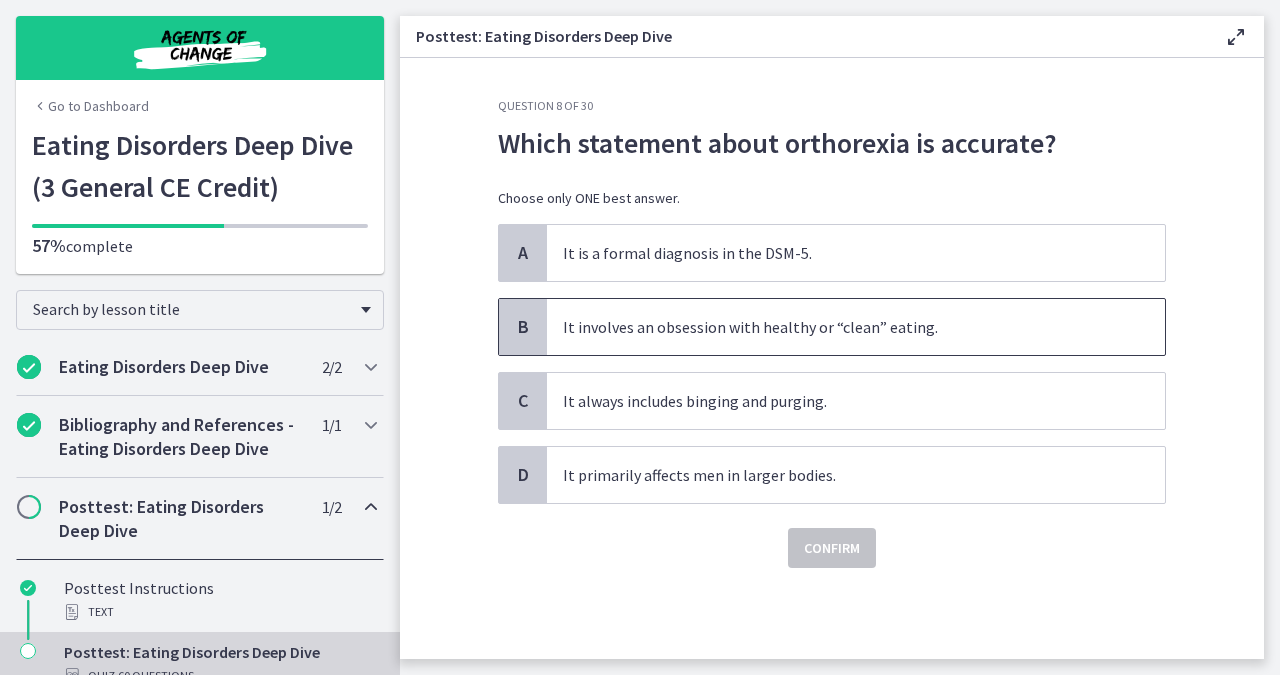 click on "It involves an obsession with healthy or “clean” eating." at bounding box center (856, 327) 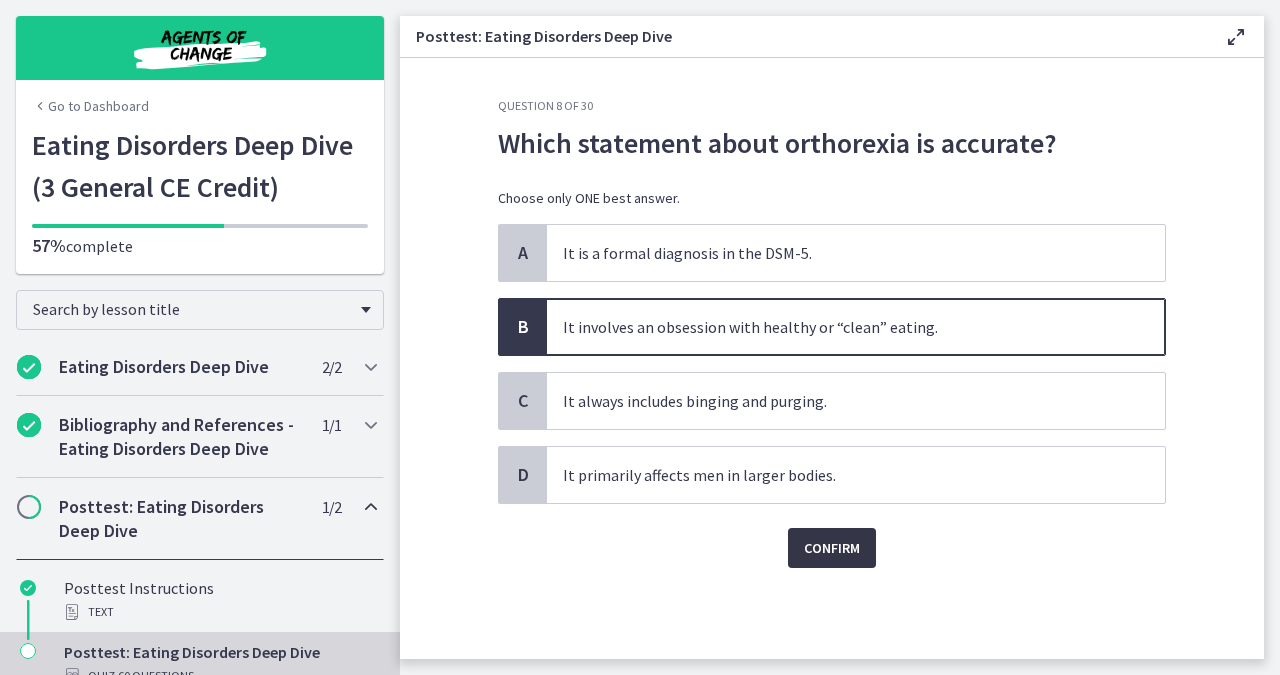 click on "Confirm" at bounding box center [832, 548] 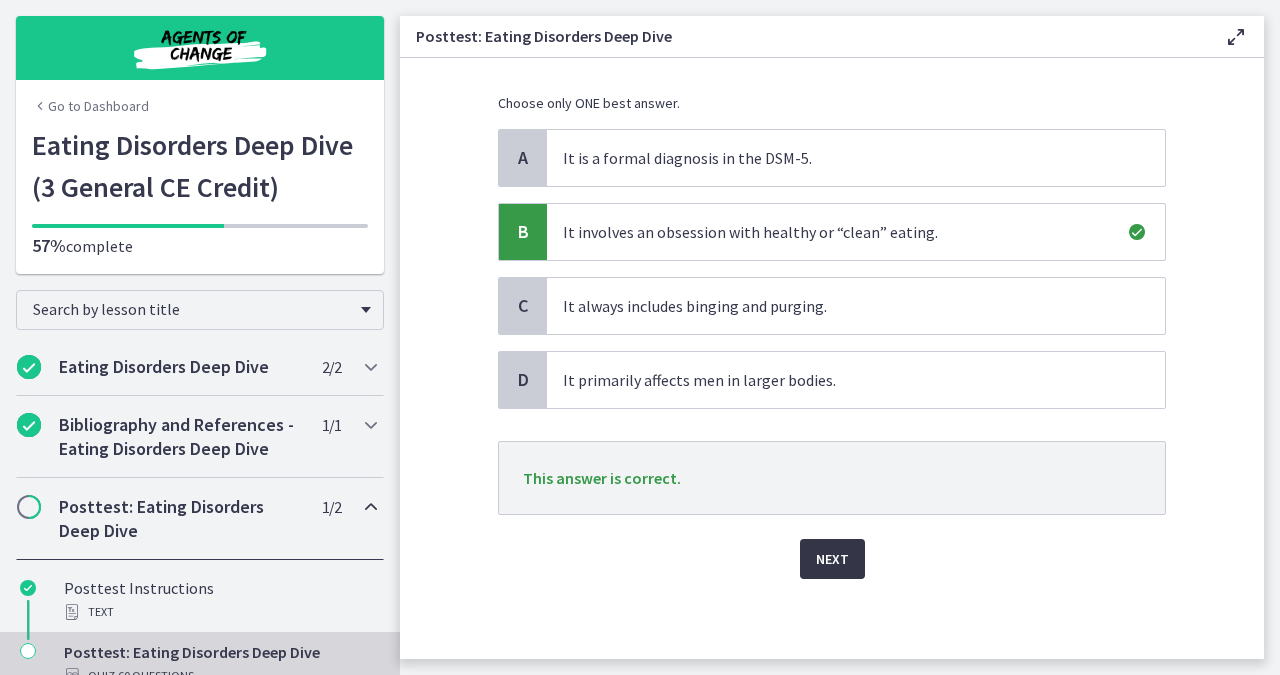 scroll, scrollTop: 102, scrollLeft: 0, axis: vertical 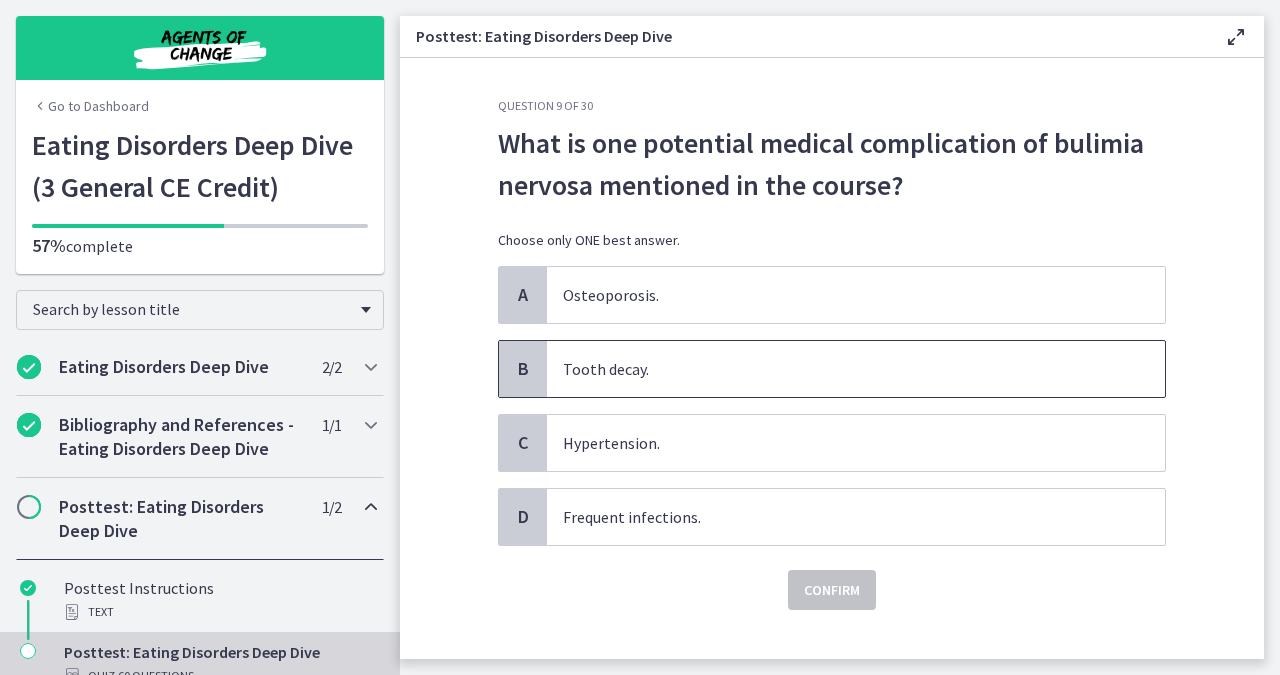 click on "Tooth decay." at bounding box center [856, 369] 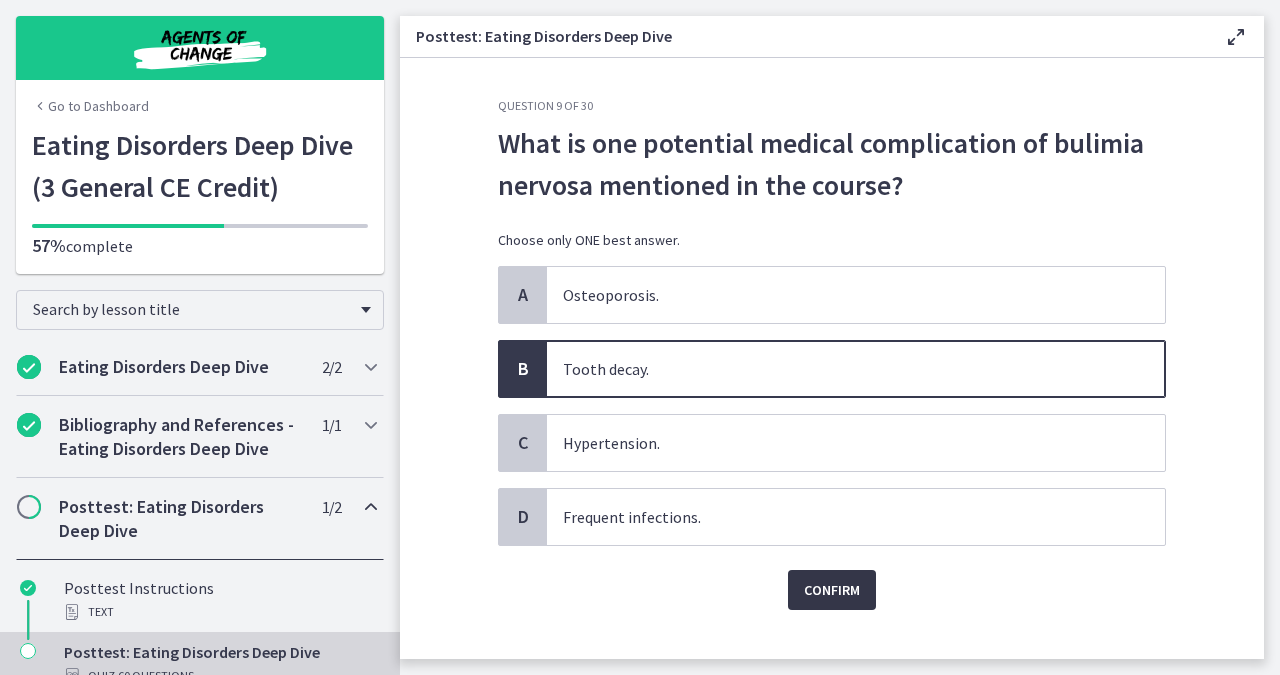 click on "Confirm" at bounding box center (832, 590) 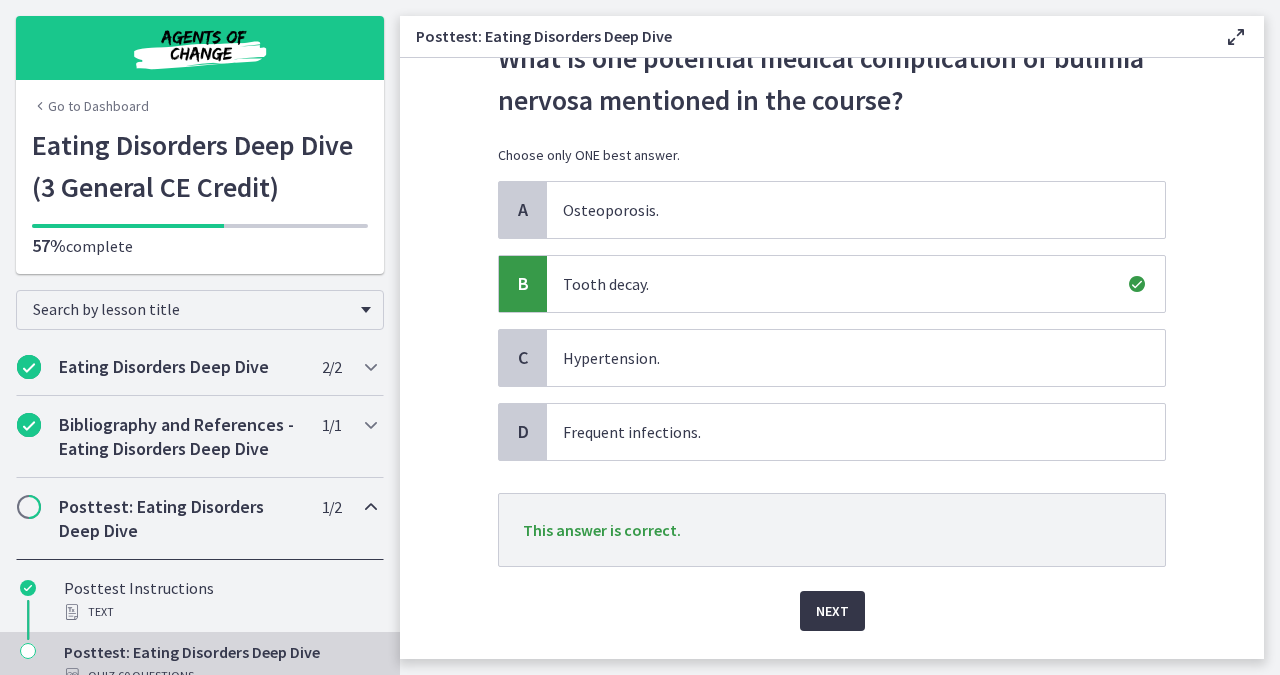 scroll, scrollTop: 98, scrollLeft: 0, axis: vertical 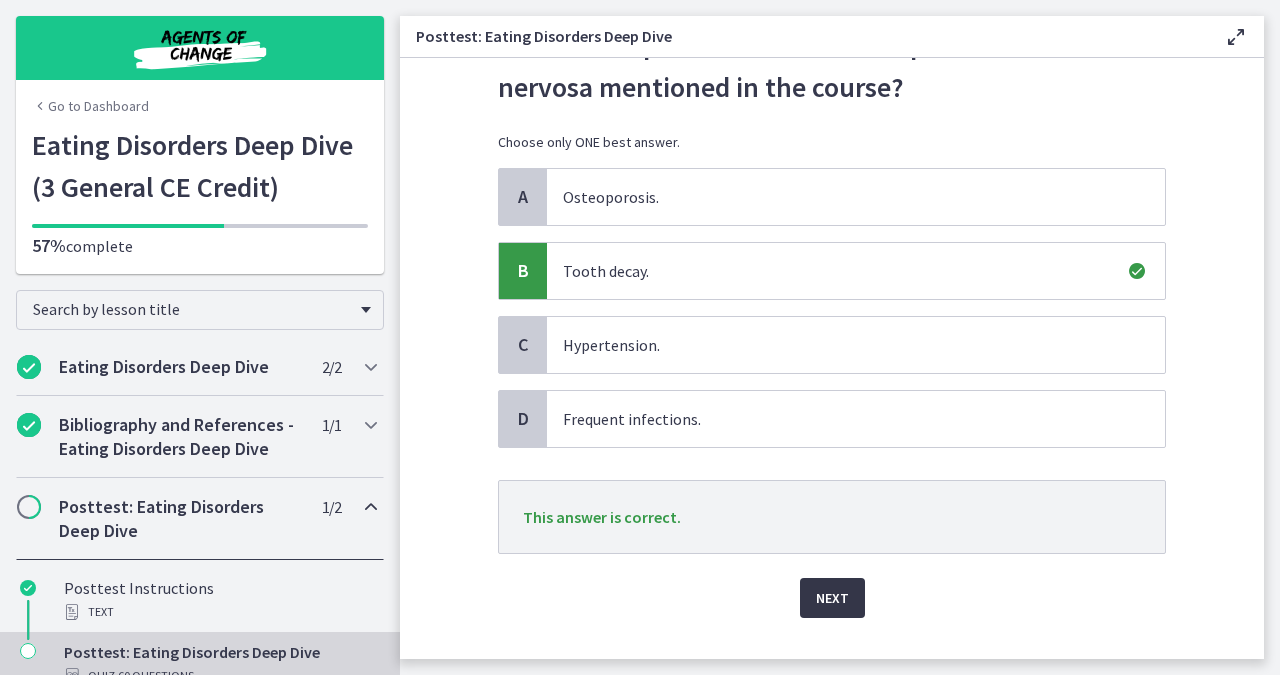 click on "Next" at bounding box center [832, 598] 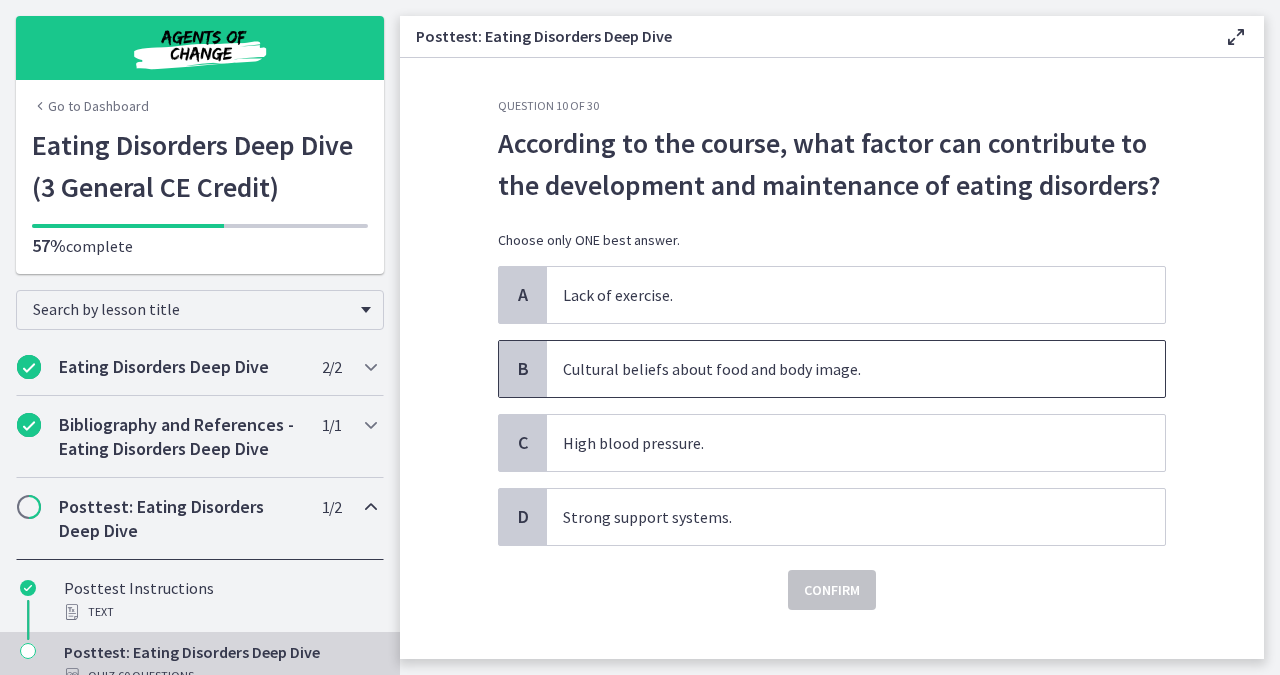click on "Cultural beliefs about food and body image." at bounding box center [856, 369] 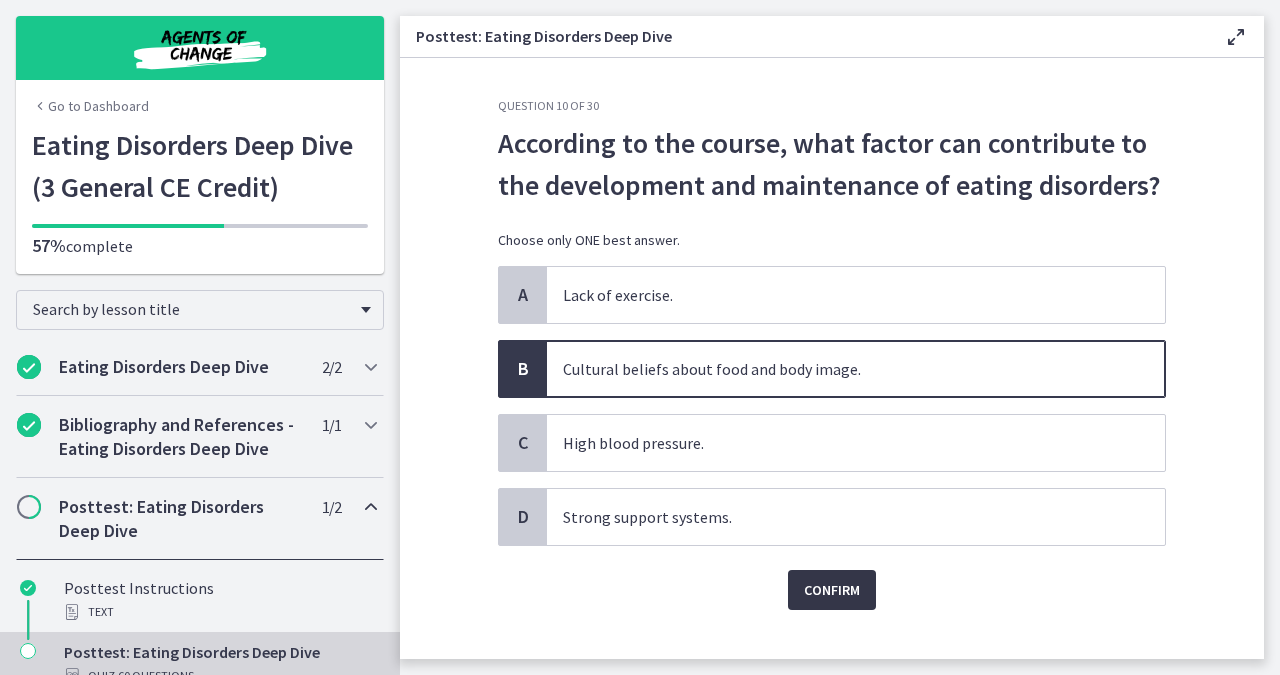 click on "Confirm" at bounding box center (832, 590) 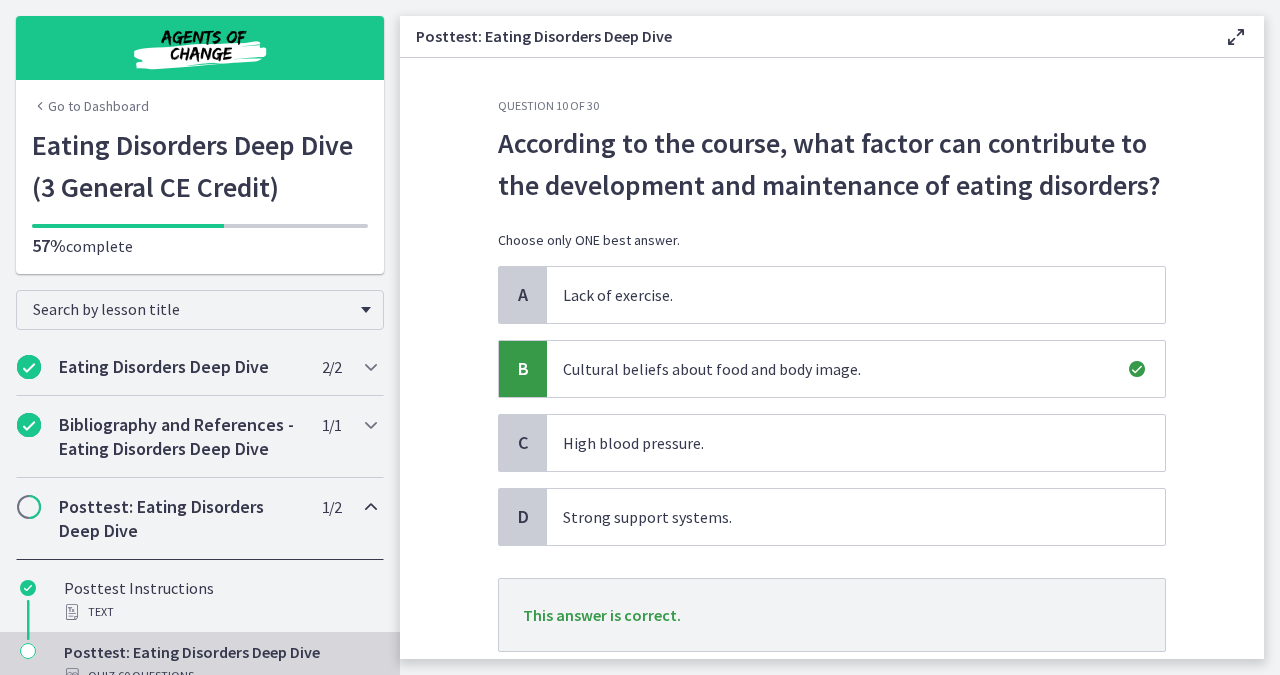 scroll, scrollTop: 0, scrollLeft: 0, axis: both 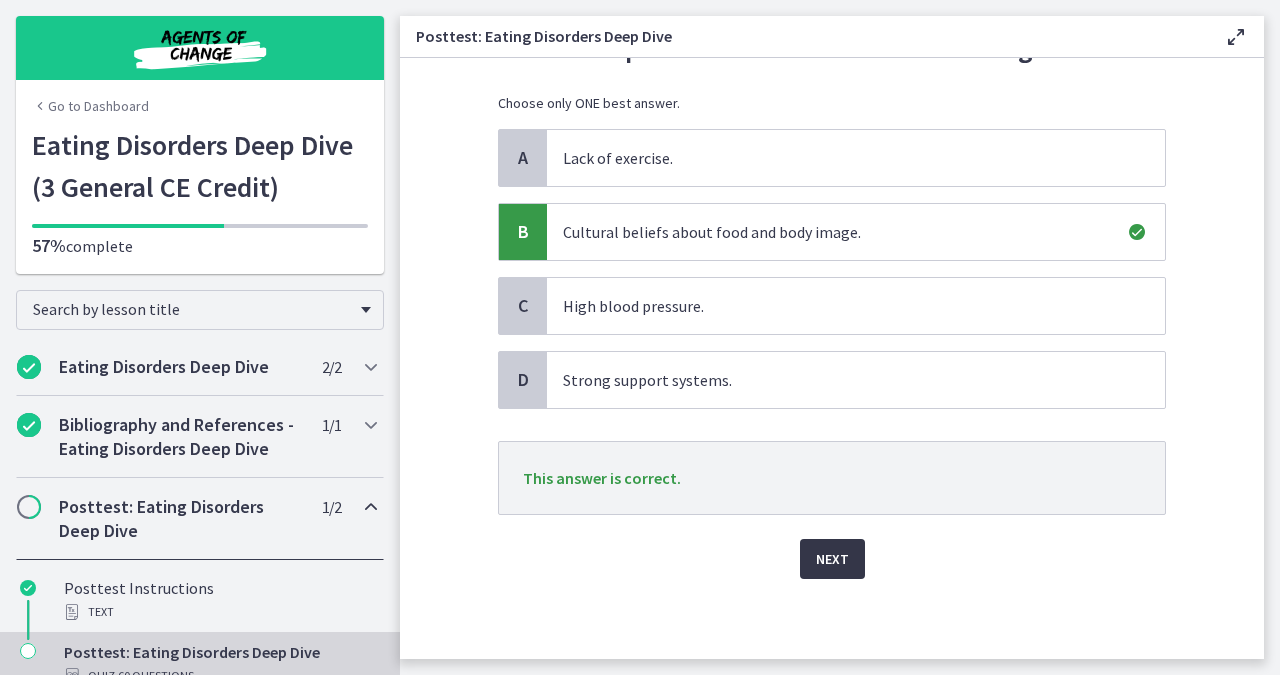 click on "Next" at bounding box center (832, 559) 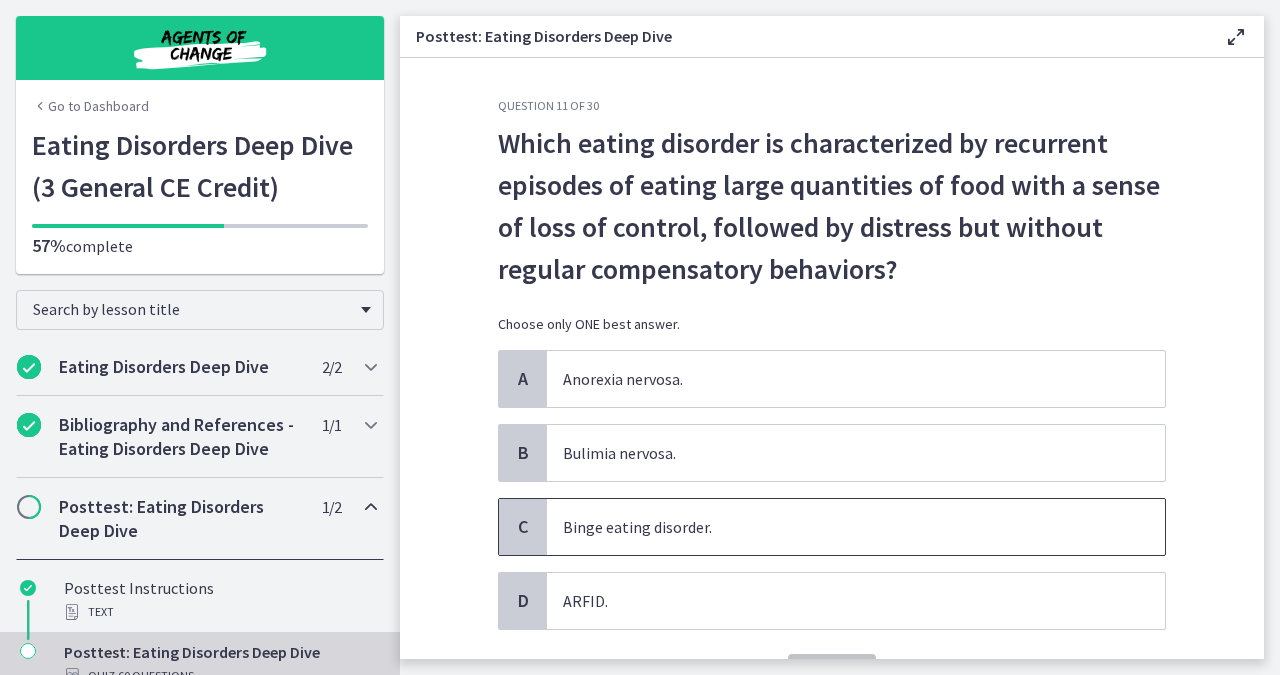 click on "Binge eating disorder." at bounding box center (856, 527) 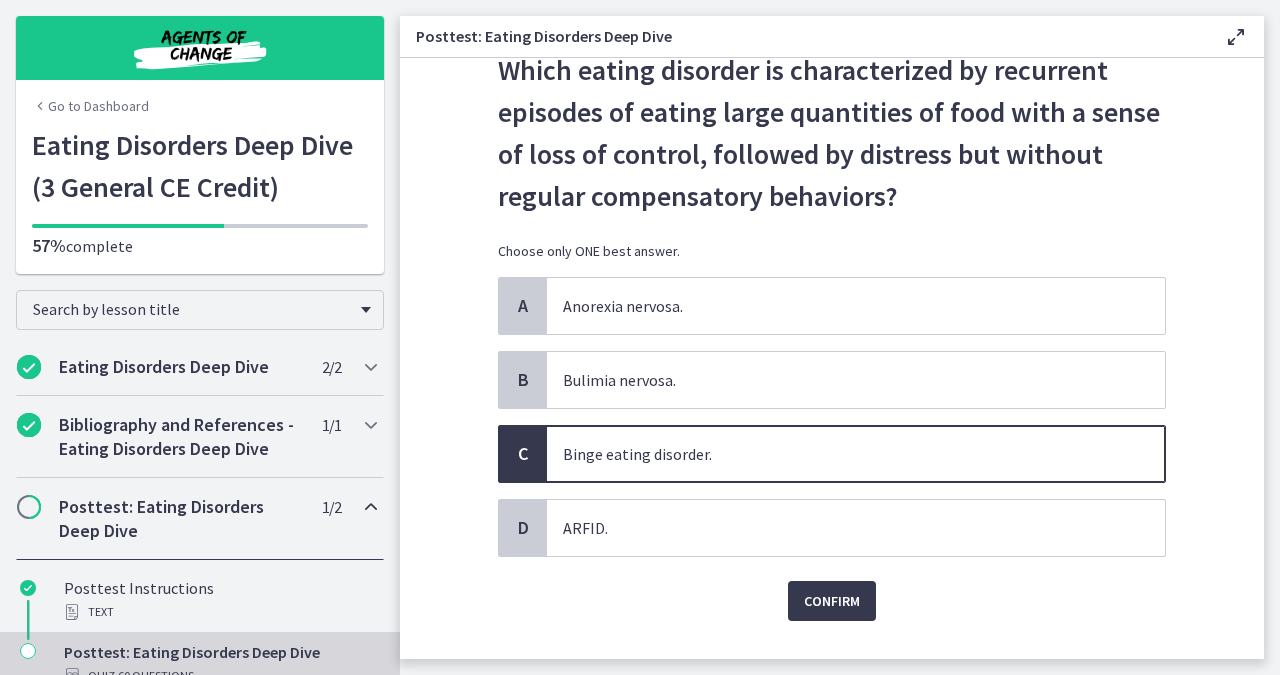 scroll, scrollTop: 74, scrollLeft: 0, axis: vertical 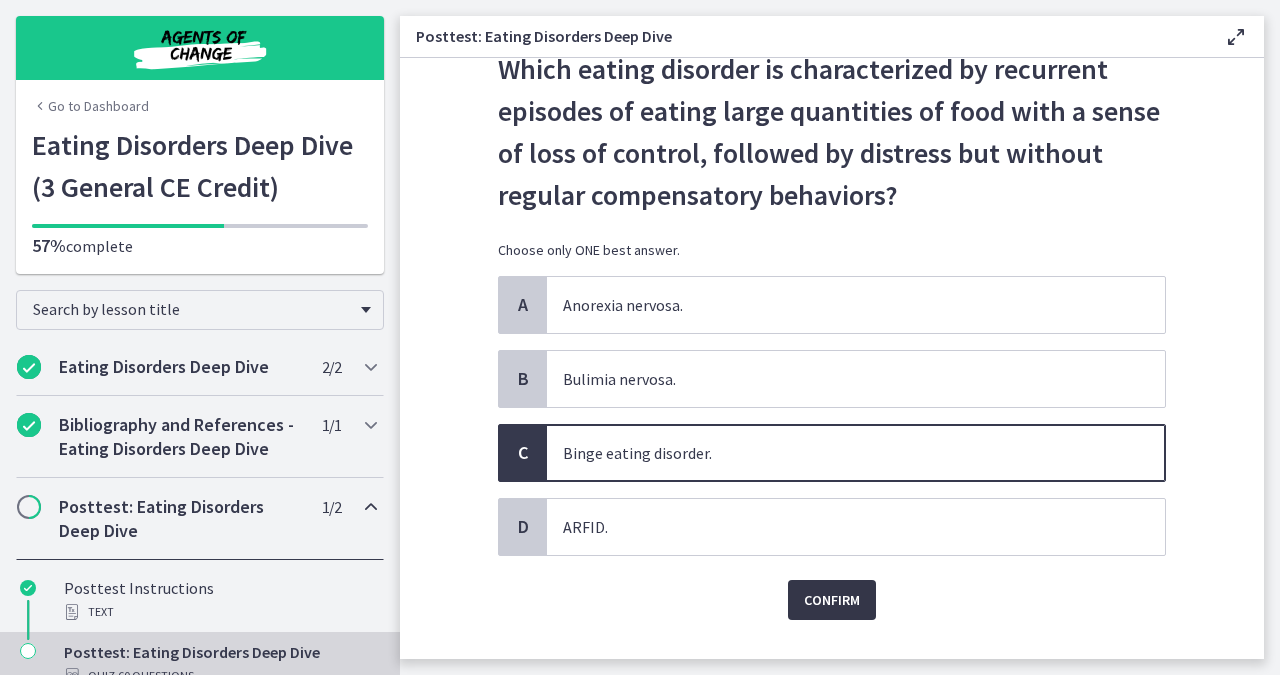 click on "Confirm" at bounding box center [832, 600] 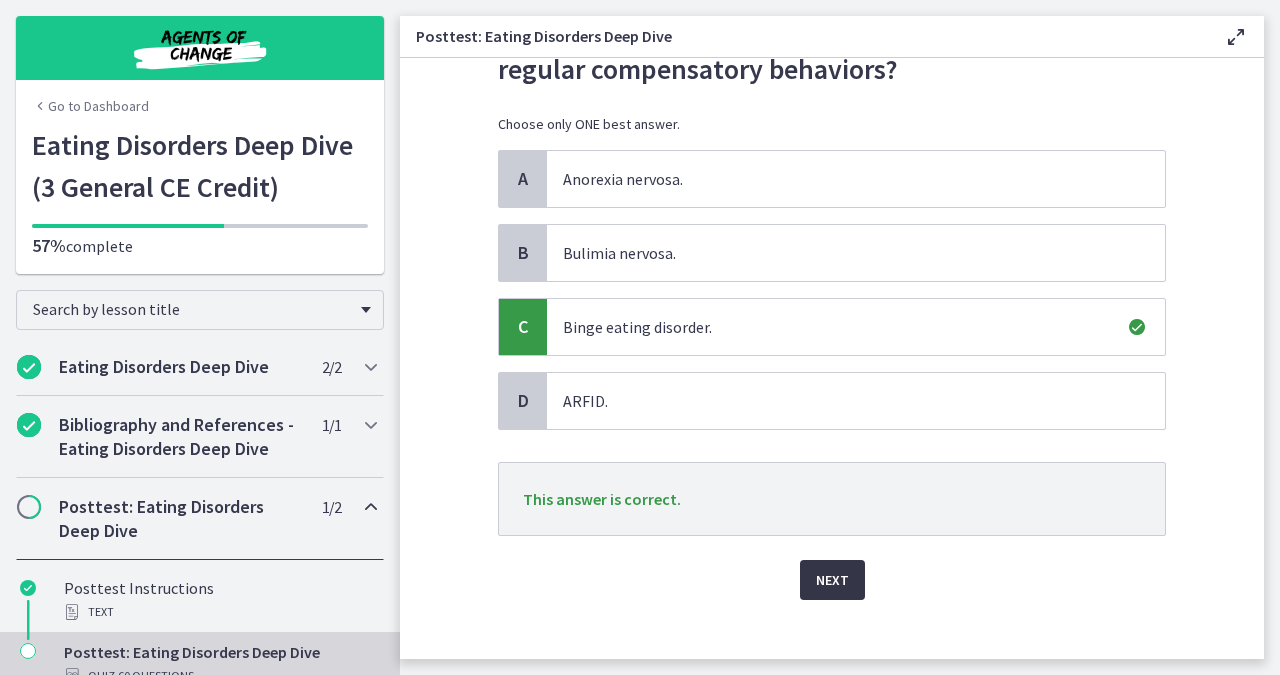 scroll, scrollTop: 201, scrollLeft: 0, axis: vertical 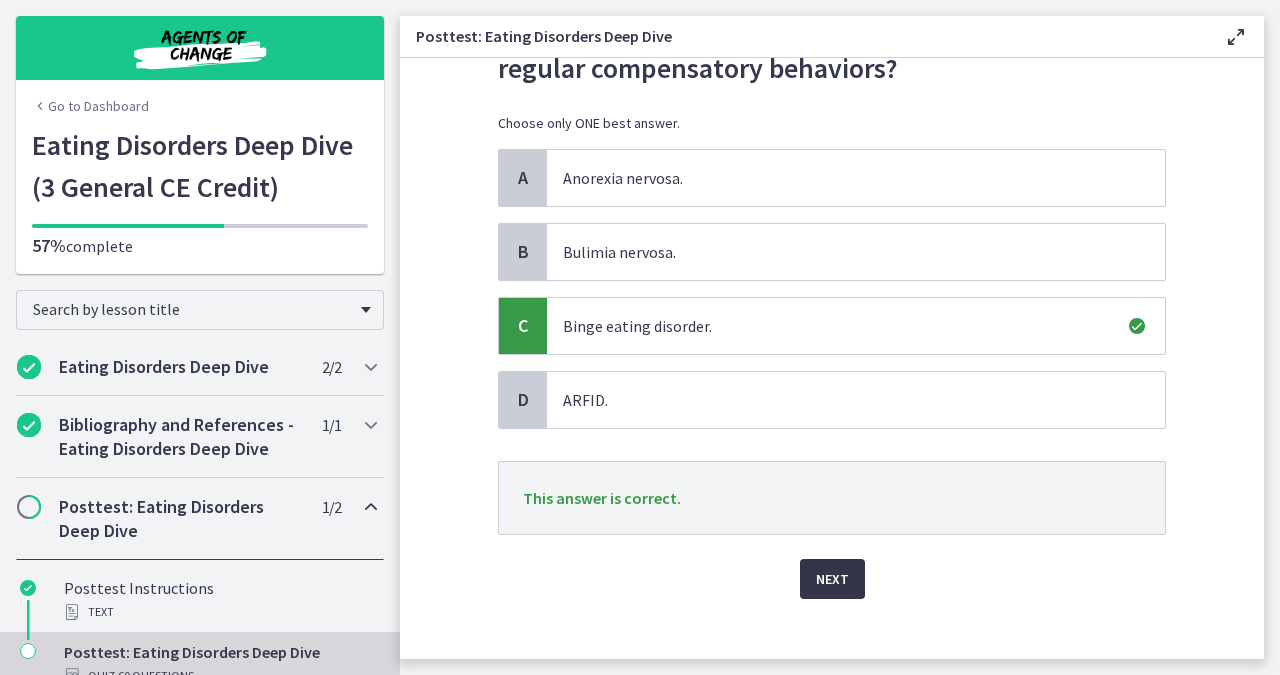 click on "Next" at bounding box center (832, 579) 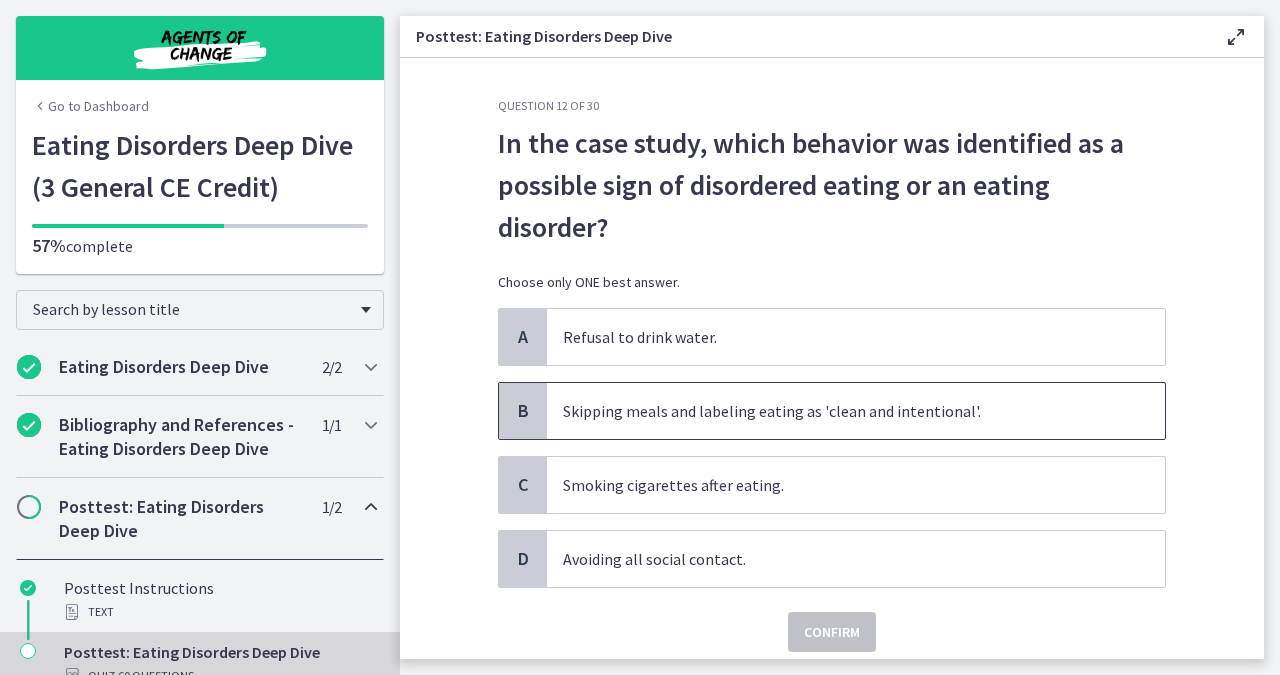click on "Skipping meals and labeling eating as 'clean and intentional'." at bounding box center (856, 411) 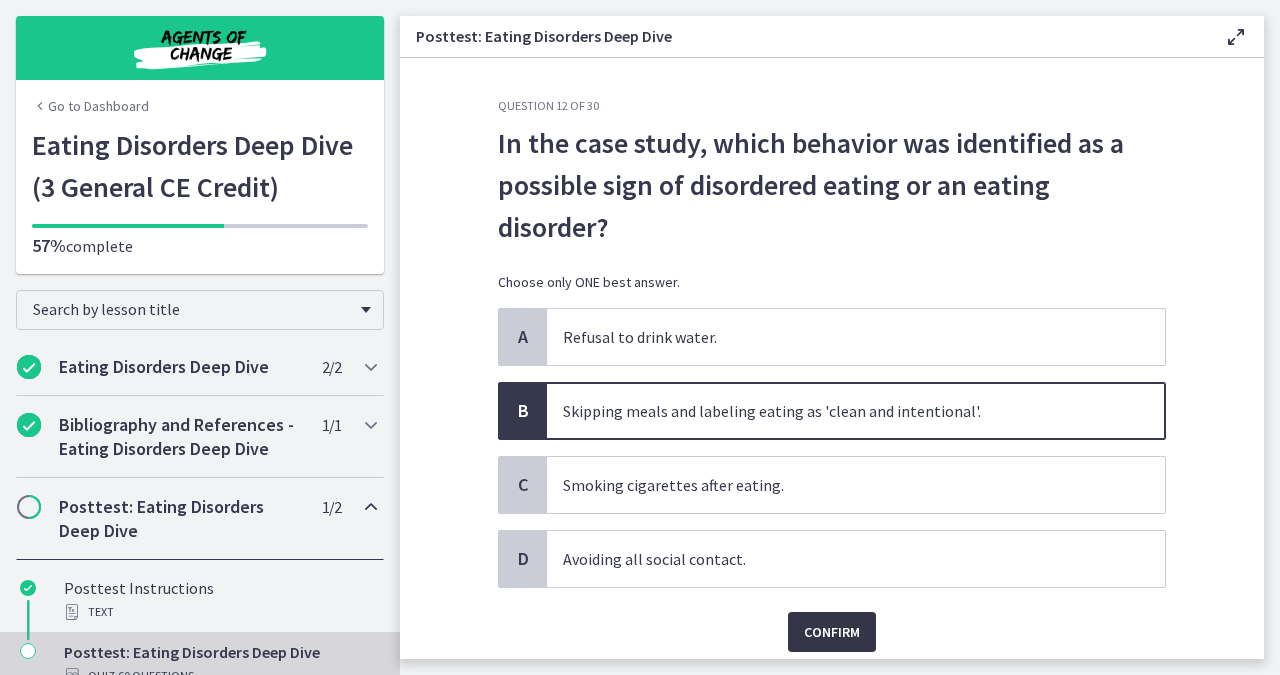 click on "Confirm" at bounding box center [832, 632] 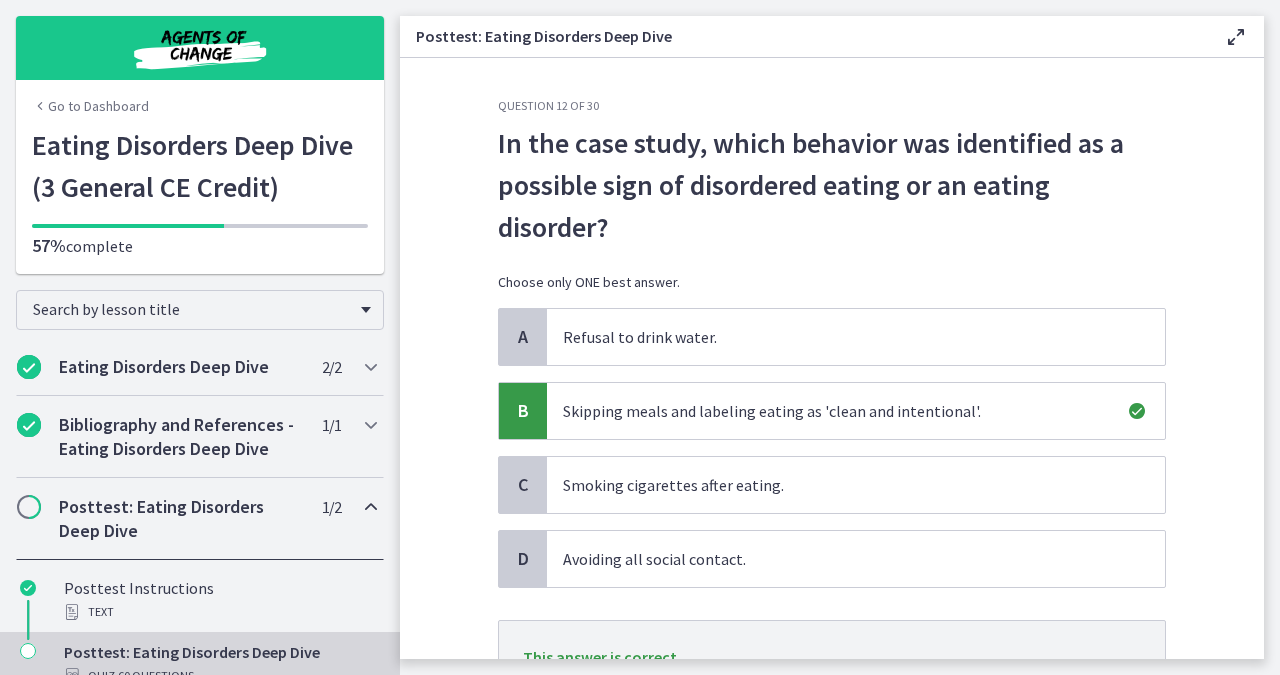 scroll, scrollTop: 86, scrollLeft: 0, axis: vertical 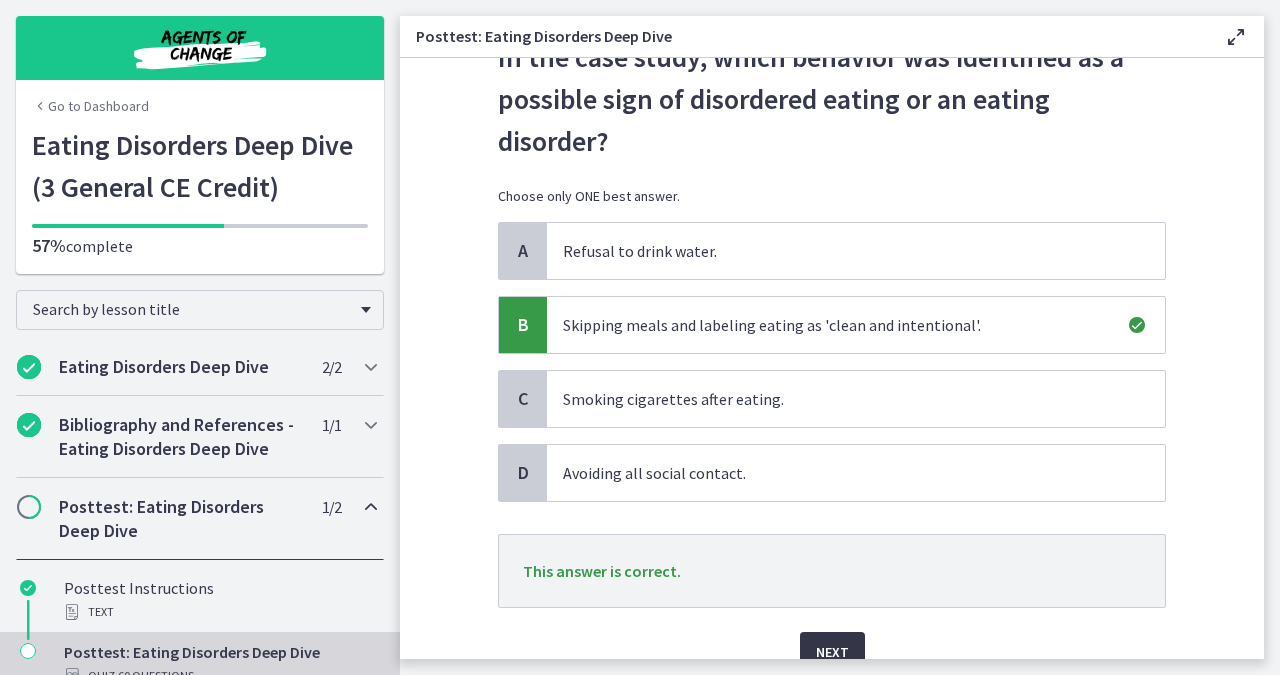 click on "Next" at bounding box center [832, 652] 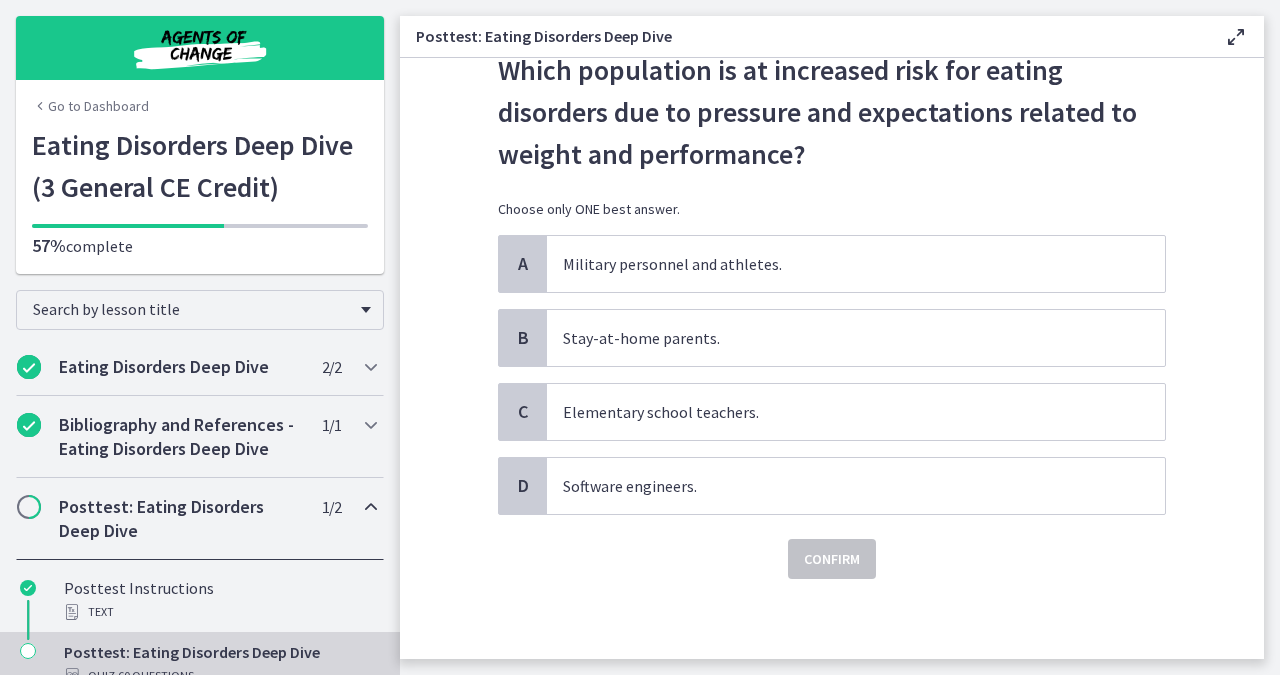 scroll, scrollTop: 0, scrollLeft: 0, axis: both 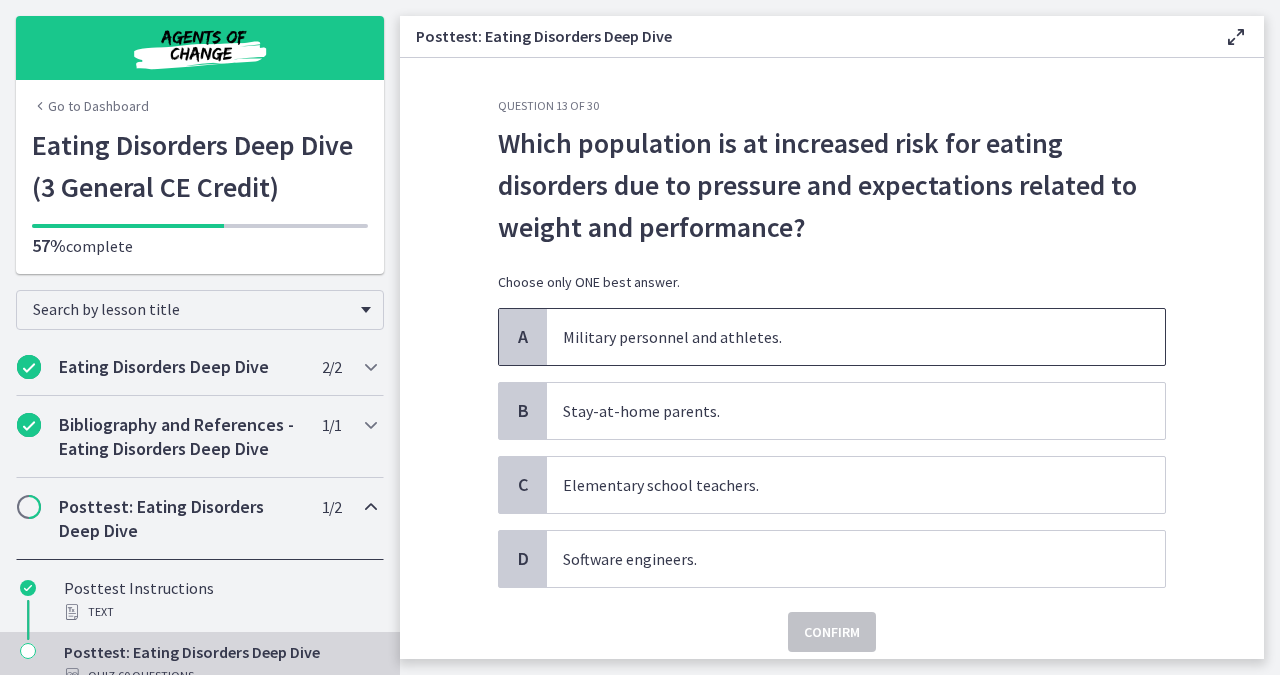 click on "Military personnel and athletes." at bounding box center [856, 337] 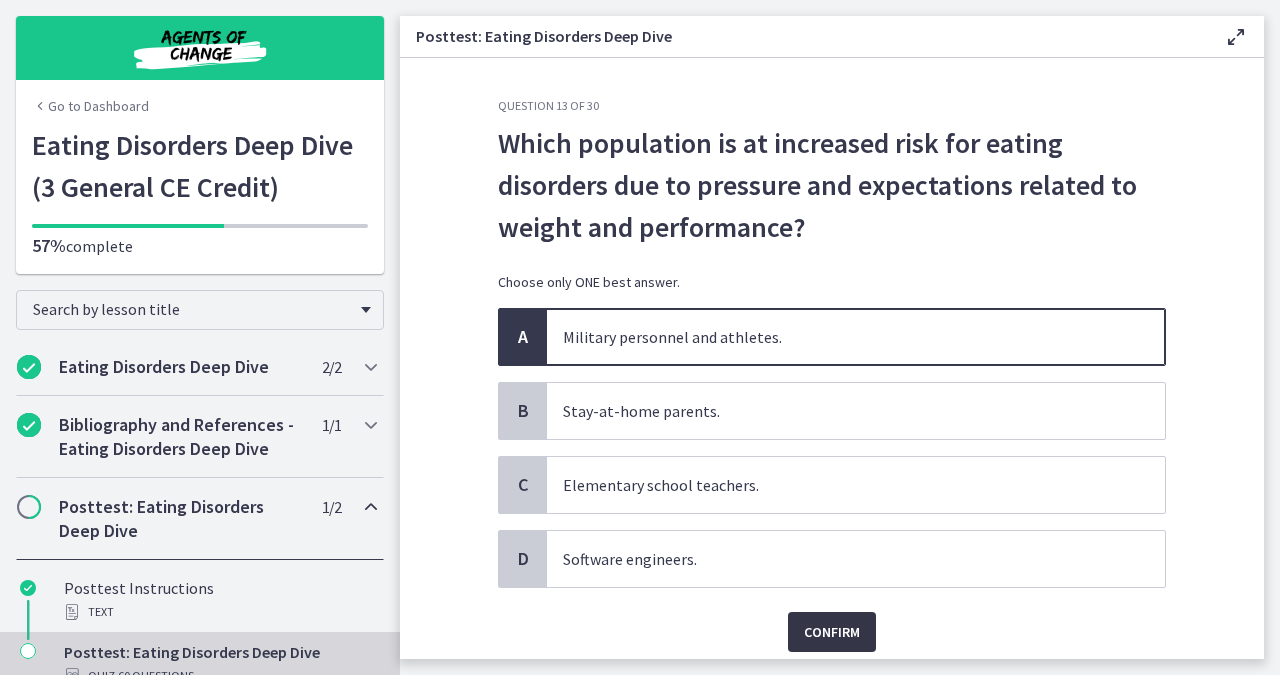 click on "Confirm" at bounding box center (832, 632) 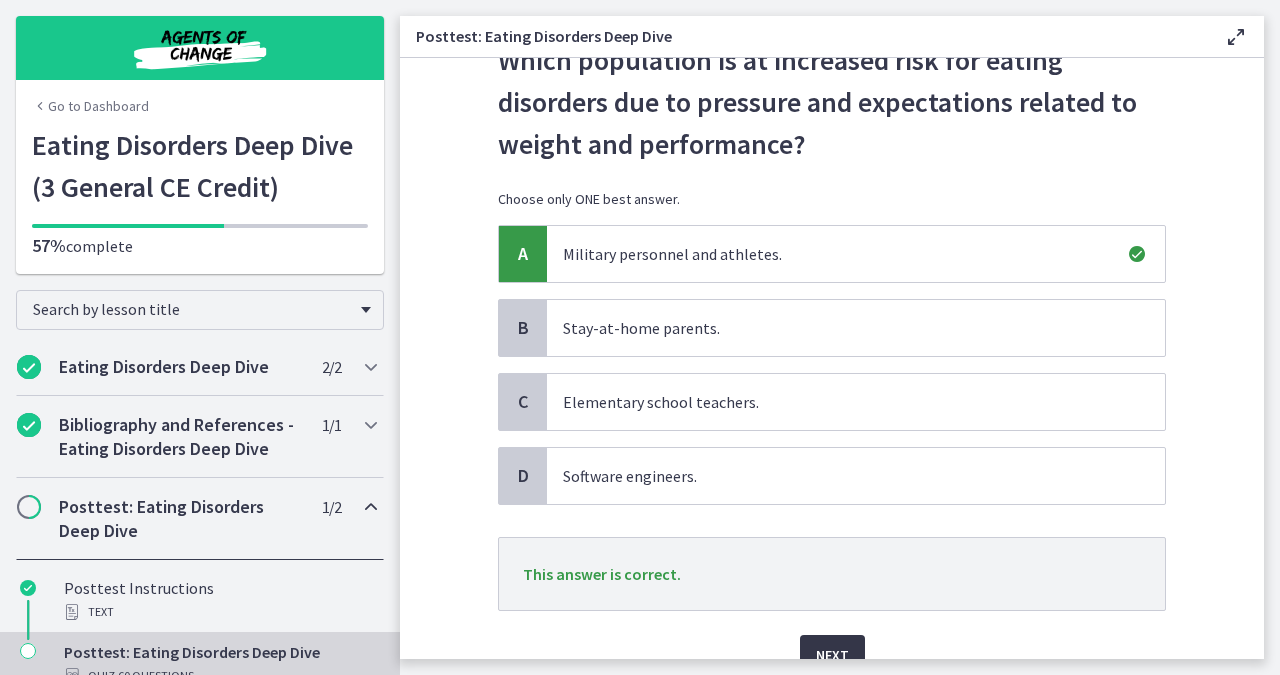 scroll, scrollTop: 90, scrollLeft: 0, axis: vertical 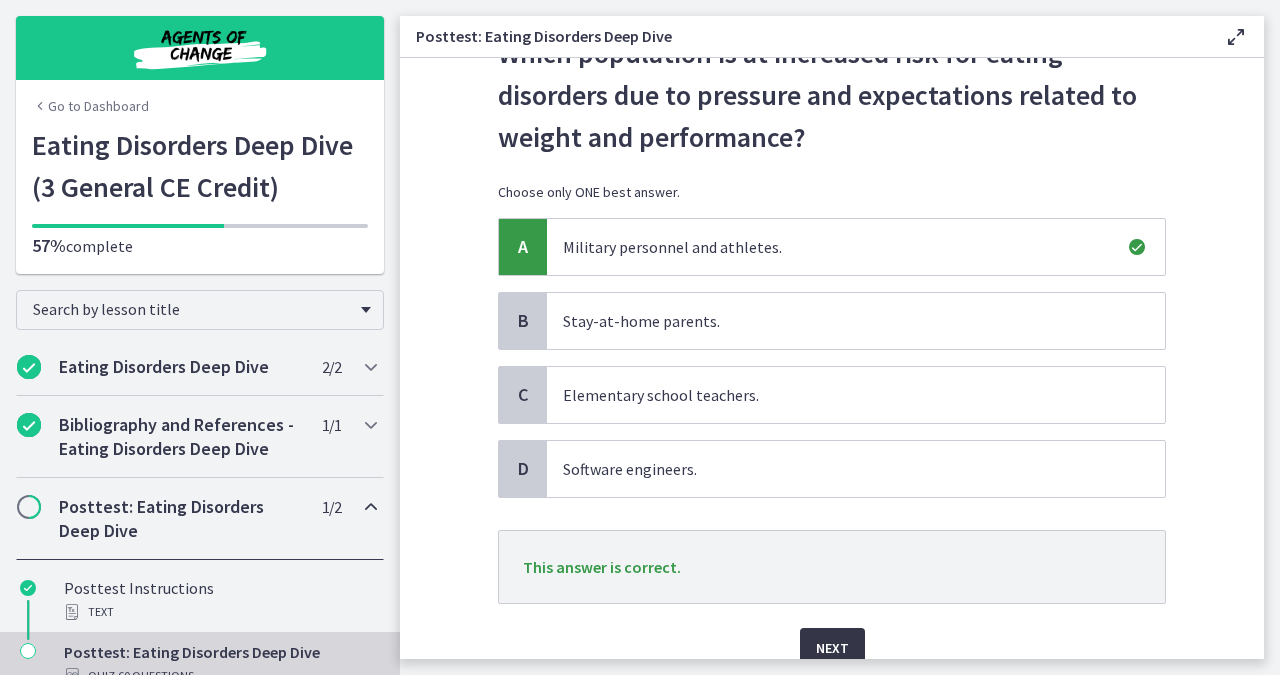 click on "Next" at bounding box center (832, 648) 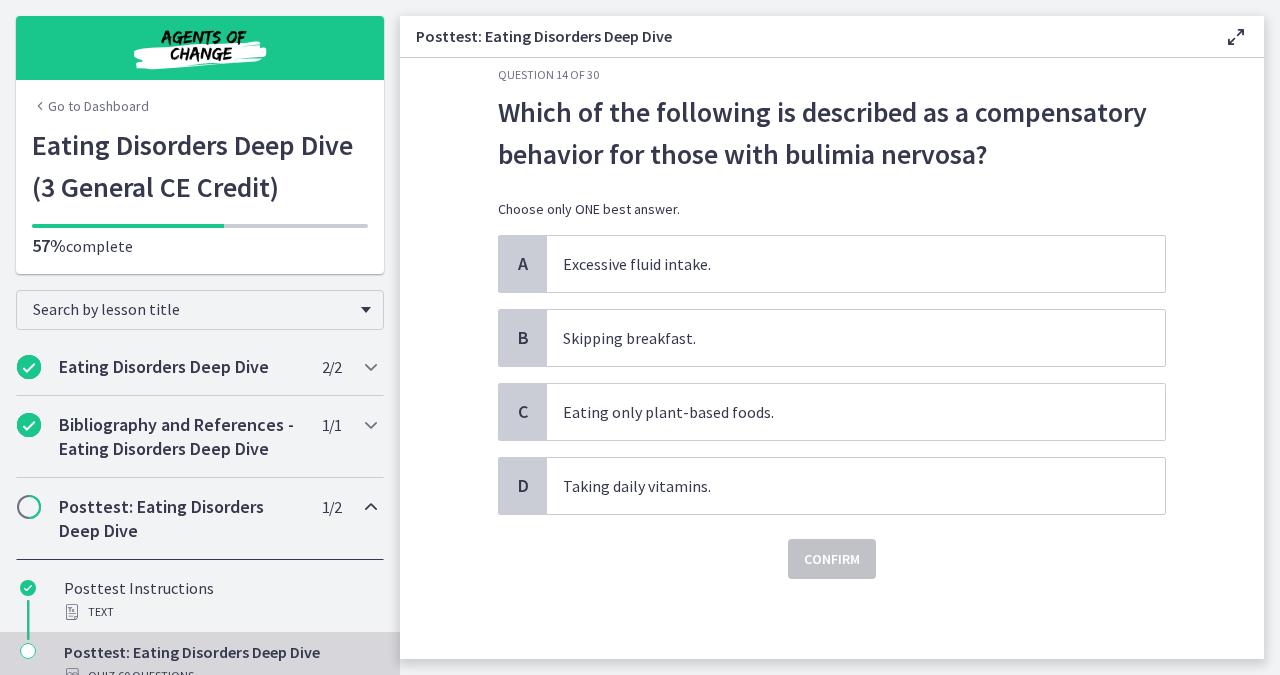 scroll, scrollTop: 0, scrollLeft: 0, axis: both 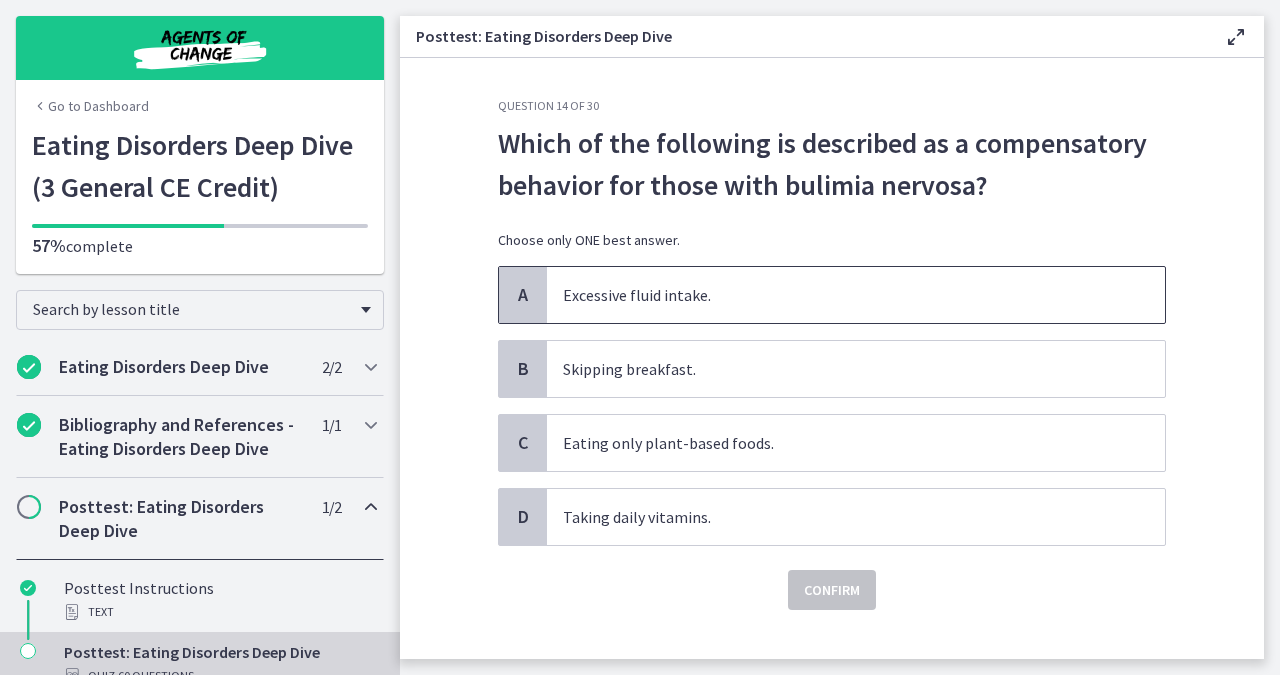 click on "Excessive fluid intake." at bounding box center [856, 295] 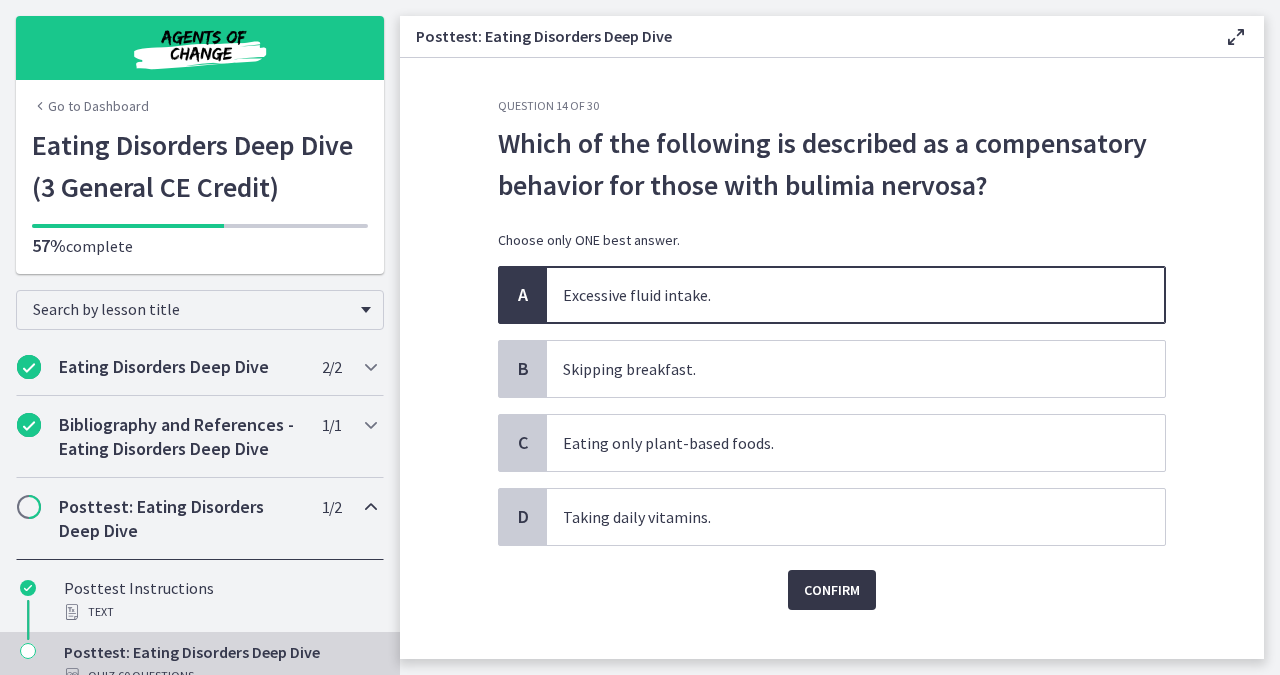 click on "Confirm" at bounding box center [832, 590] 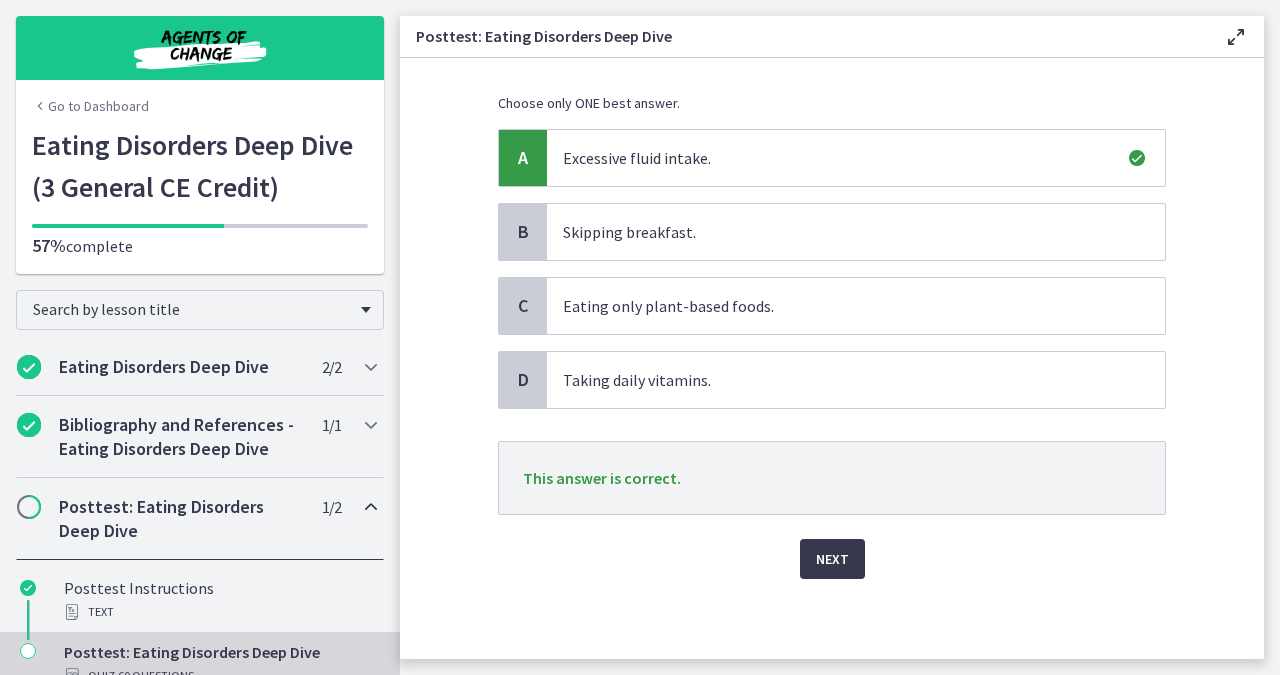 scroll, scrollTop: 144, scrollLeft: 0, axis: vertical 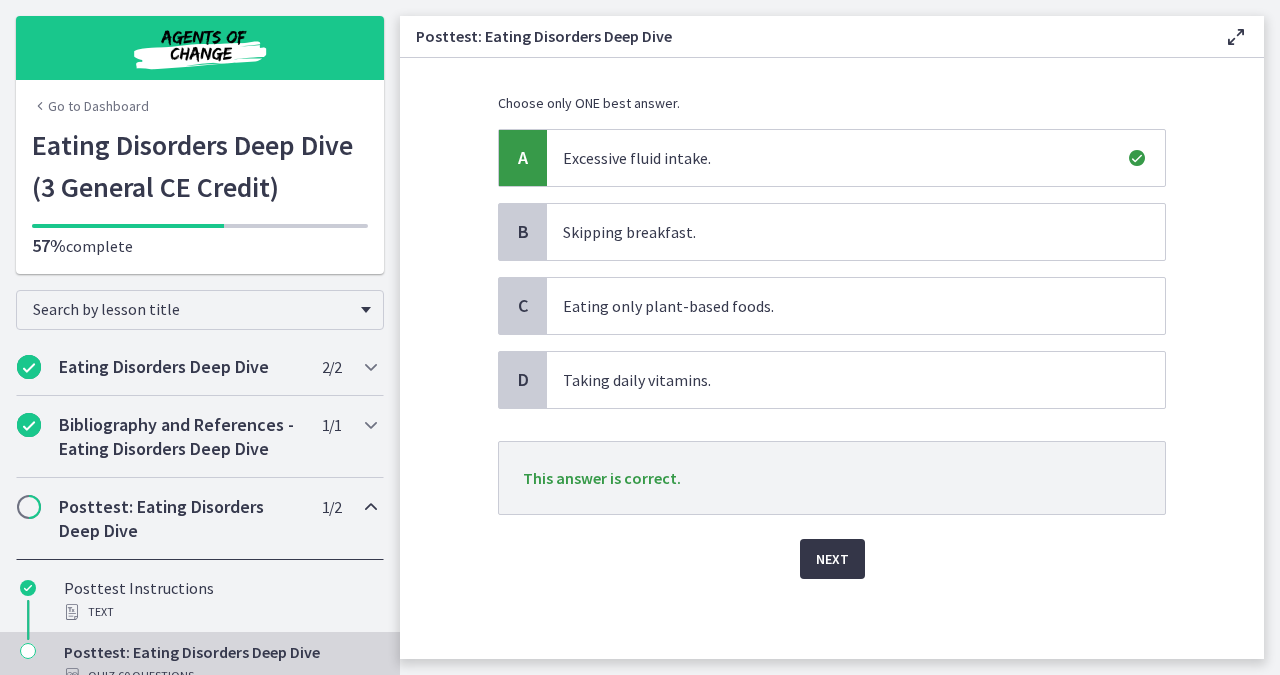 click on "Next" at bounding box center [832, 559] 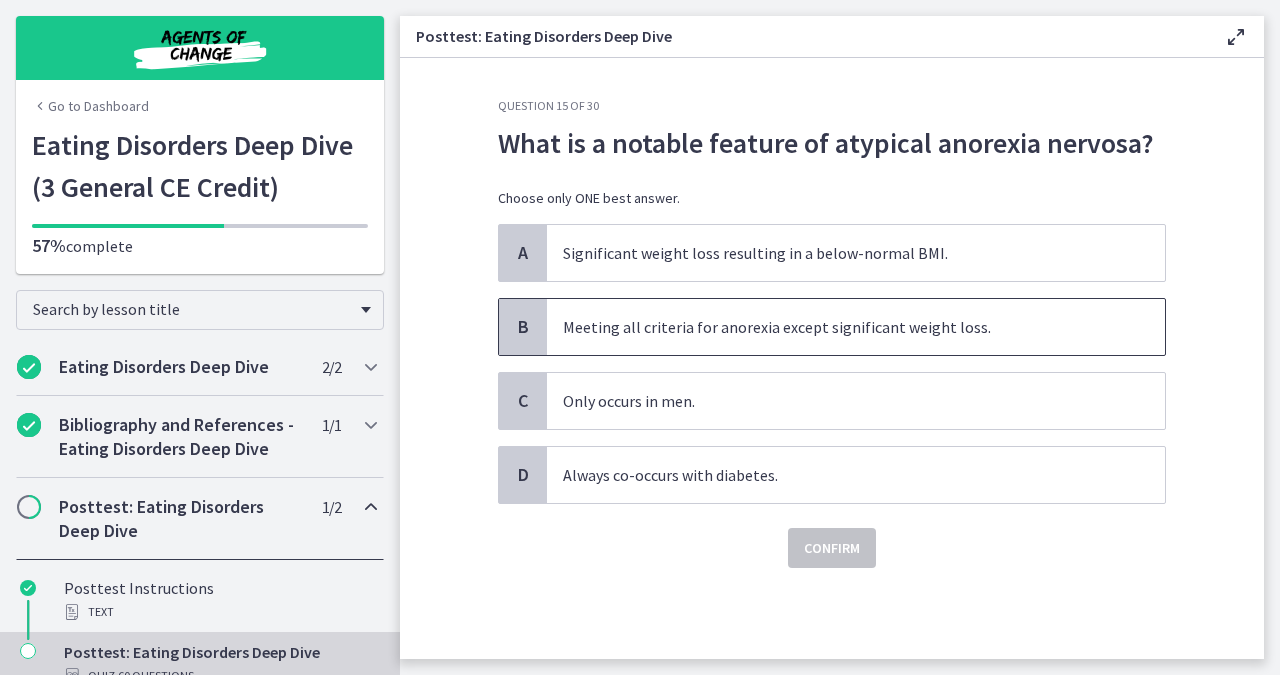 click on "Meeting all criteria for anorexia except significant weight loss." at bounding box center [856, 327] 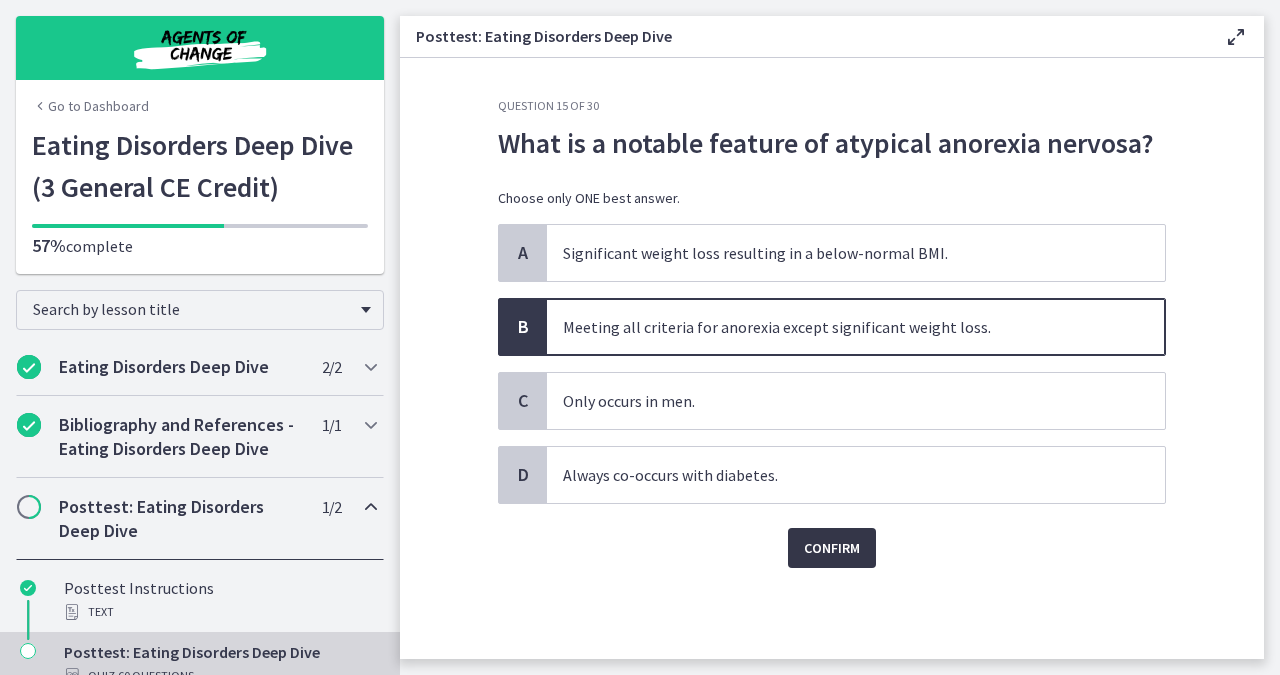 click on "Confirm" at bounding box center (832, 548) 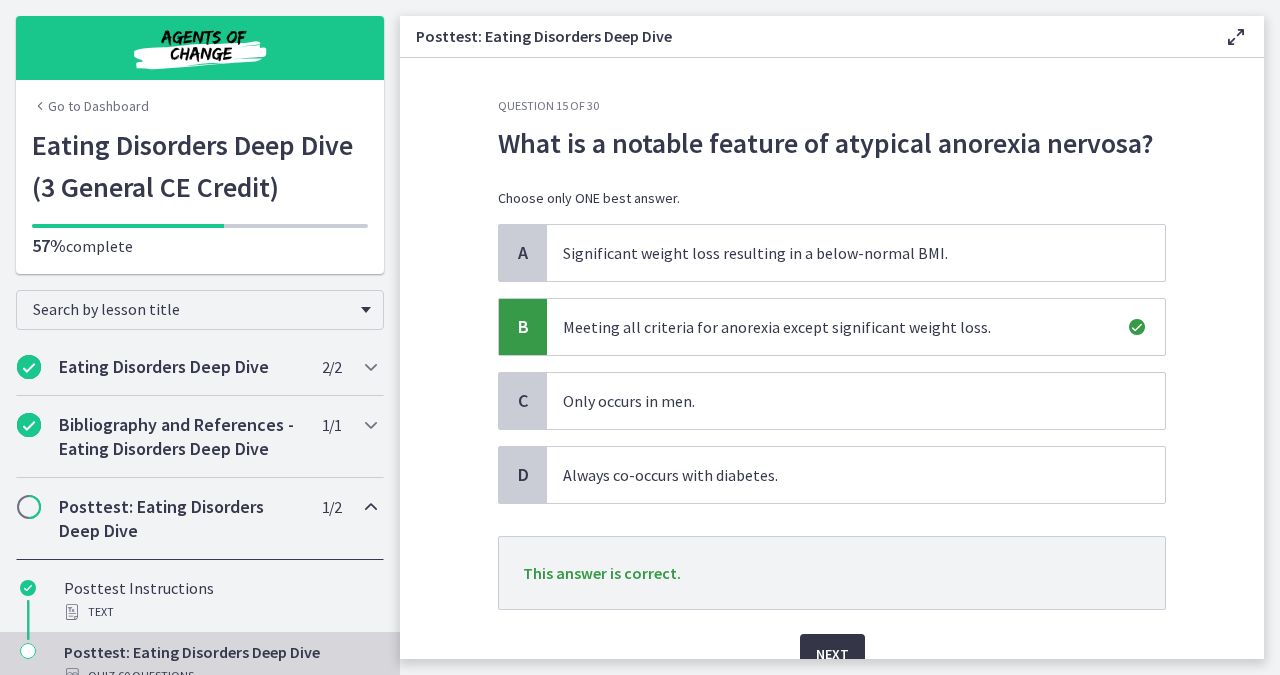 scroll, scrollTop: 92, scrollLeft: 0, axis: vertical 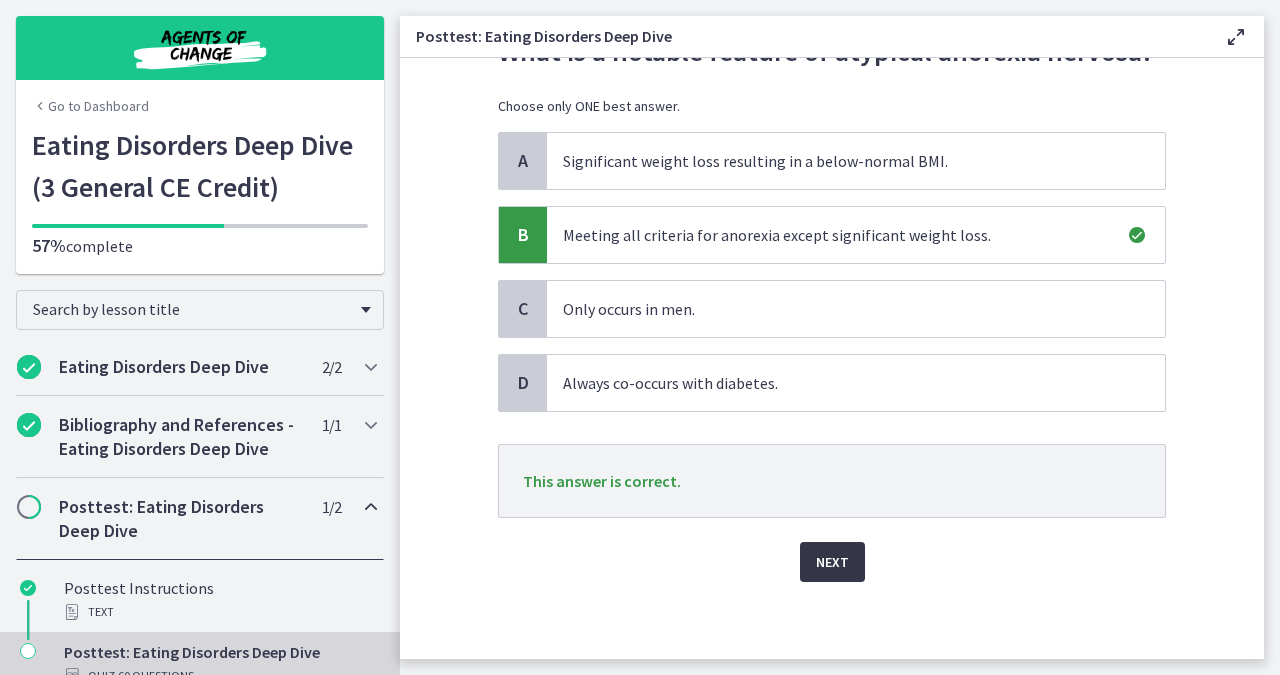 click on "Next" at bounding box center [832, 562] 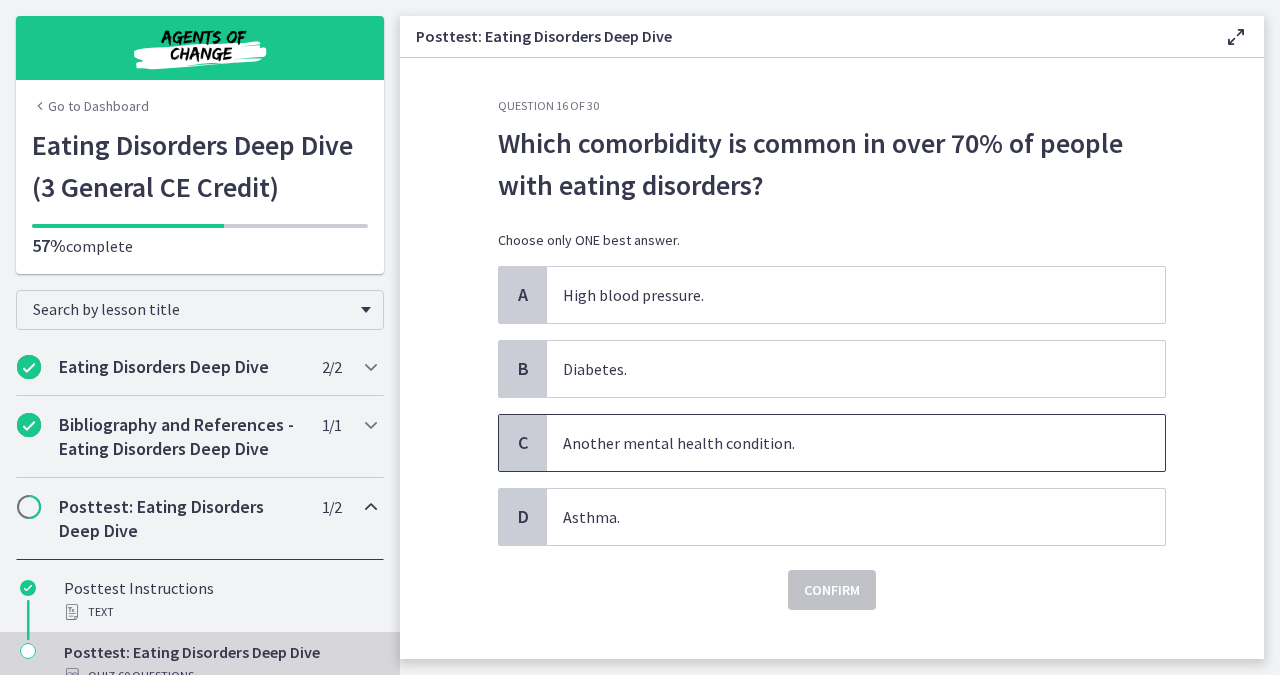 click on "Another mental health condition." at bounding box center [856, 443] 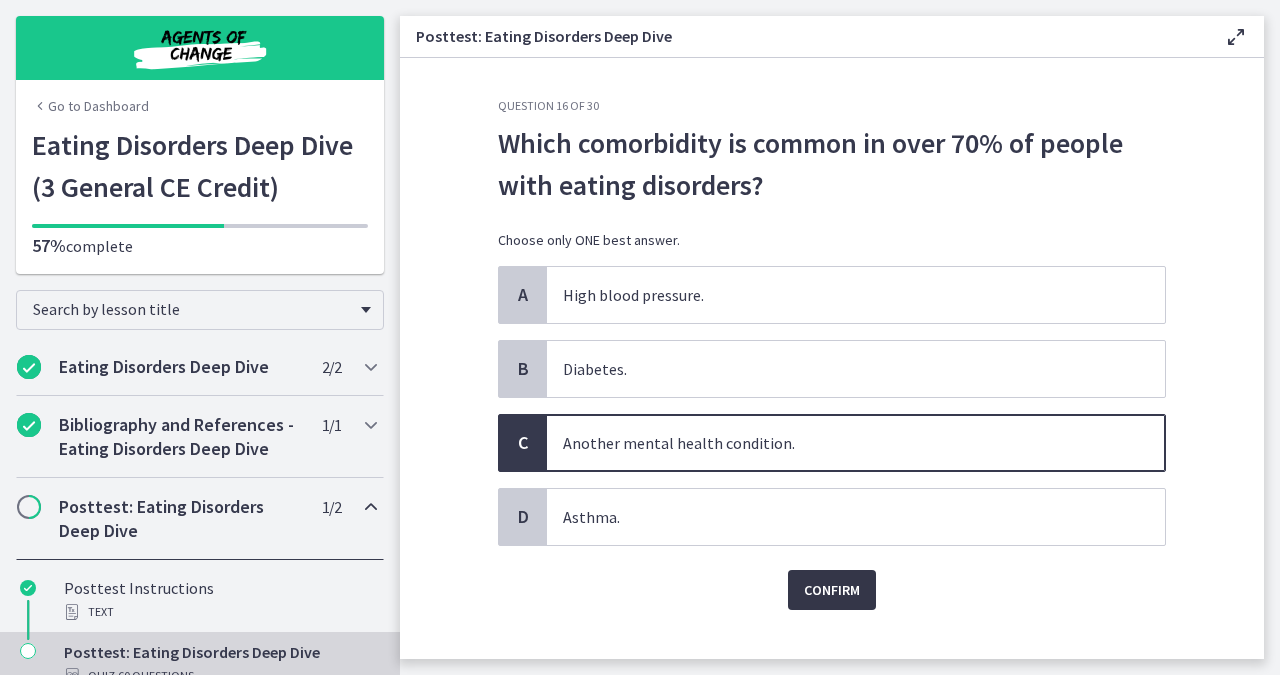 click on "Confirm" at bounding box center [832, 590] 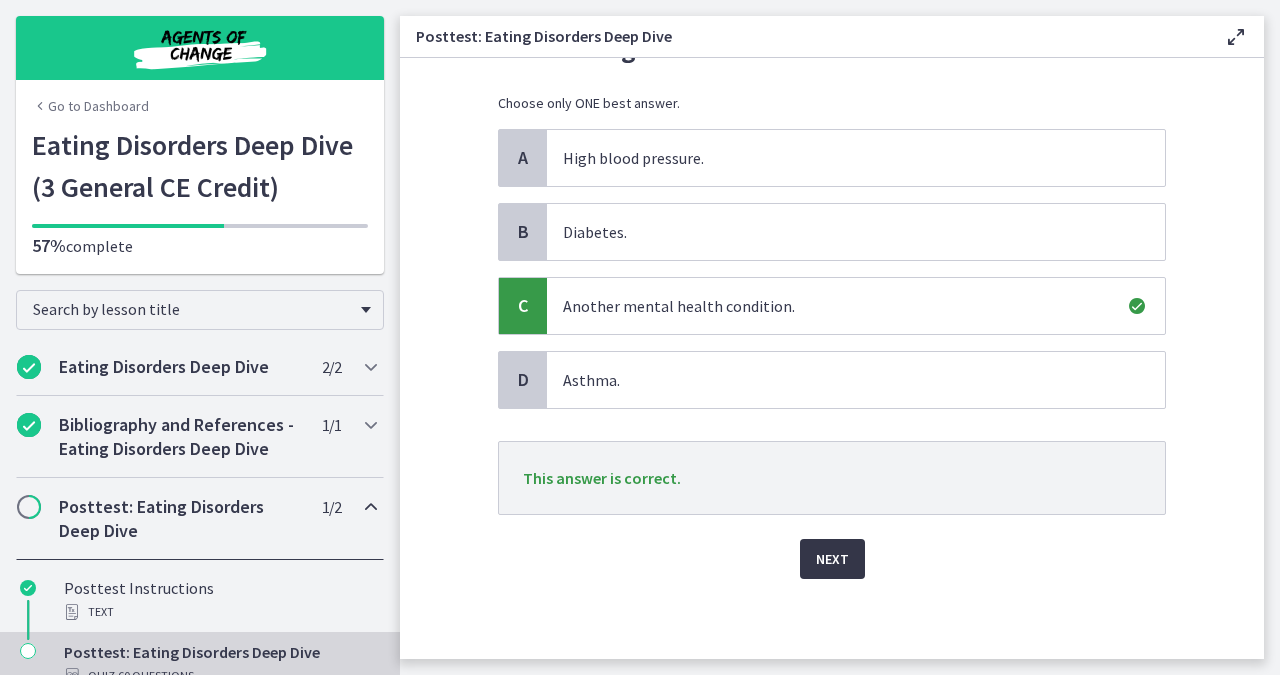 scroll, scrollTop: 144, scrollLeft: 0, axis: vertical 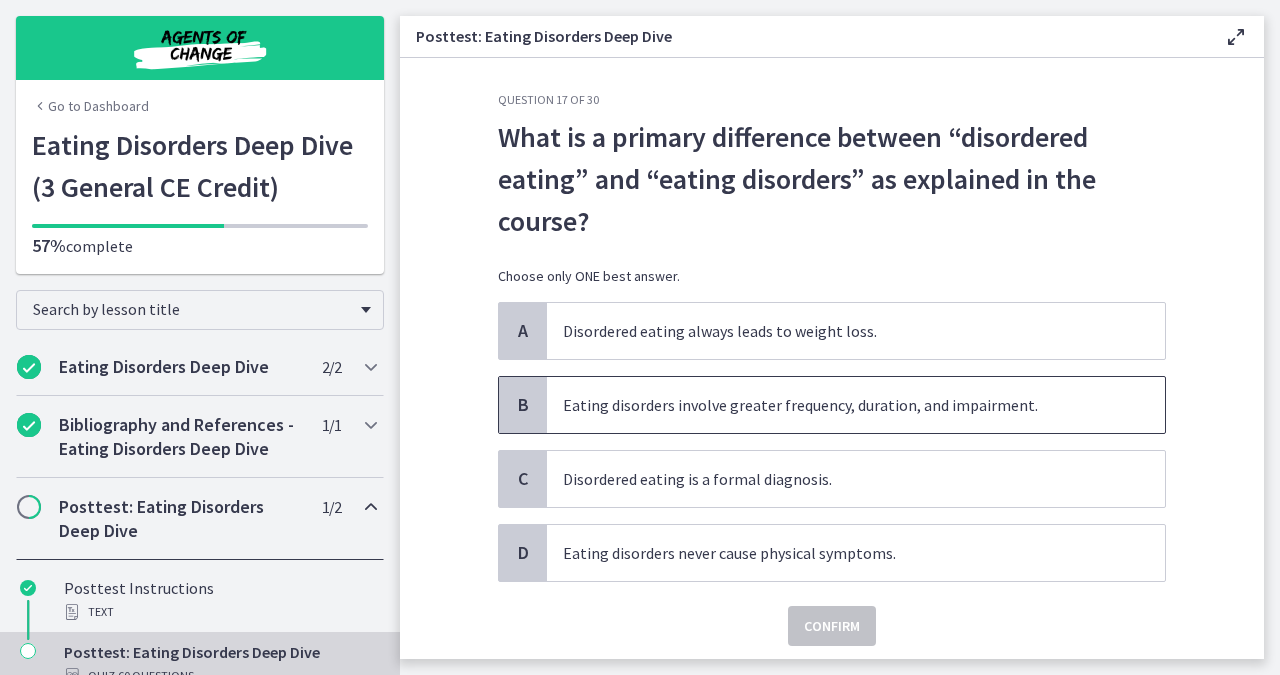 click on "Eating disorders involve greater frequency, duration, and impairment." at bounding box center (856, 405) 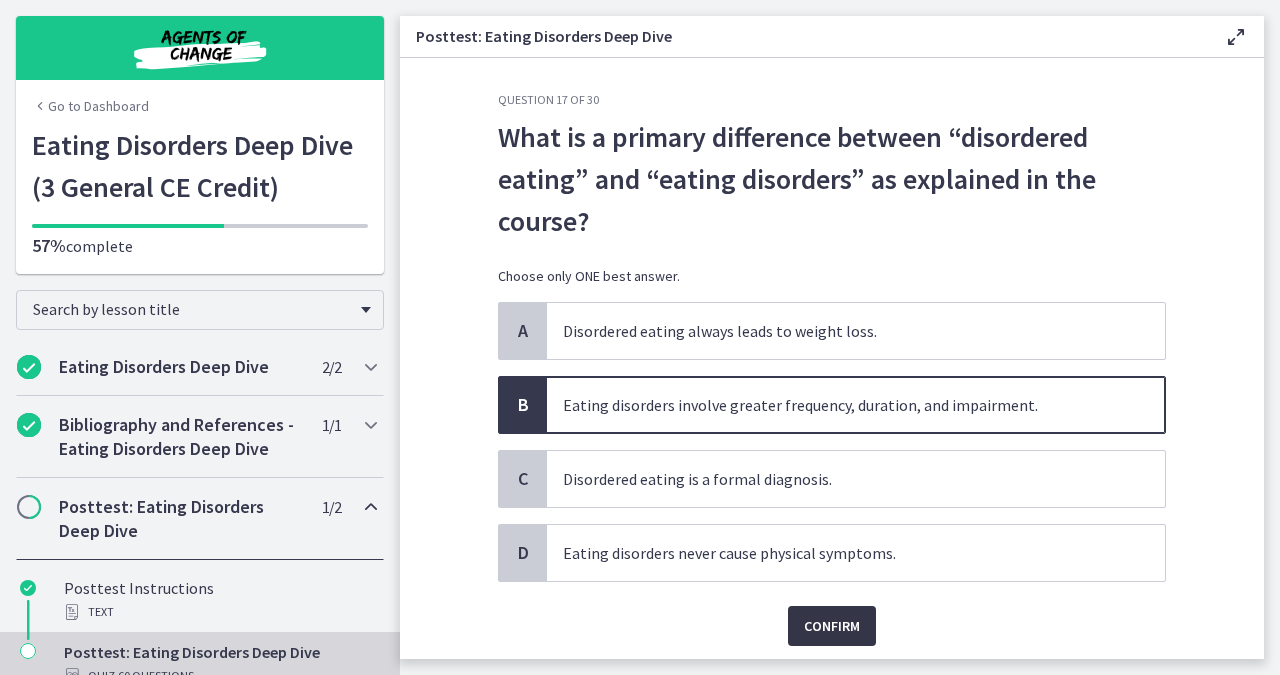 click on "Confirm" at bounding box center (832, 626) 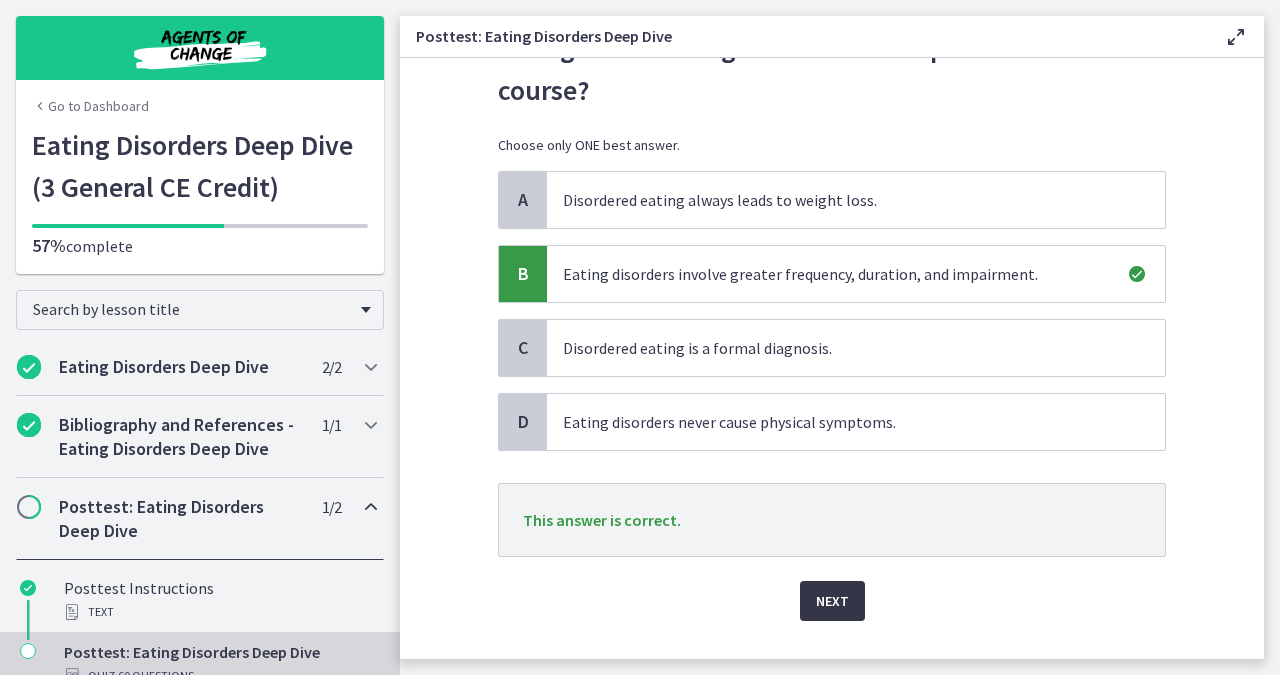 scroll, scrollTop: 162, scrollLeft: 0, axis: vertical 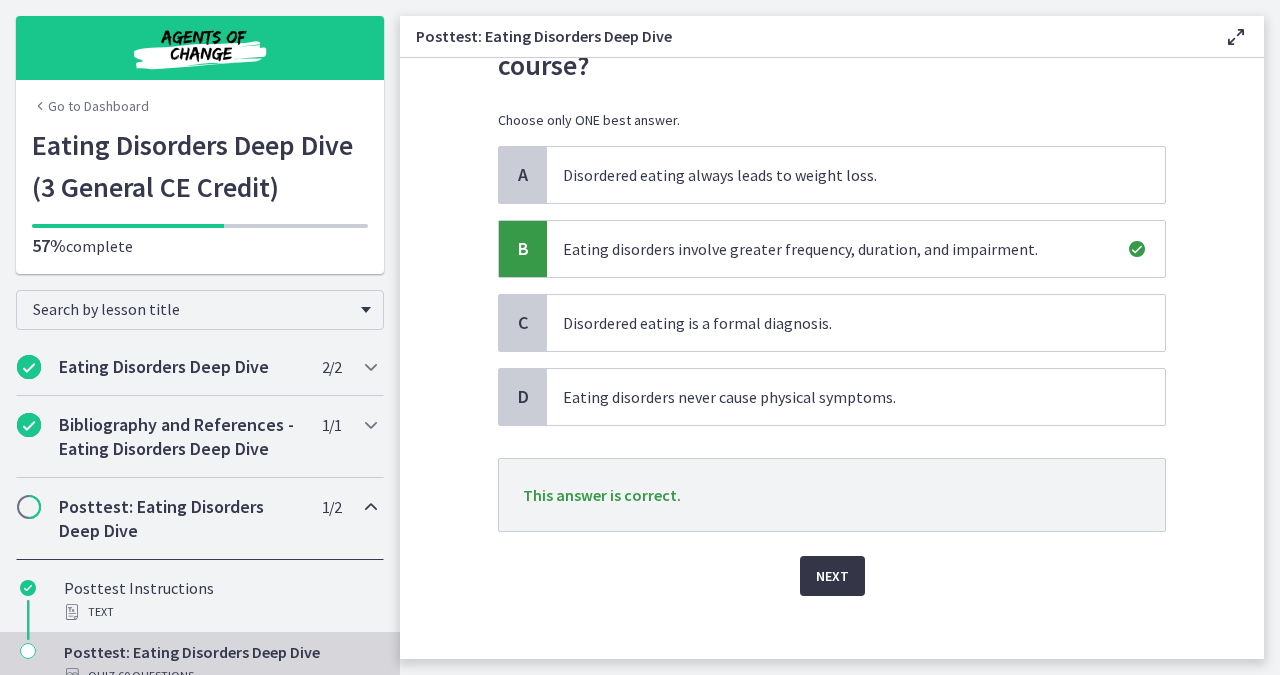 click on "Next" at bounding box center [832, 576] 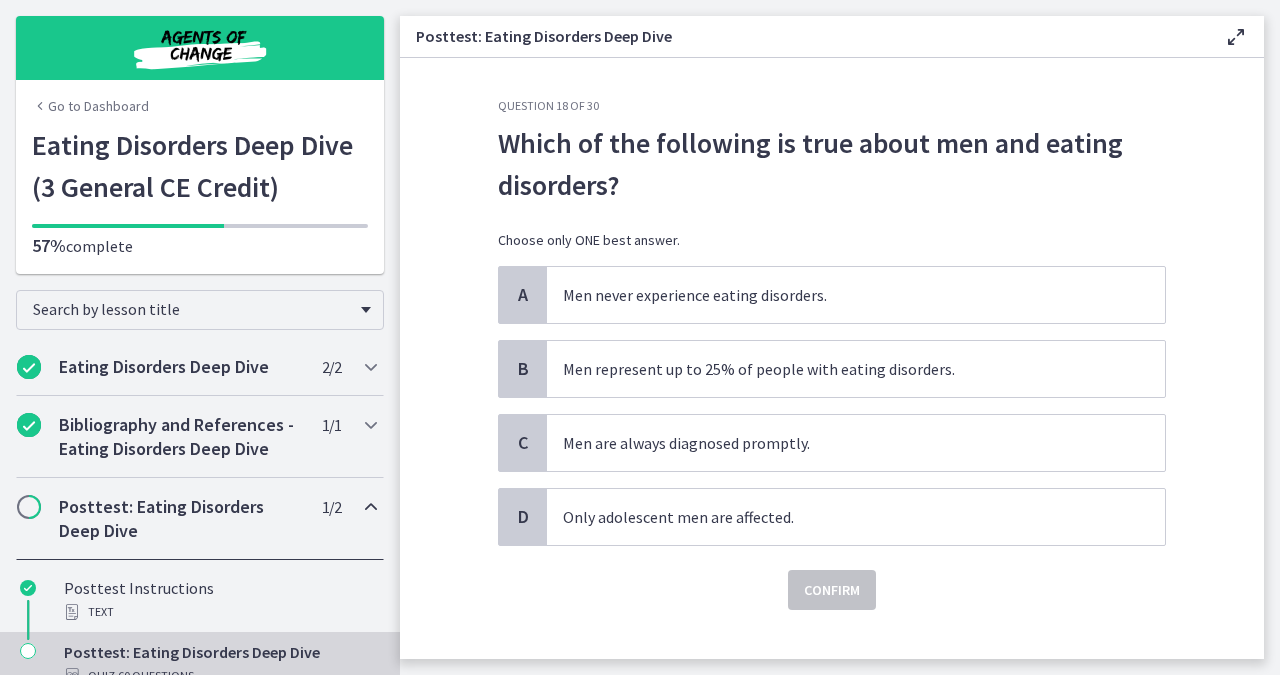 scroll, scrollTop: 0, scrollLeft: 0, axis: both 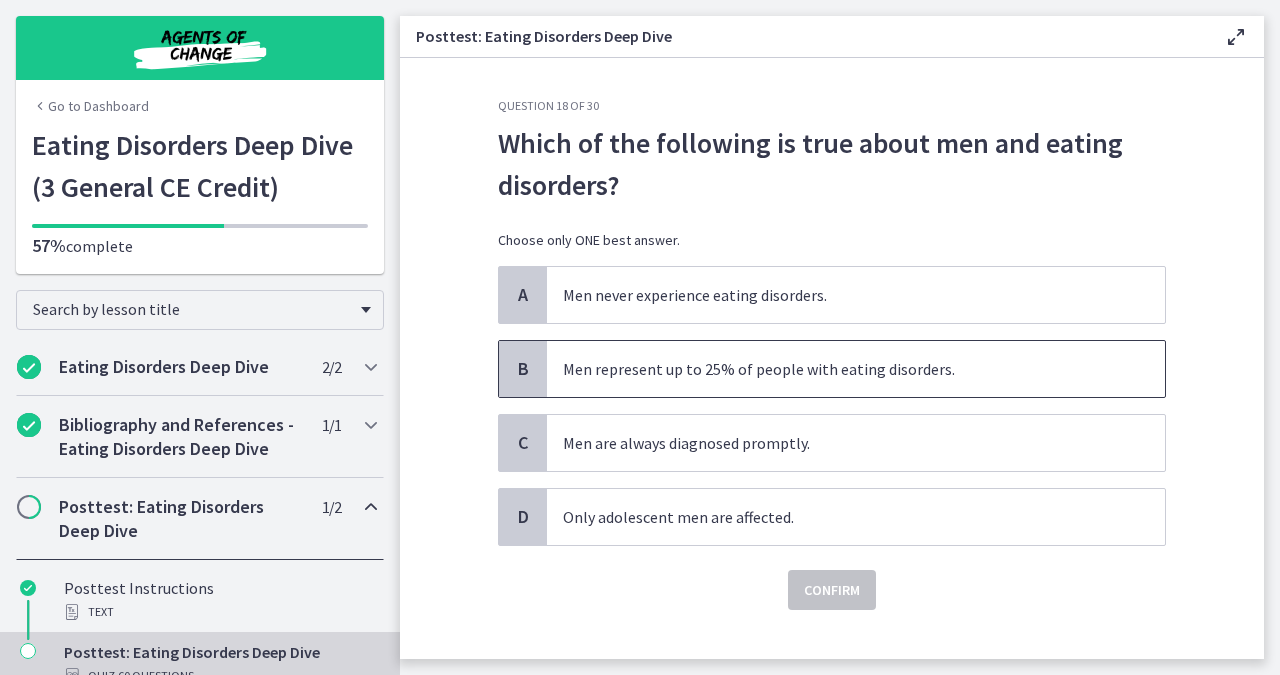 click on "Men represent up to 25% of people with eating disorders." at bounding box center [856, 369] 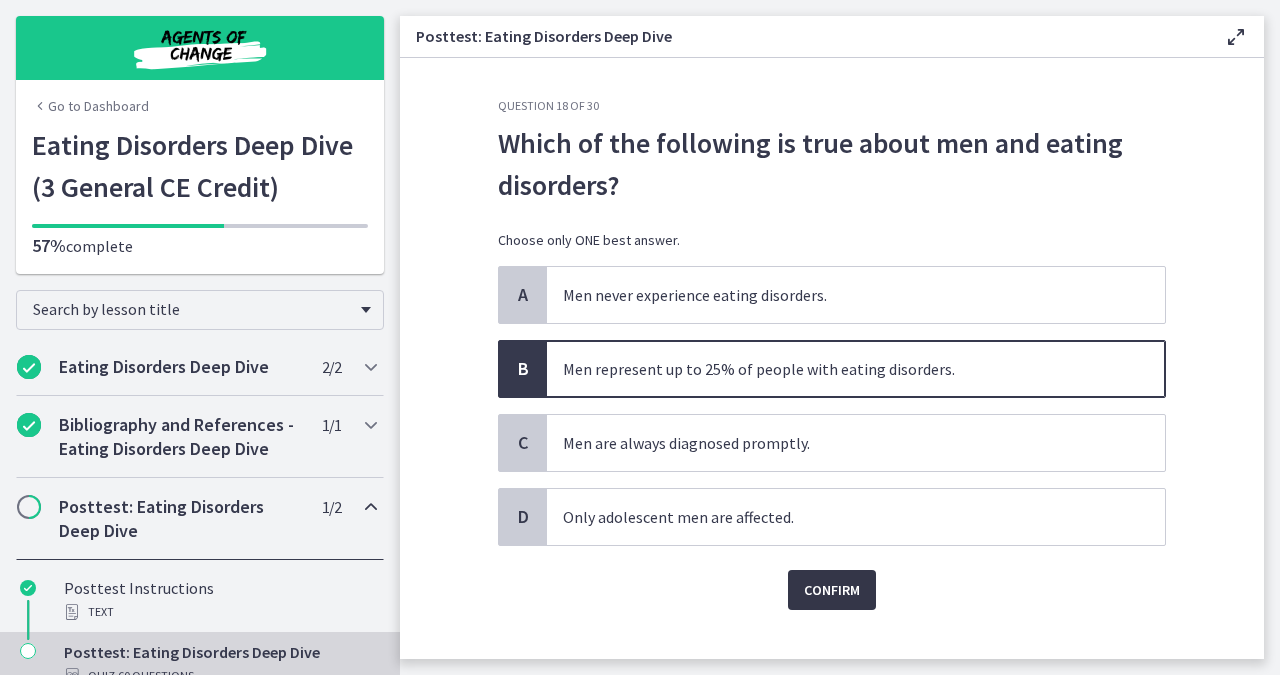 click on "Confirm" at bounding box center (832, 590) 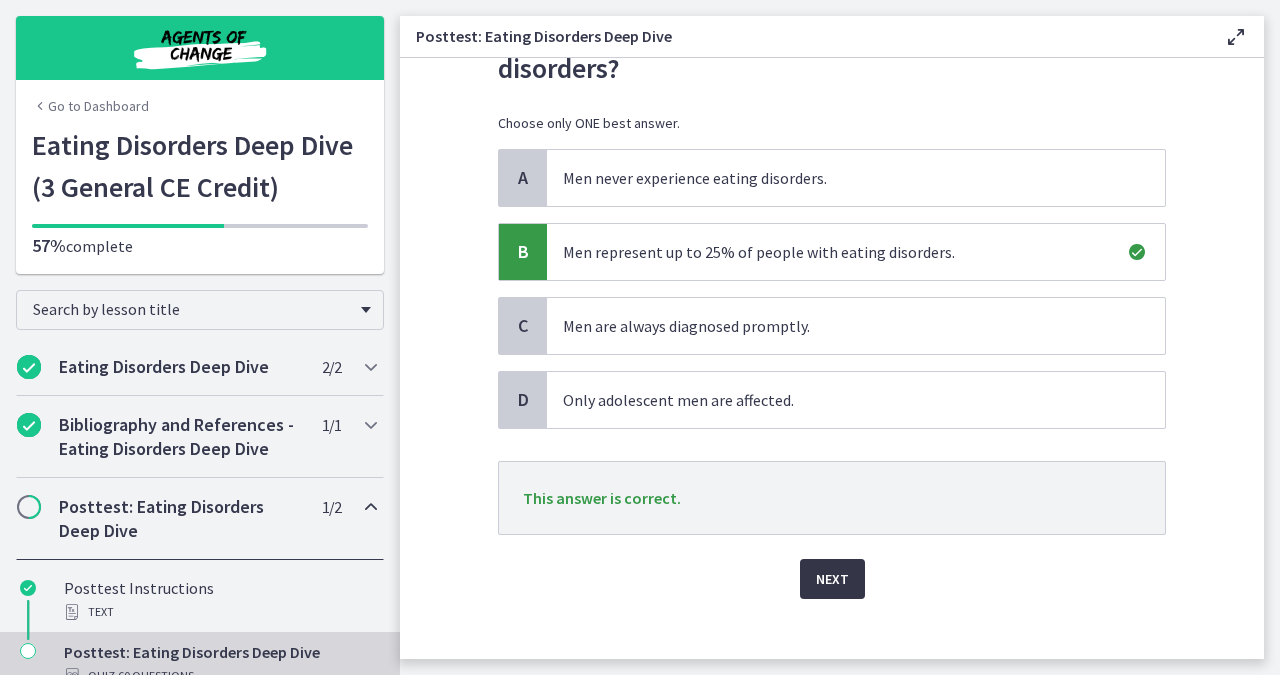 scroll, scrollTop: 118, scrollLeft: 0, axis: vertical 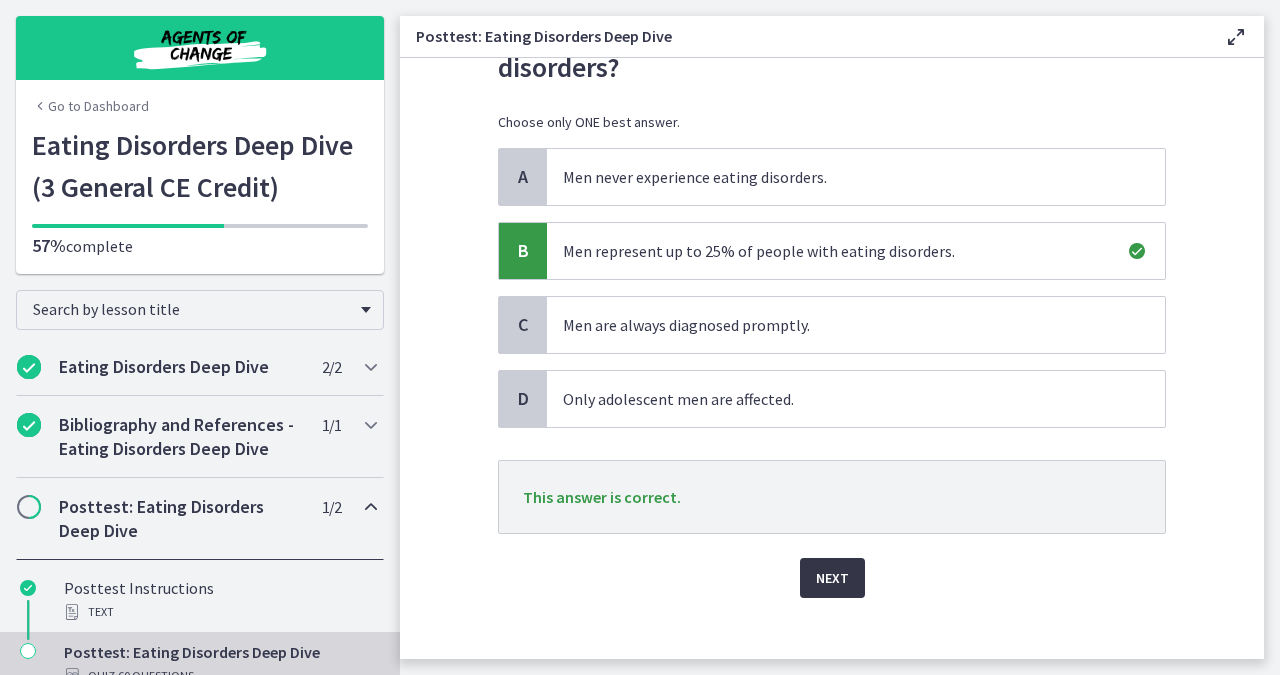click on "Next" at bounding box center [832, 578] 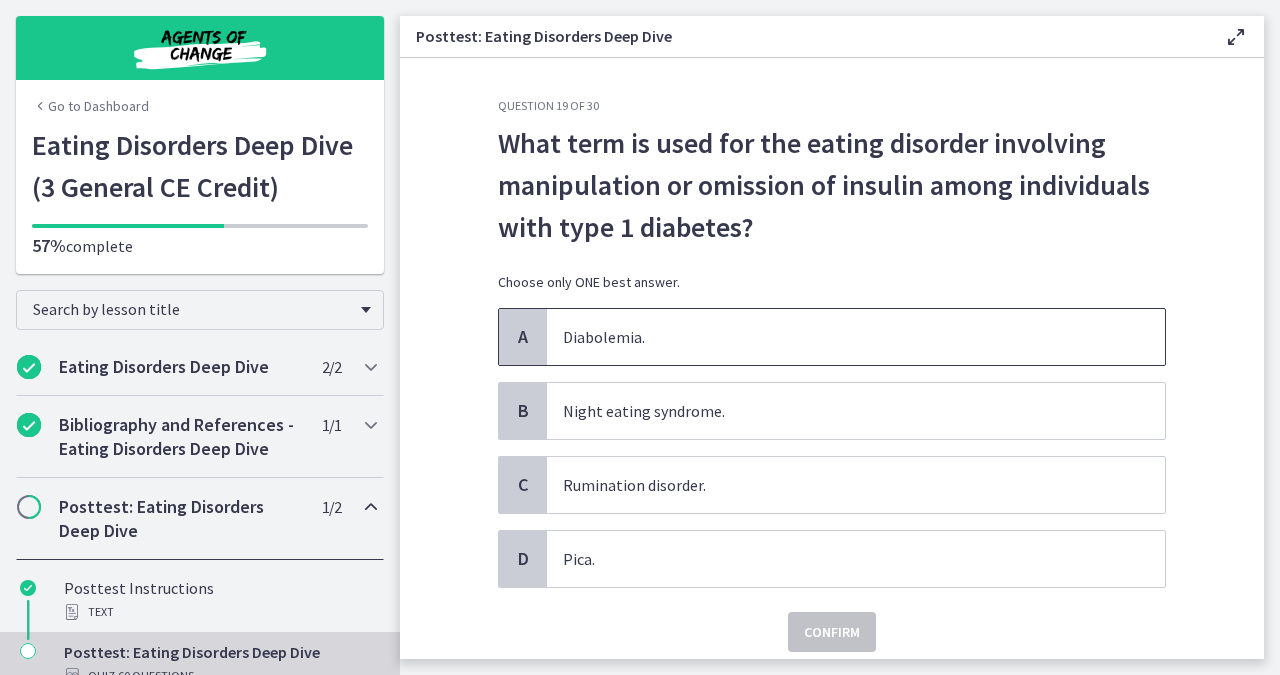 click on "Diabolemia." at bounding box center [856, 337] 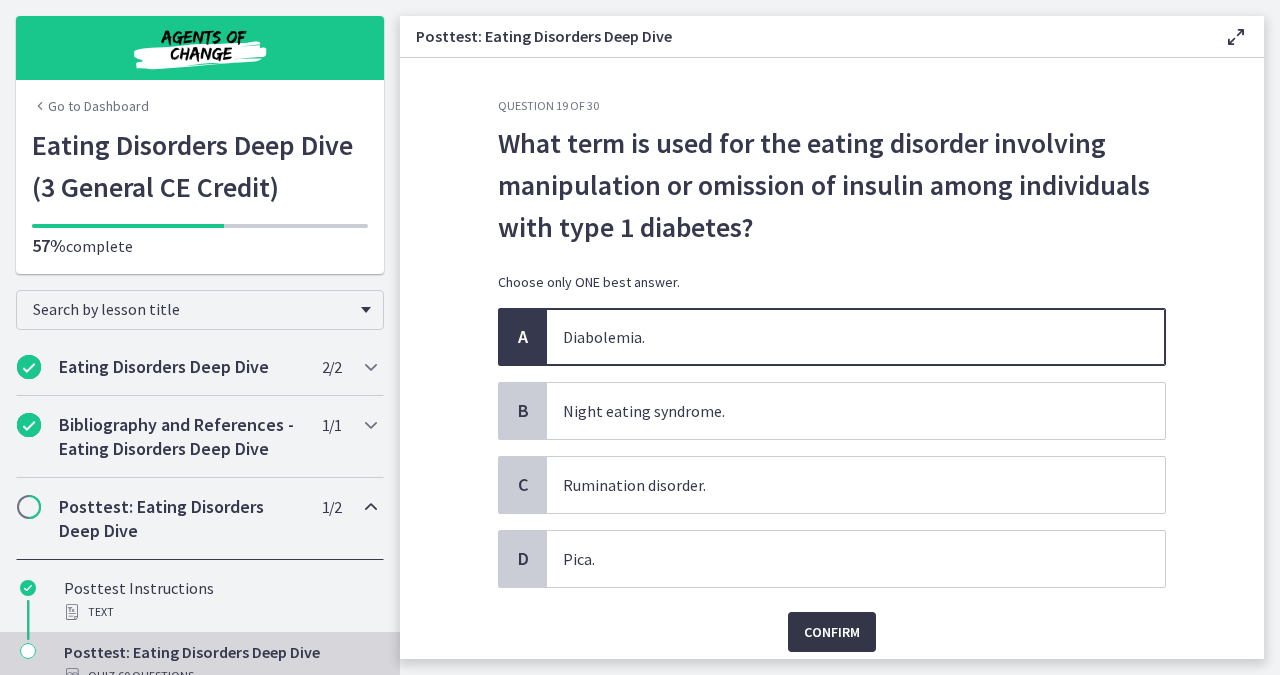 click on "Confirm" at bounding box center (832, 632) 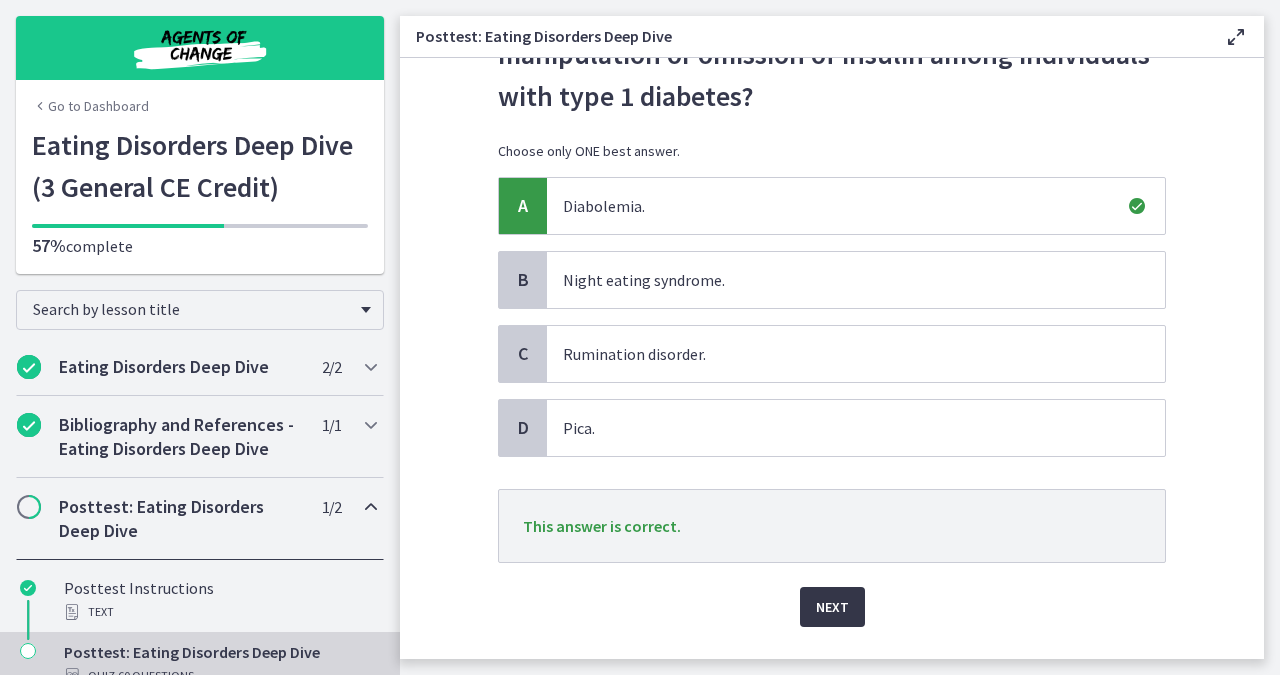 scroll, scrollTop: 134, scrollLeft: 0, axis: vertical 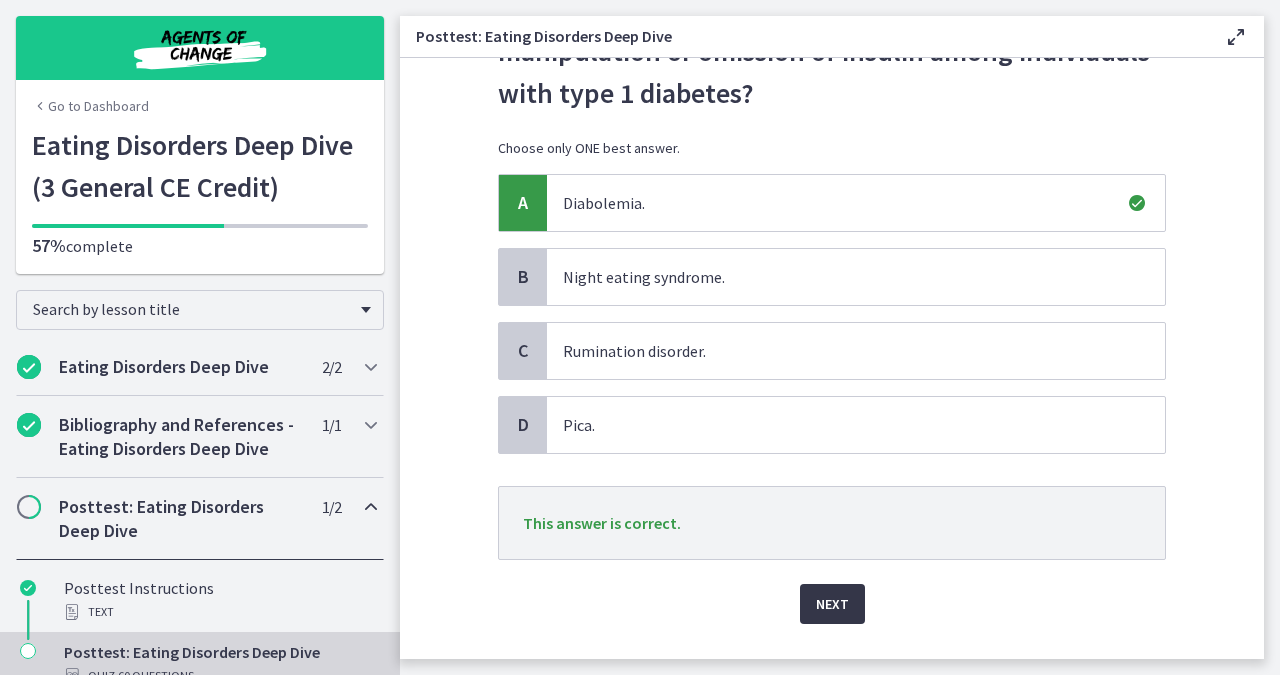 click on "Next" at bounding box center (832, 604) 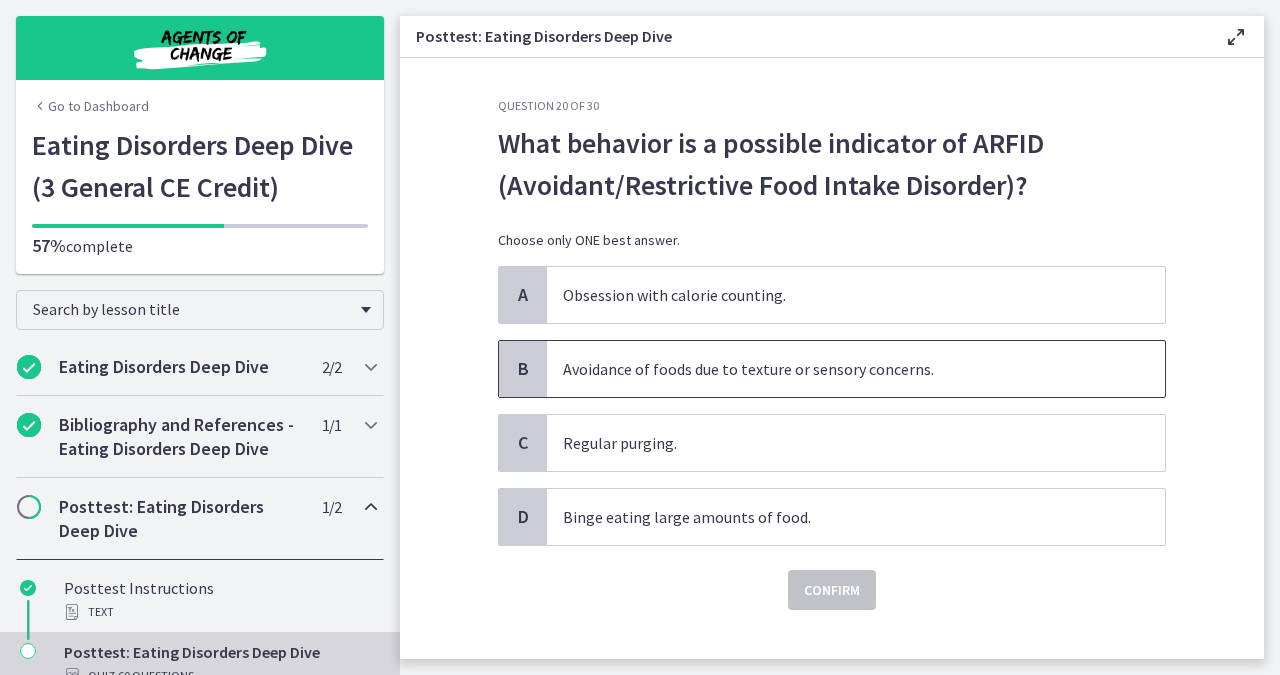 click on "Avoidance of foods due to texture or sensory concerns." at bounding box center [856, 369] 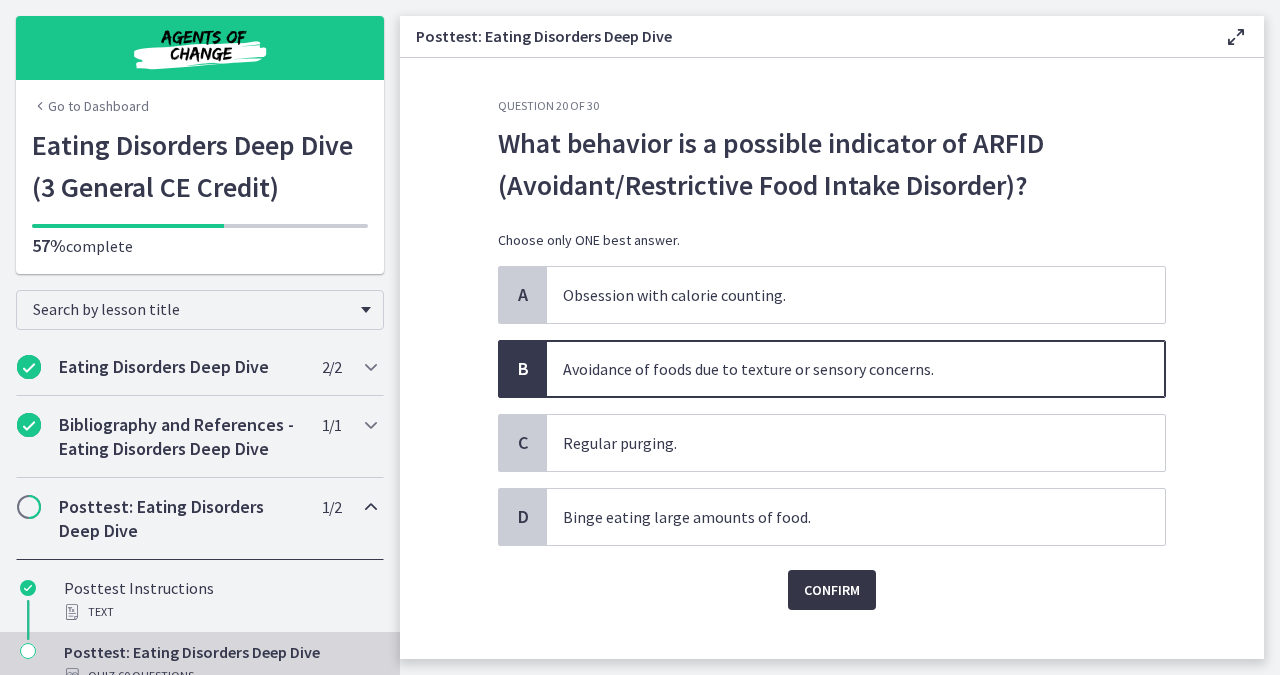 click on "Confirm" at bounding box center (832, 590) 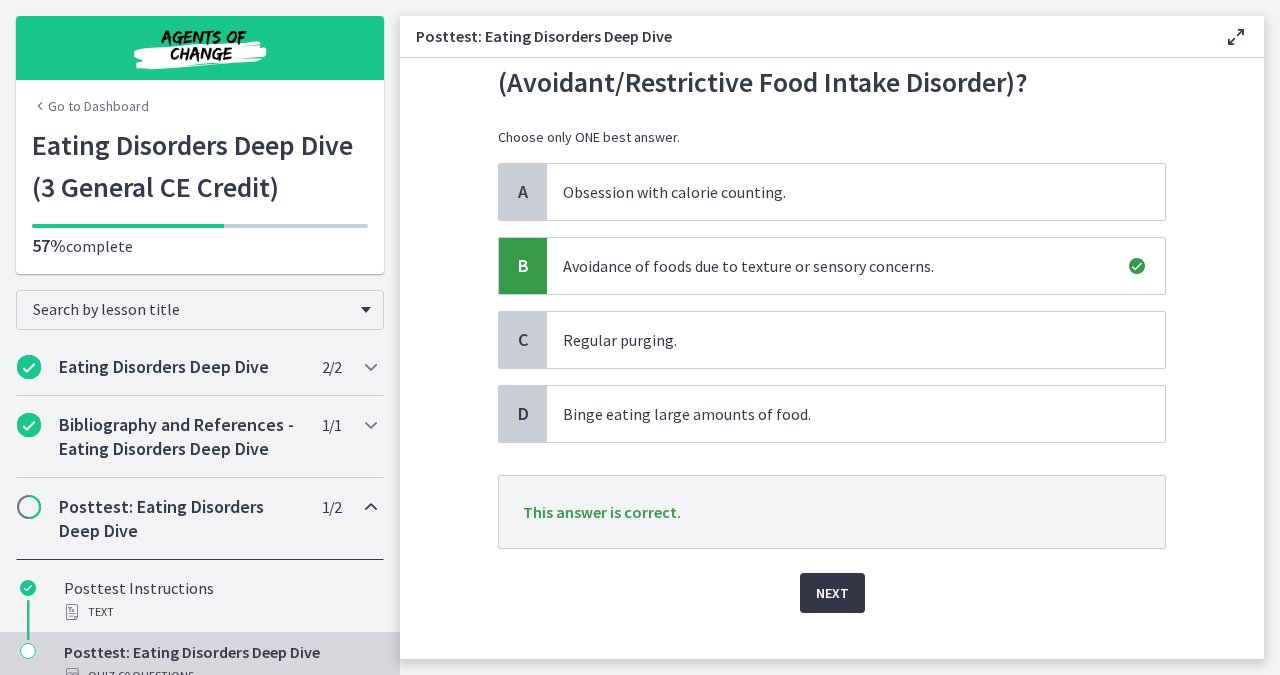 scroll, scrollTop: 108, scrollLeft: 0, axis: vertical 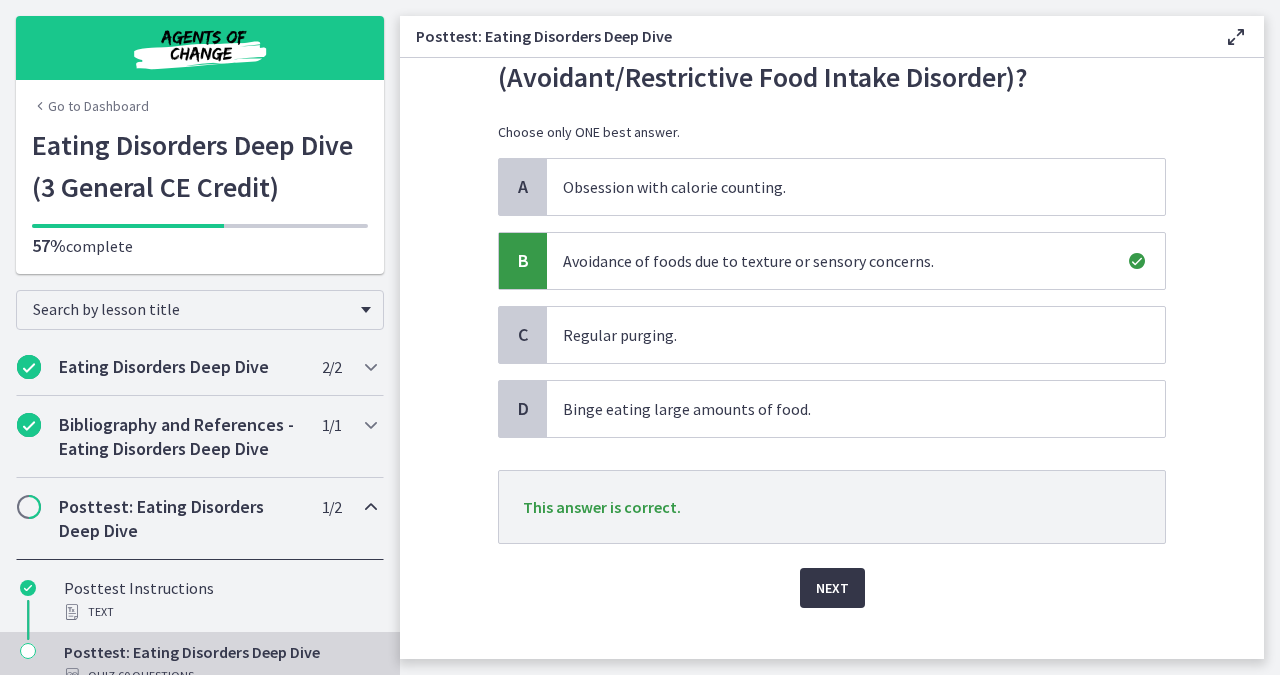 click on "Next" at bounding box center [832, 588] 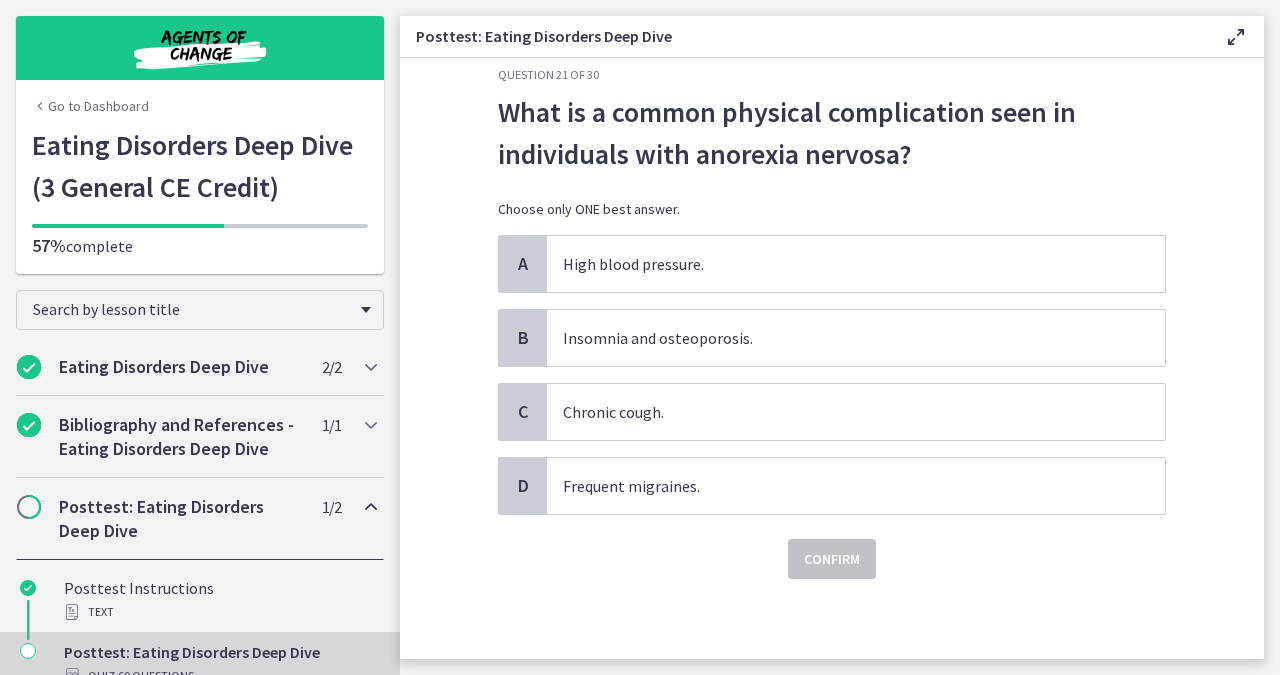 scroll, scrollTop: 0, scrollLeft: 0, axis: both 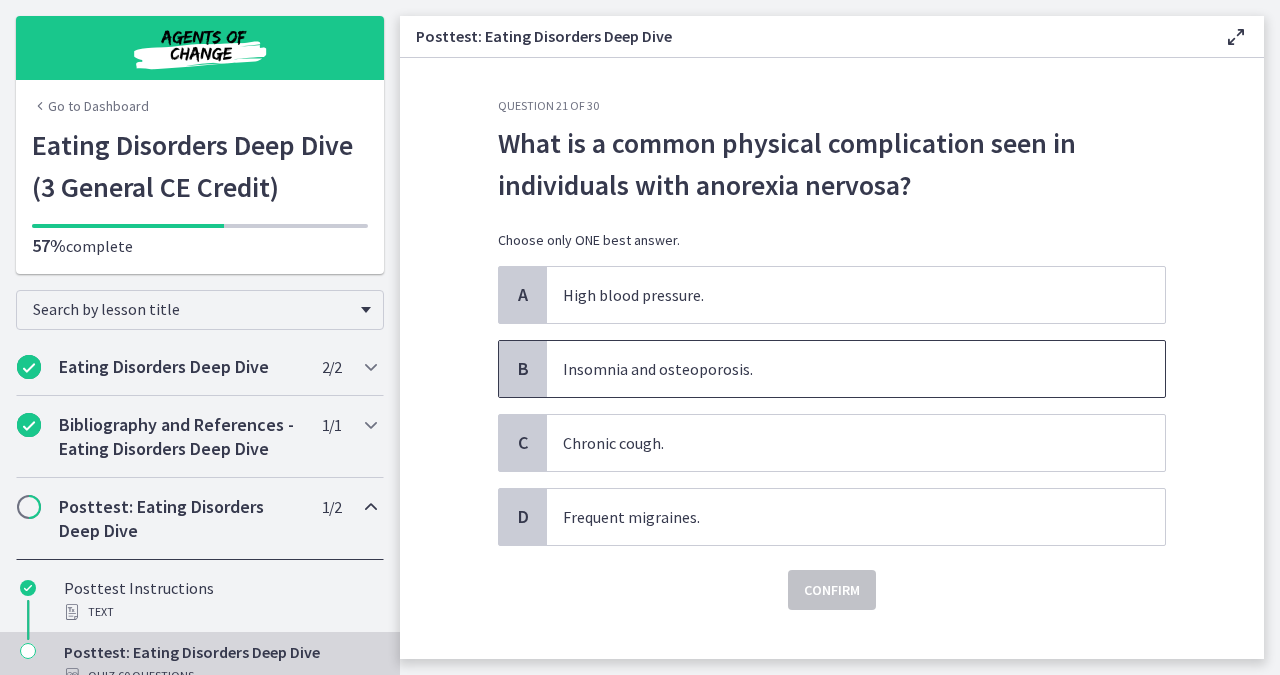 click on "Insomnia and osteoporosis." at bounding box center [856, 369] 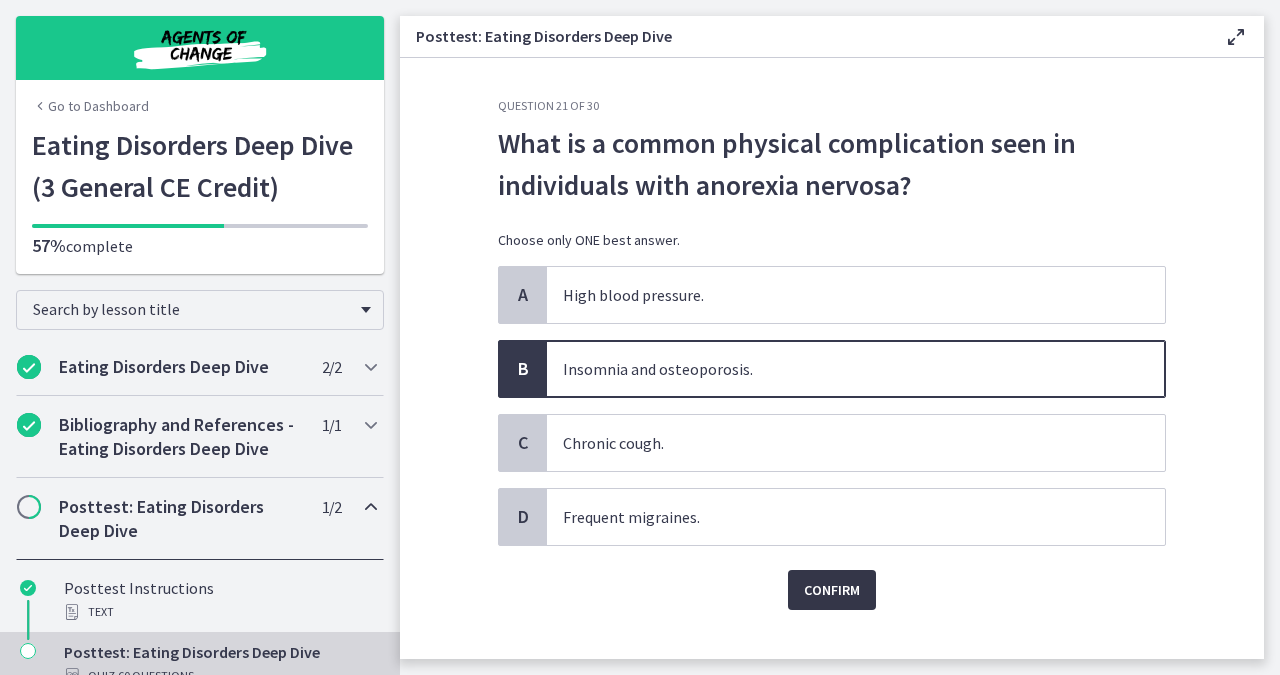 click on "Confirm" at bounding box center [832, 590] 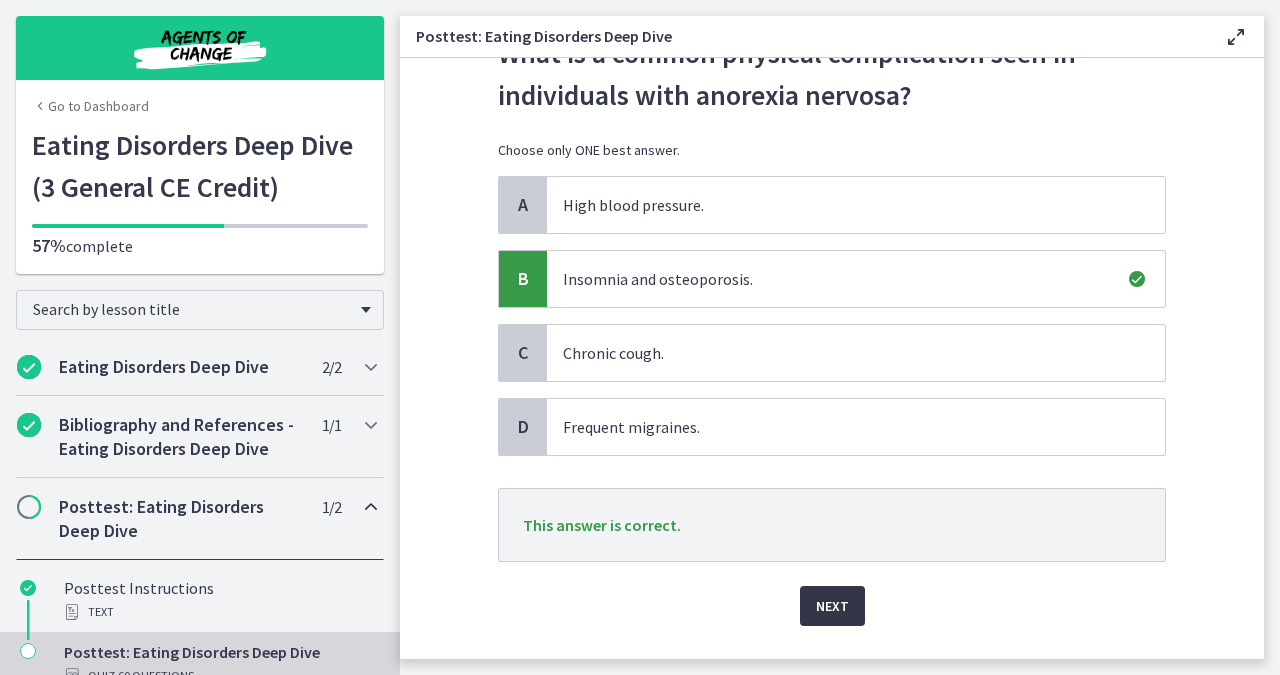 scroll, scrollTop: 96, scrollLeft: 0, axis: vertical 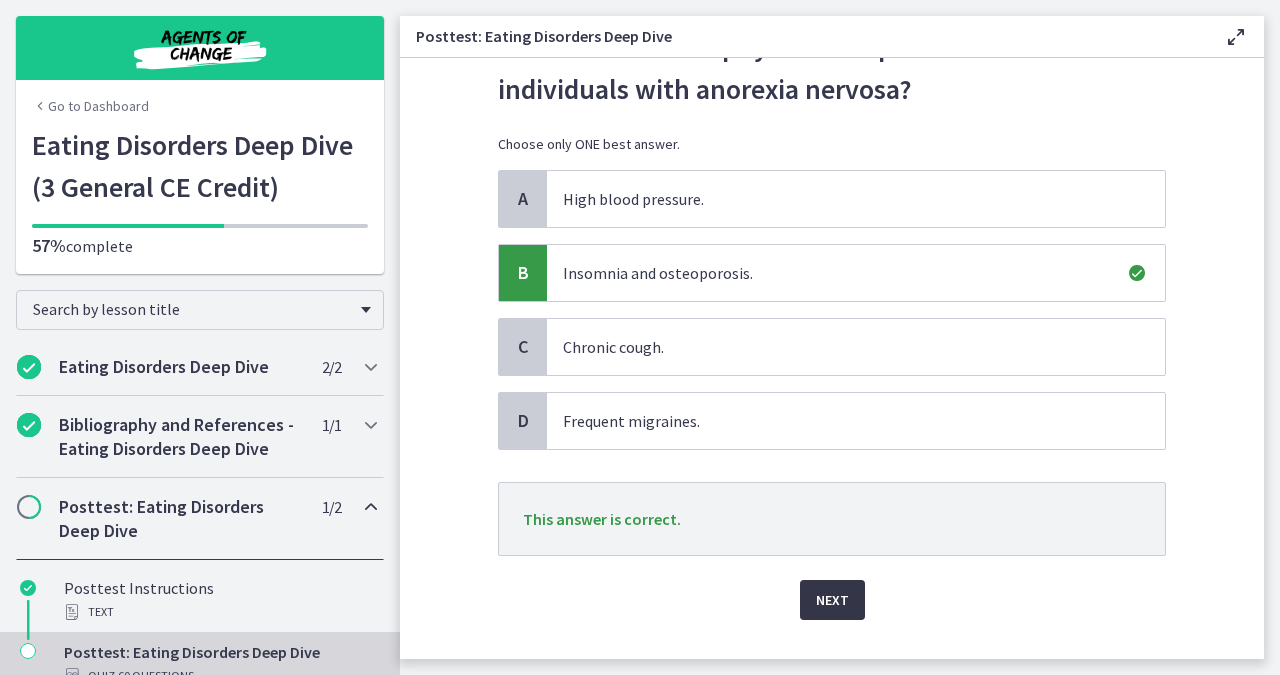 click on "Next" at bounding box center [832, 600] 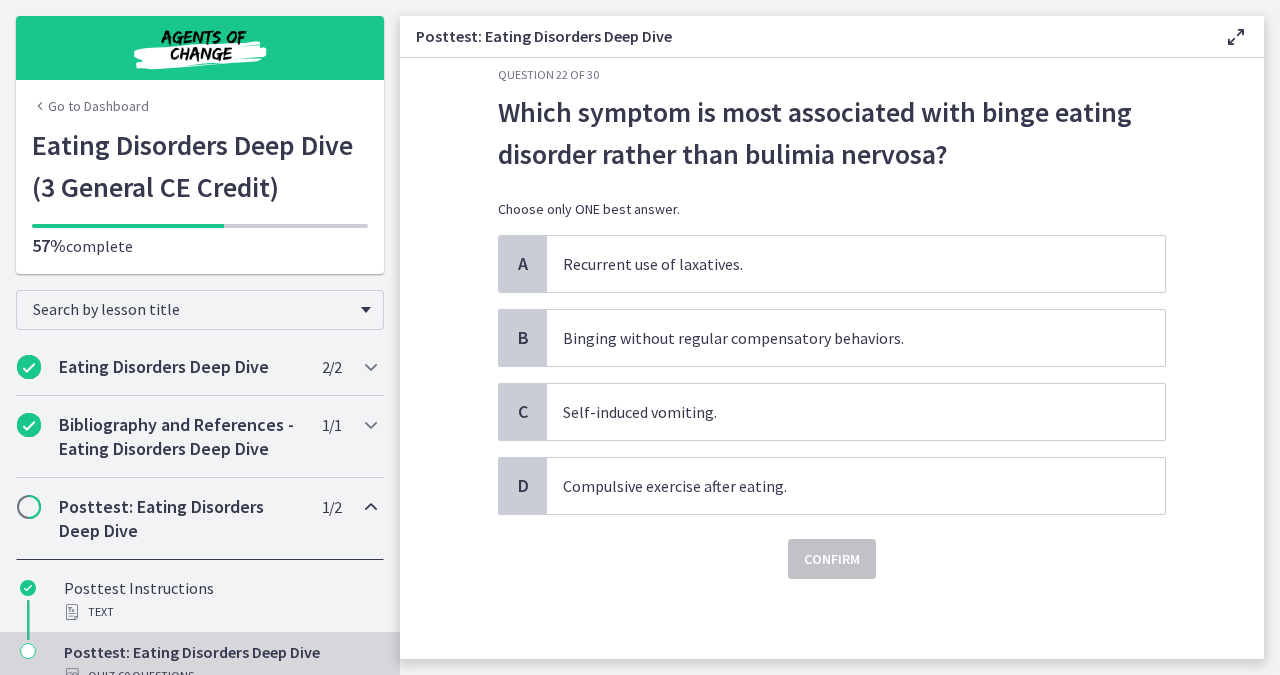scroll, scrollTop: 0, scrollLeft: 0, axis: both 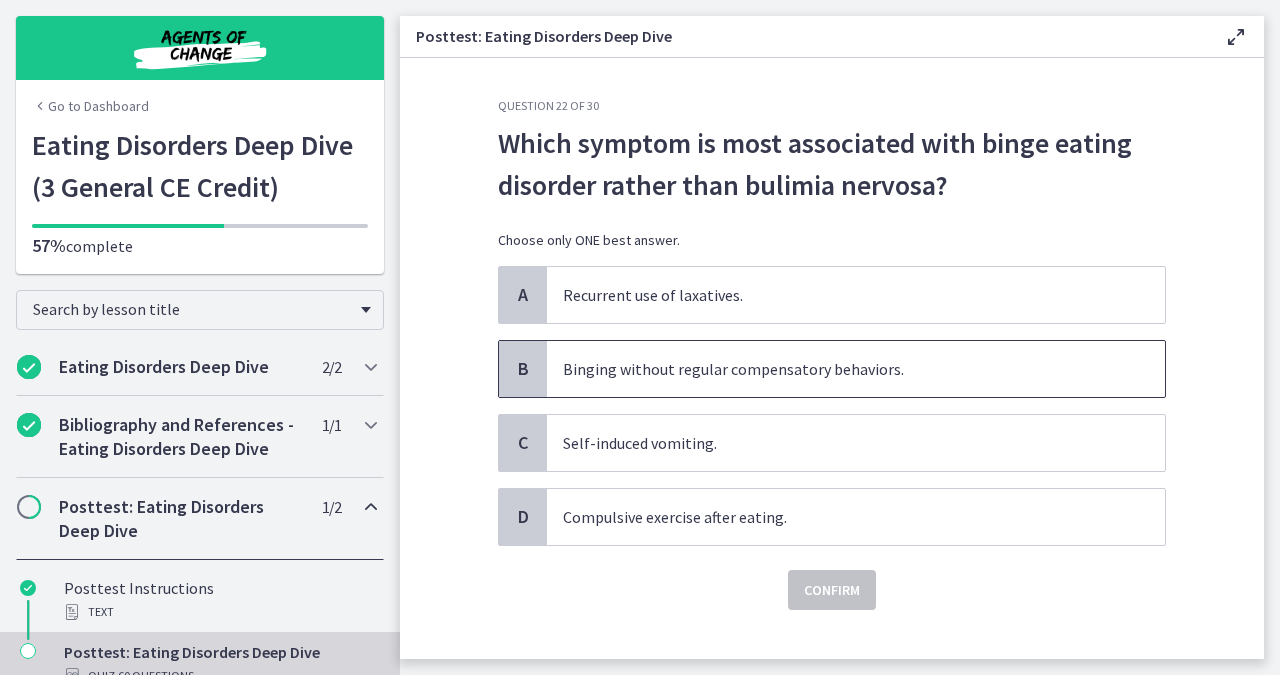 click on "Binging without regular compensatory behaviors." at bounding box center (856, 369) 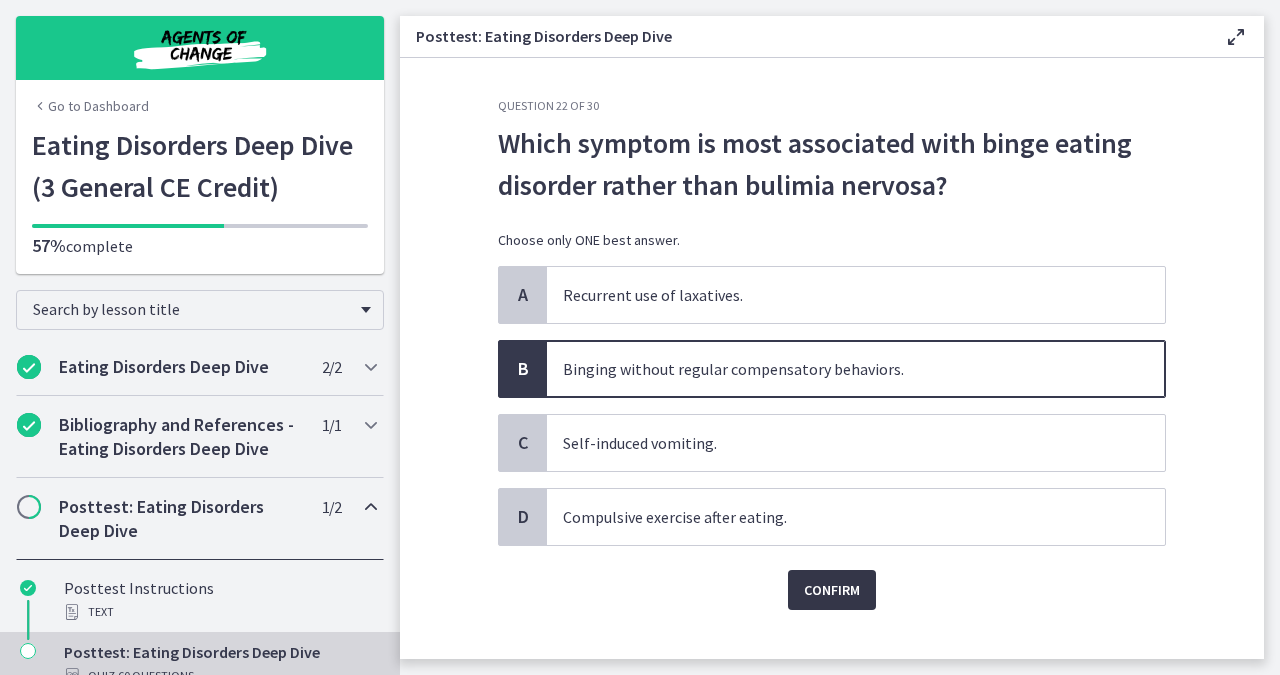 click on "Confirm" at bounding box center (832, 590) 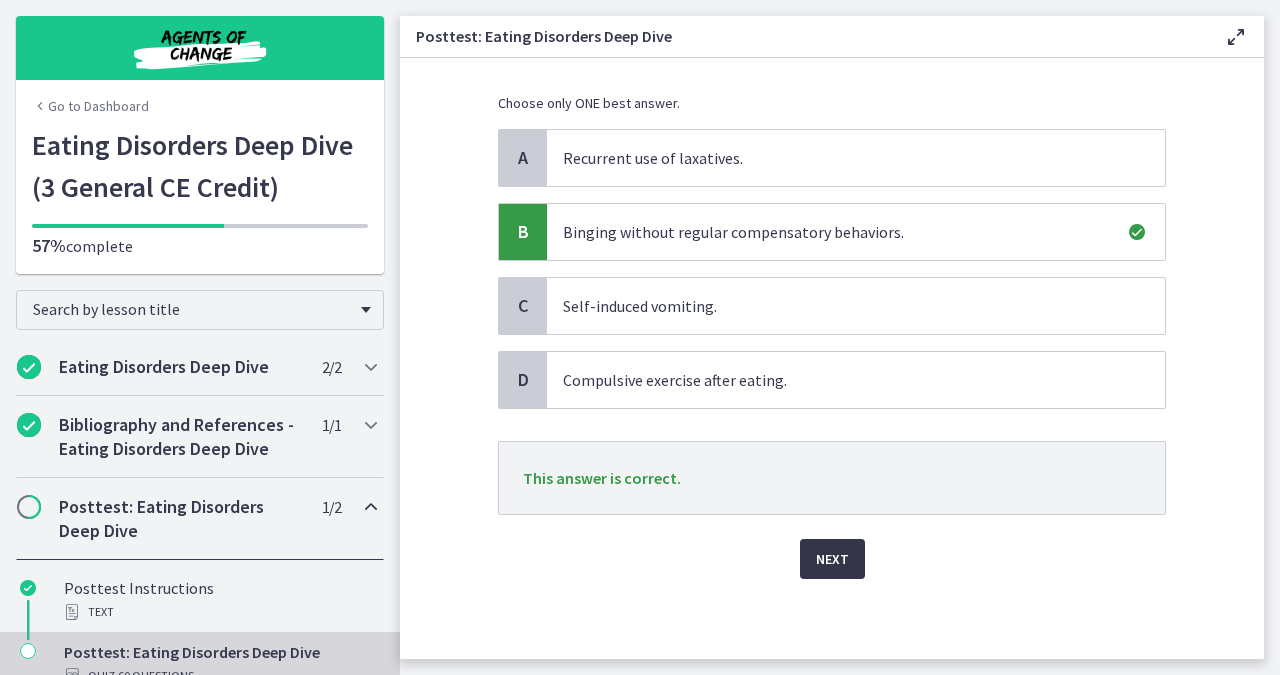 scroll, scrollTop: 143, scrollLeft: 0, axis: vertical 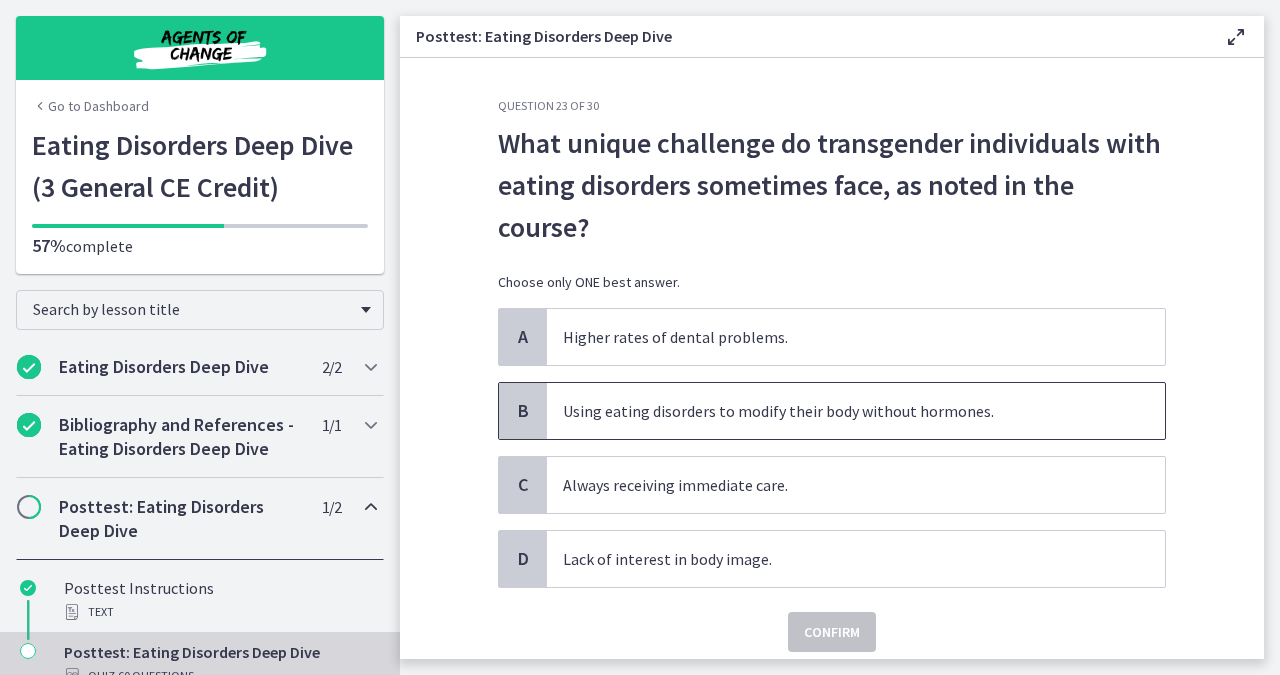 click on "Using eating disorders to modify their body without hormones." at bounding box center [856, 411] 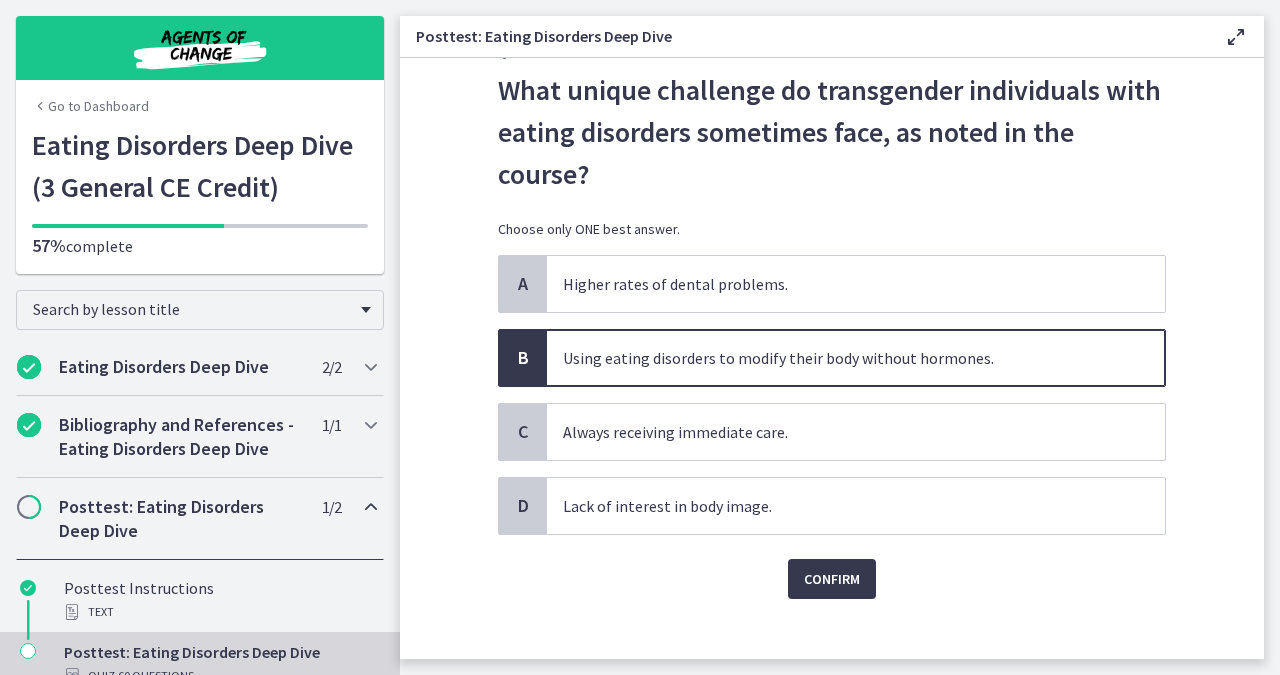 scroll, scrollTop: 56, scrollLeft: 0, axis: vertical 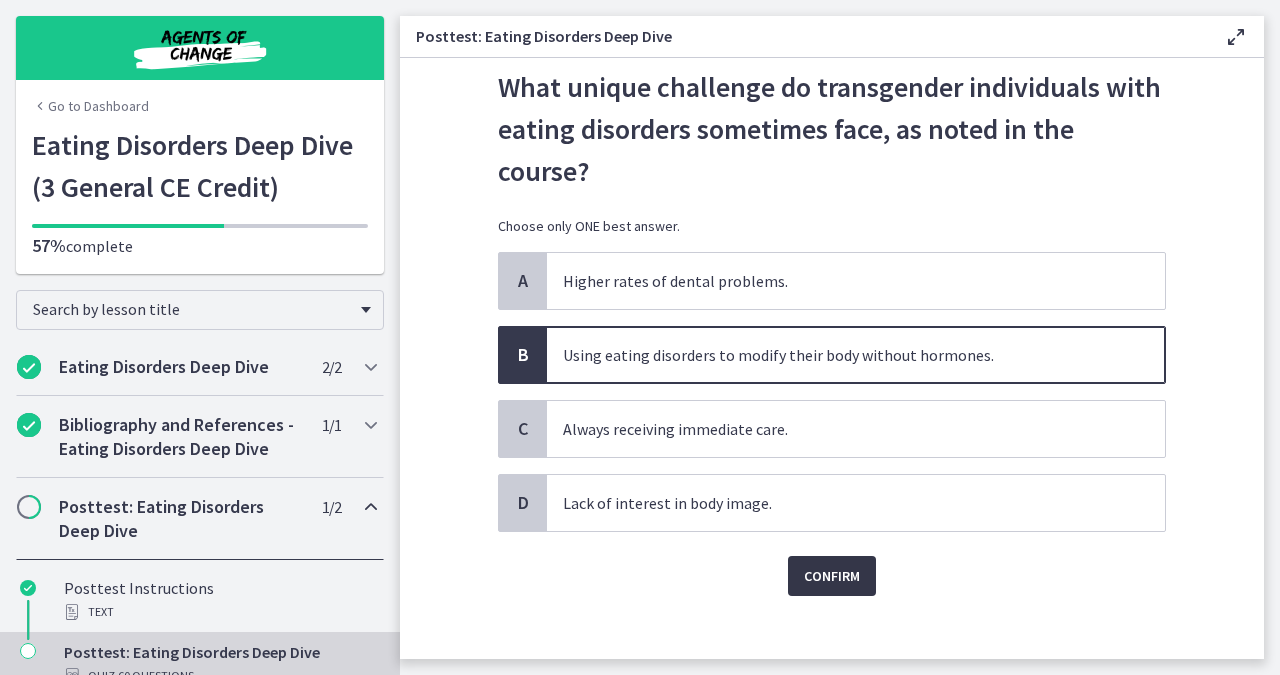 click on "Confirm" at bounding box center [832, 576] 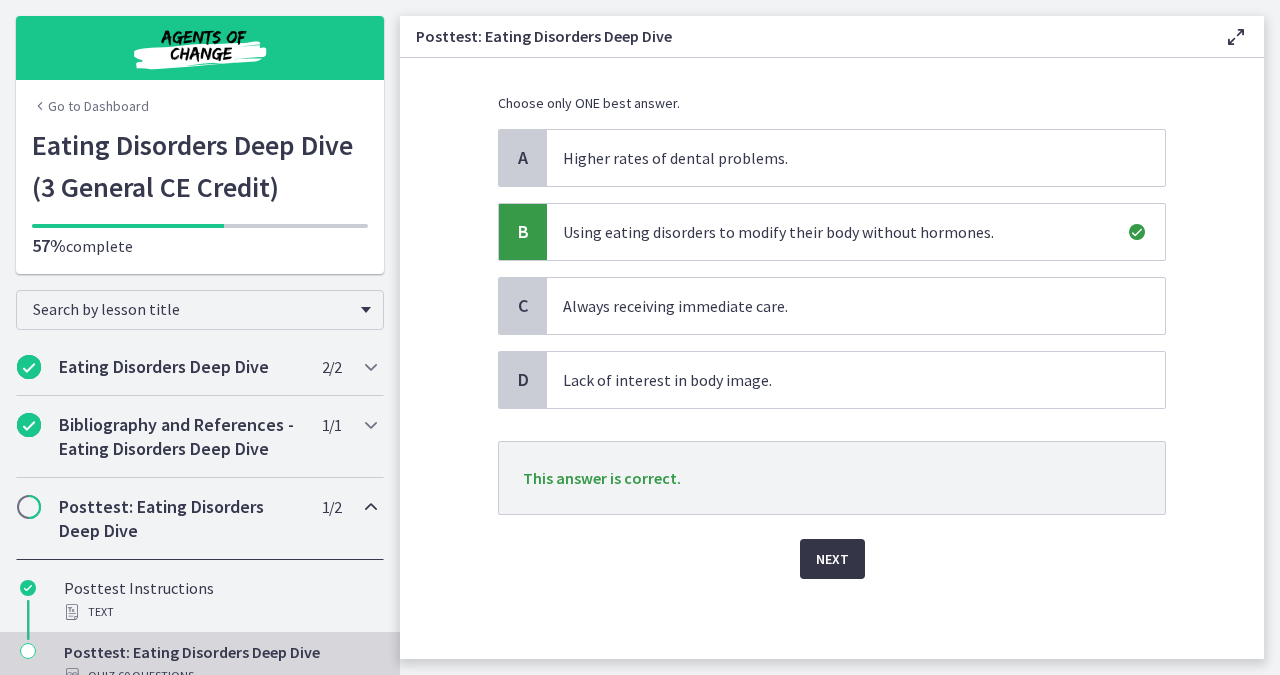 scroll, scrollTop: 182, scrollLeft: 0, axis: vertical 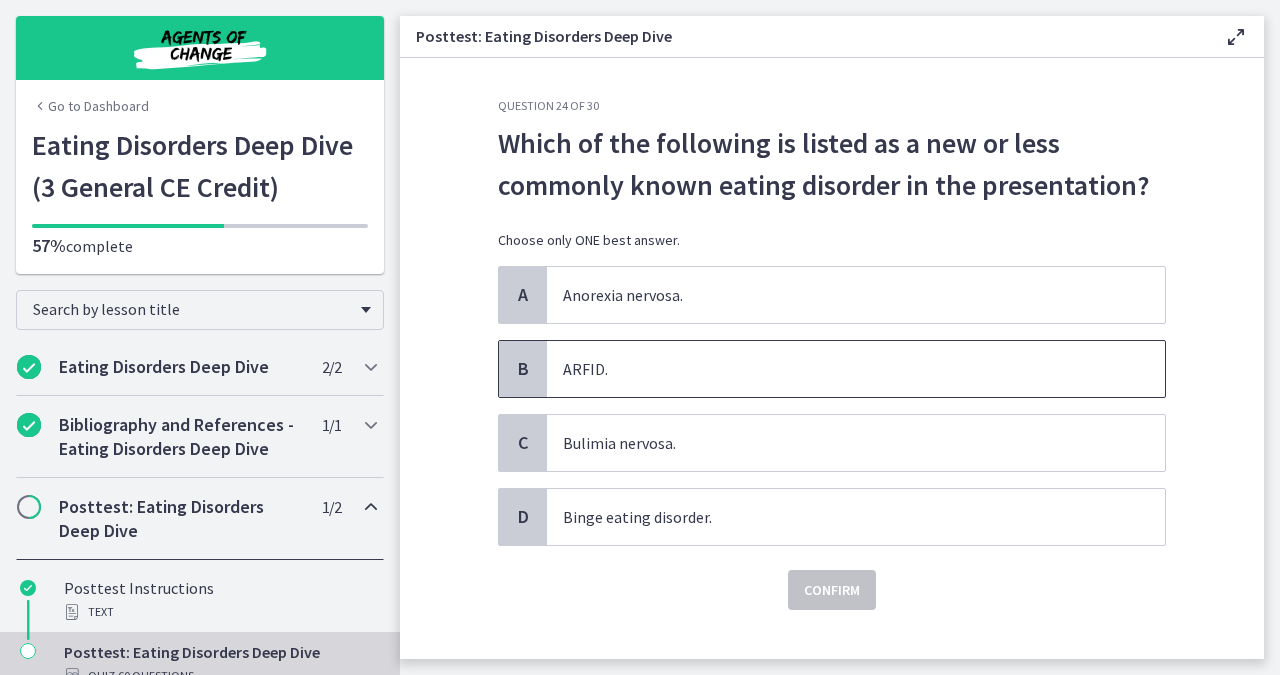 click on "ARFID." at bounding box center [856, 369] 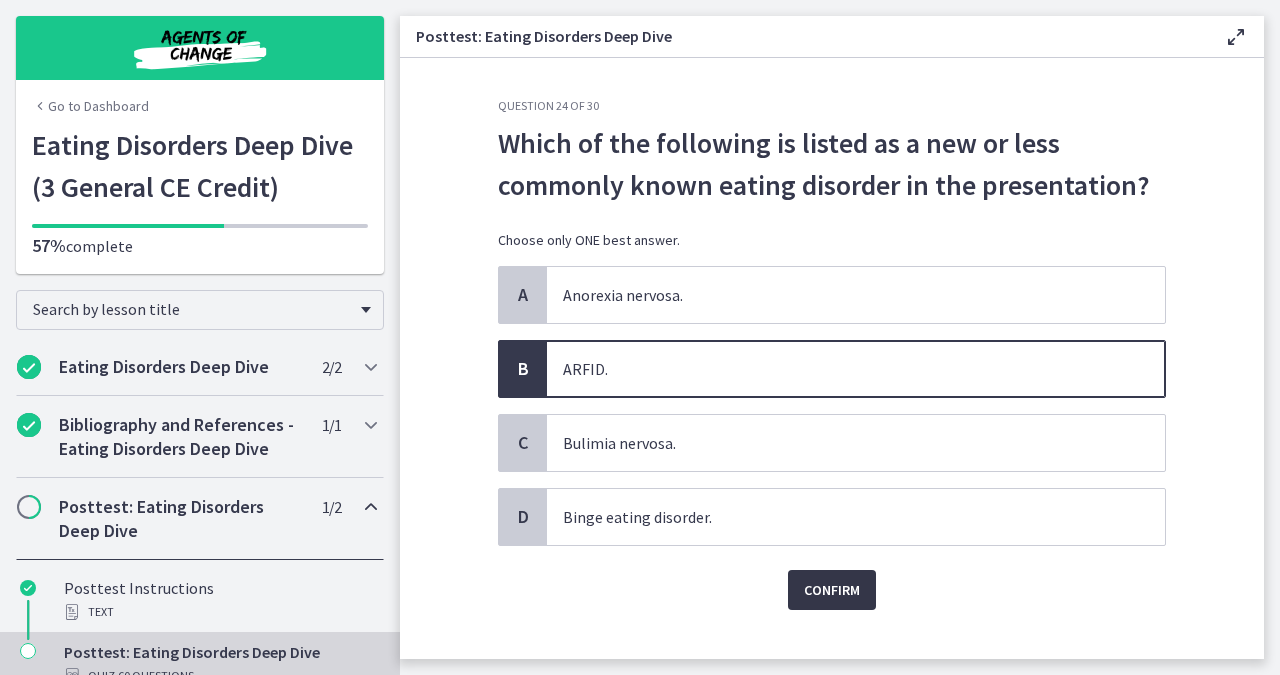 click on "Confirm" at bounding box center [832, 590] 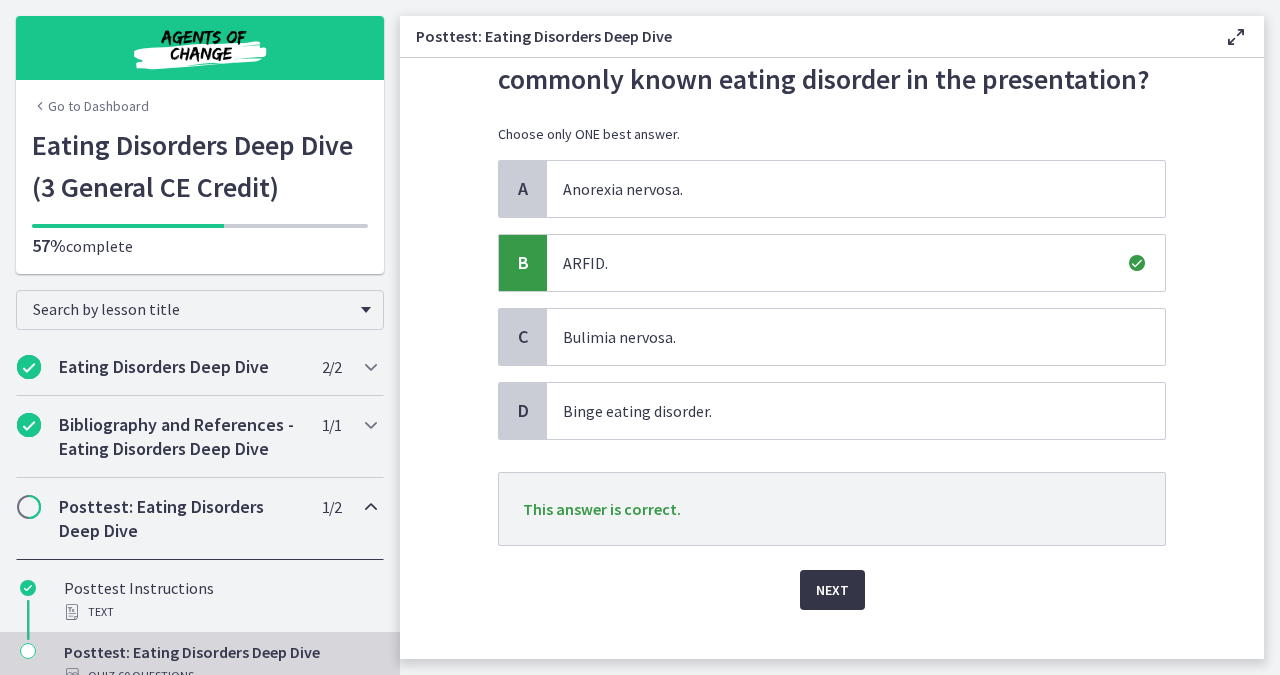 scroll, scrollTop: 105, scrollLeft: 0, axis: vertical 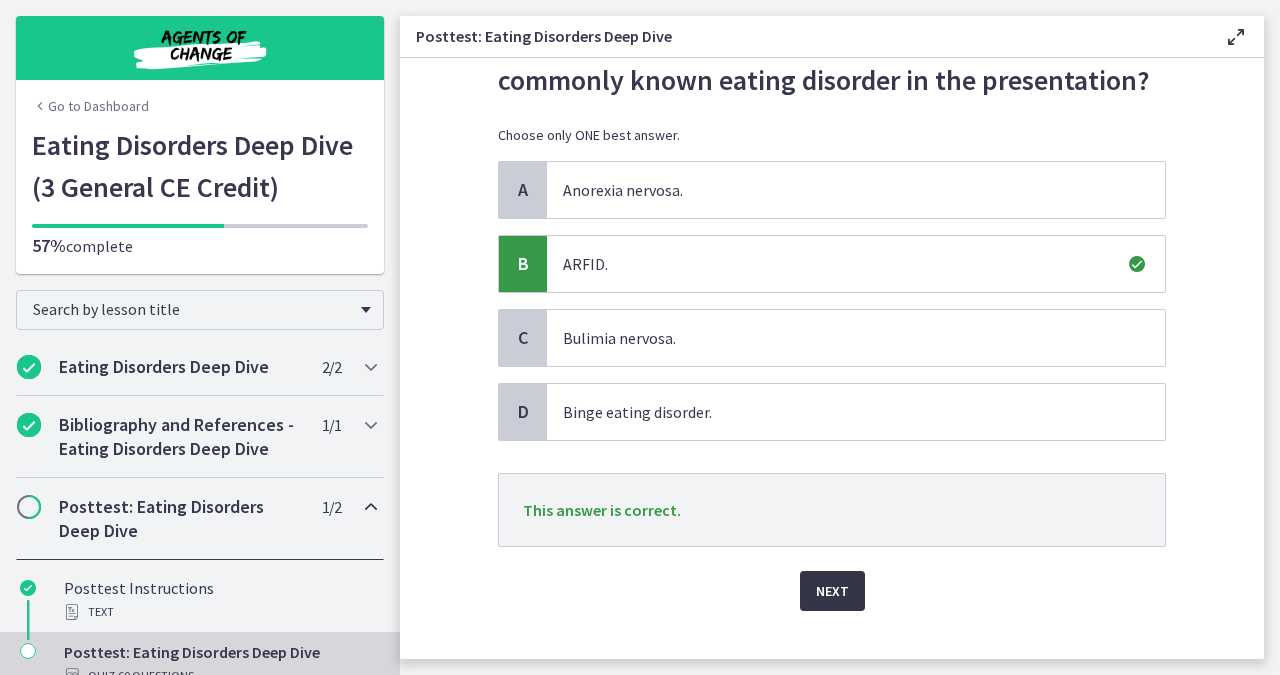 click on "Next" at bounding box center (832, 591) 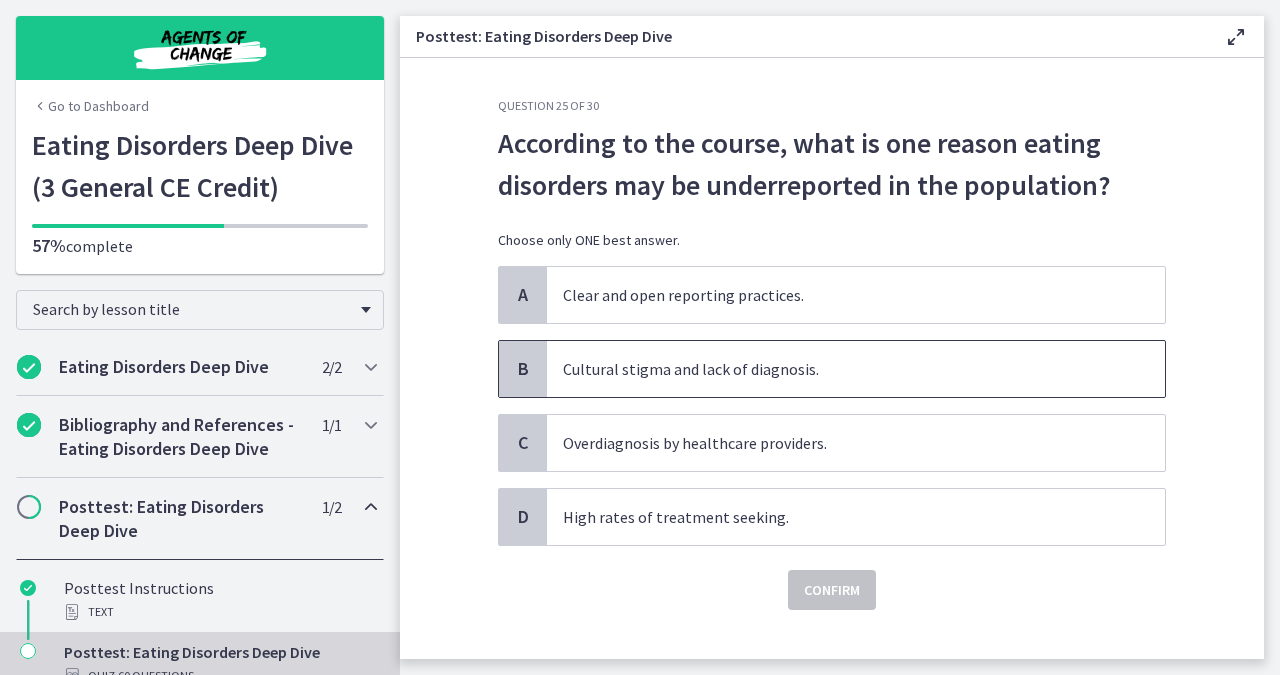 click on "Cultural stigma and lack of diagnosis." at bounding box center [856, 369] 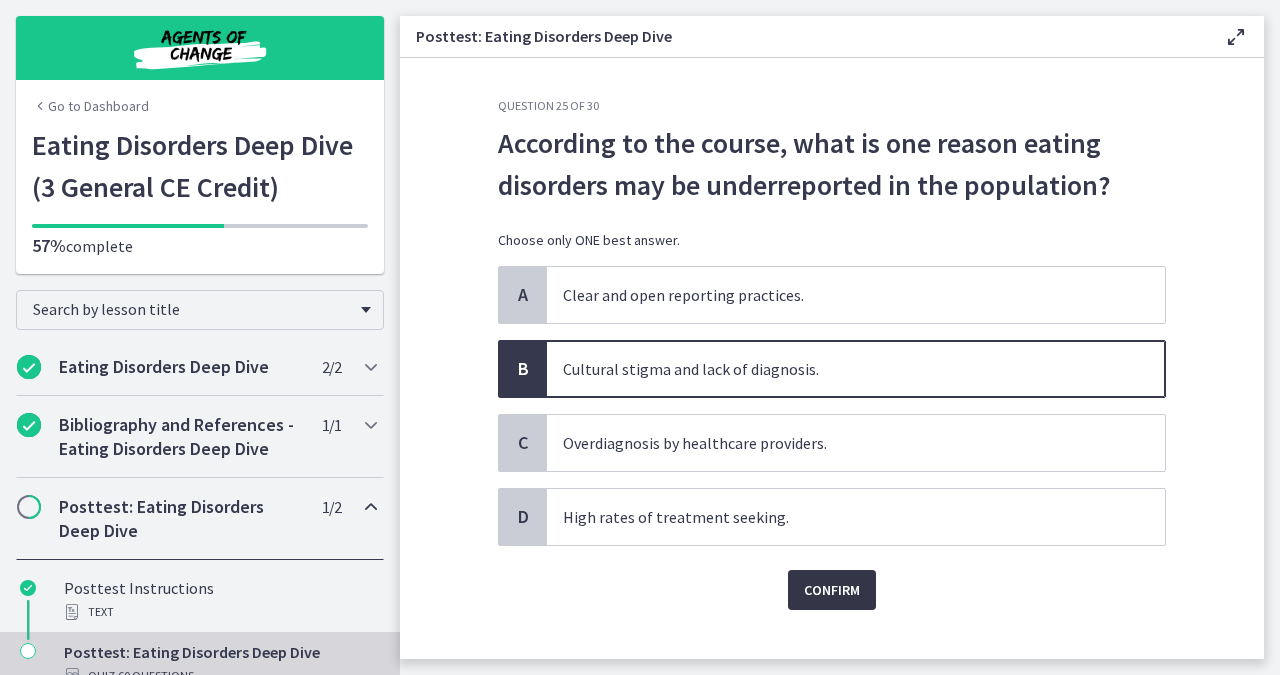 click on "Confirm" at bounding box center [832, 590] 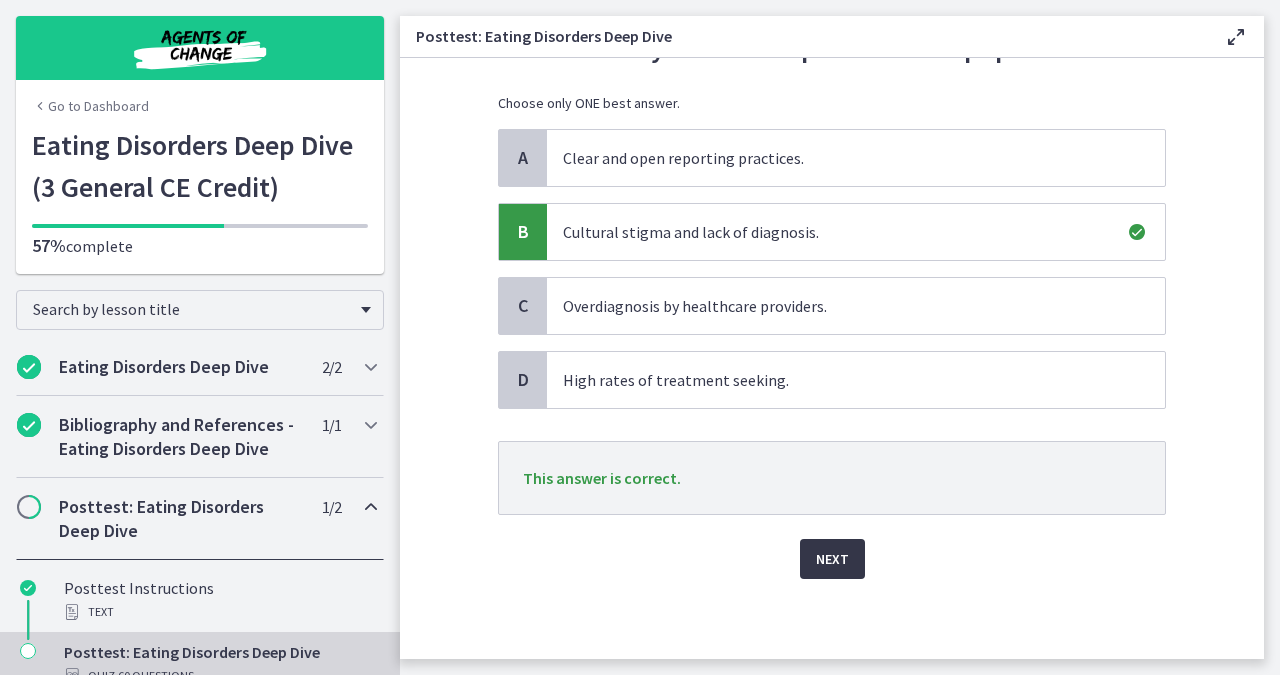 scroll, scrollTop: 140, scrollLeft: 0, axis: vertical 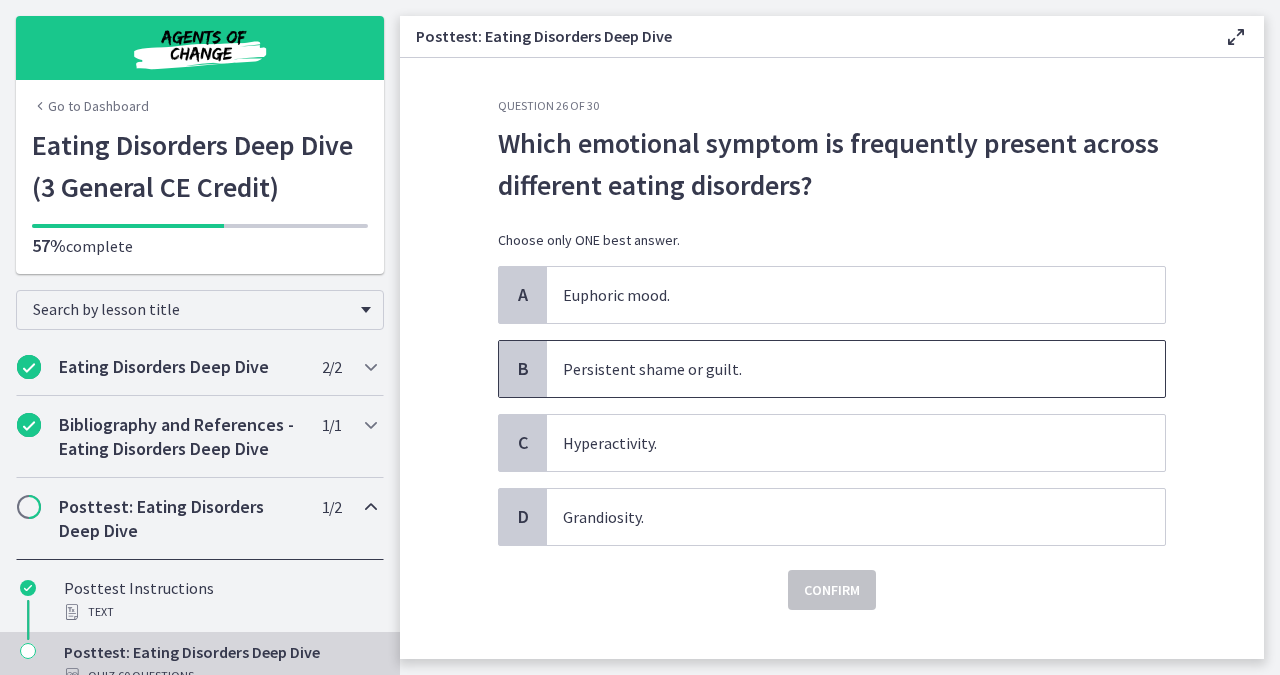 click on "Persistent shame or guilt." at bounding box center (856, 369) 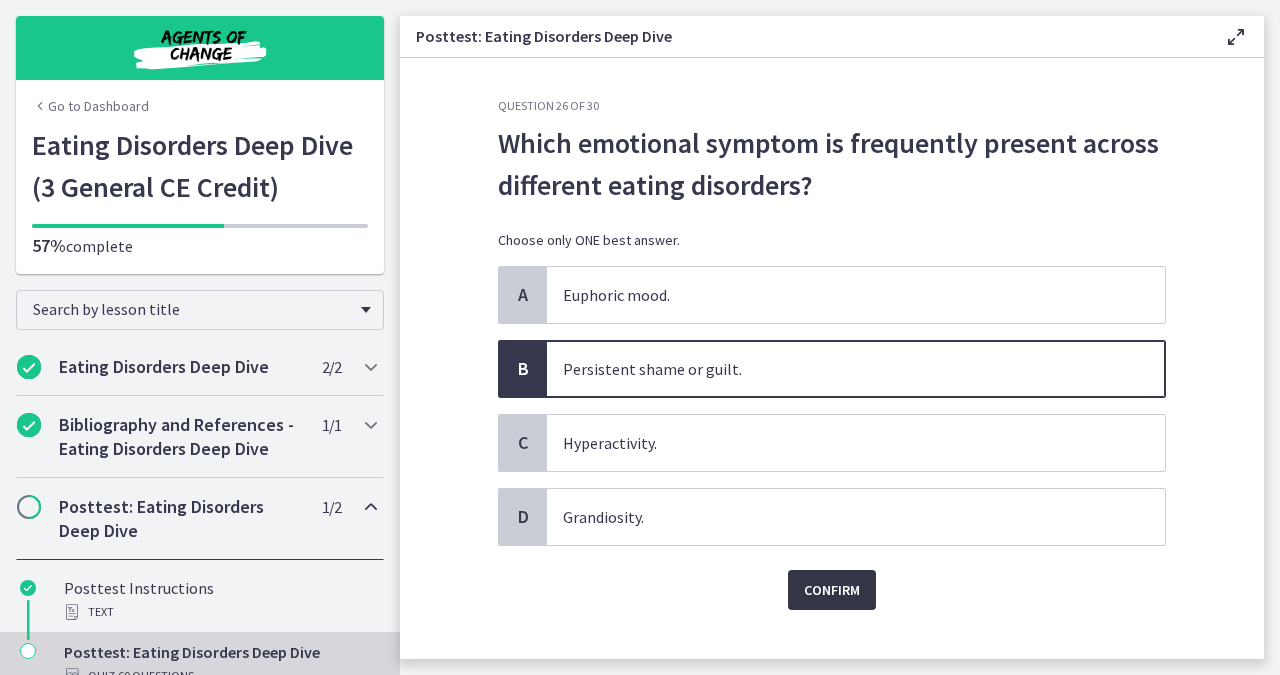 click on "Confirm" at bounding box center [832, 590] 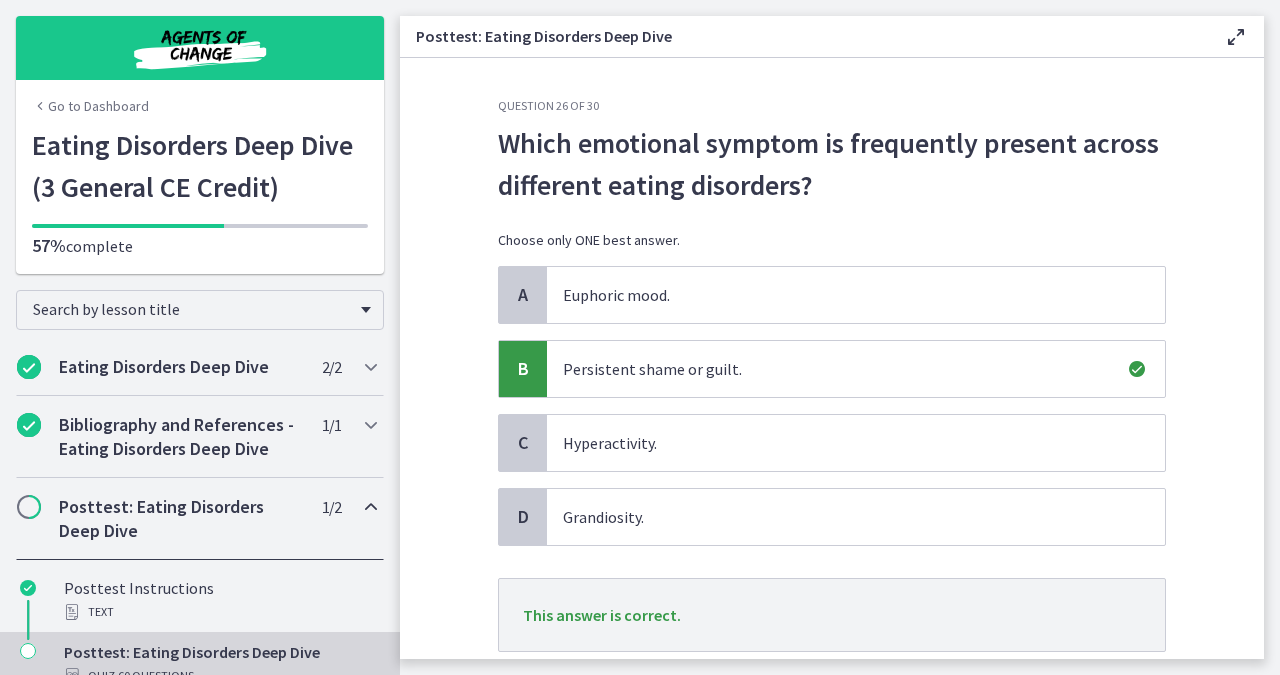 scroll, scrollTop: 68, scrollLeft: 0, axis: vertical 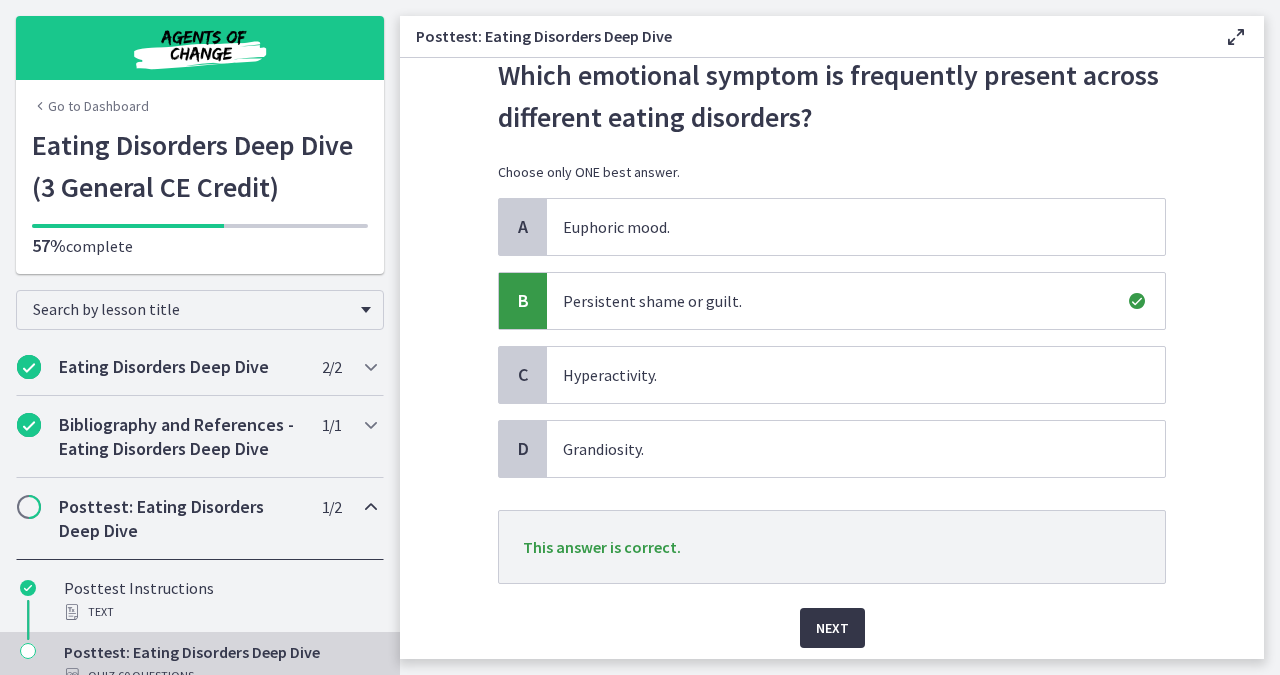 click on "Next" at bounding box center (832, 628) 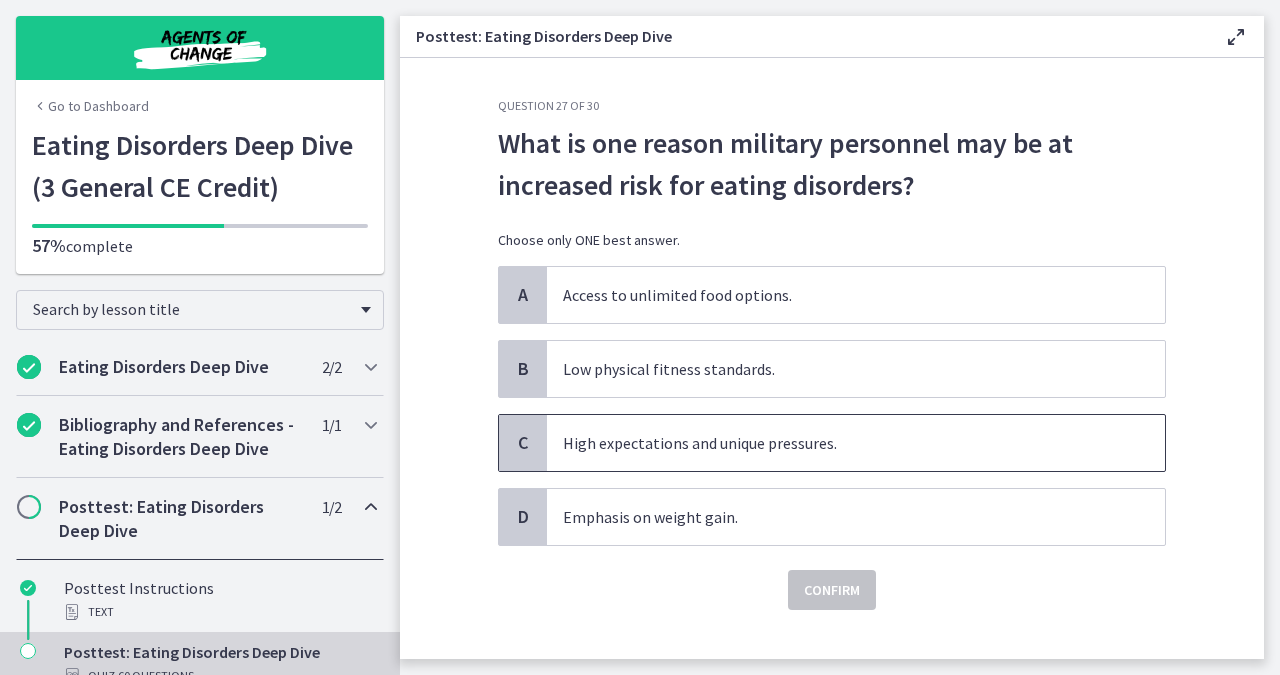 click on "High expectations and unique pressures." at bounding box center (856, 443) 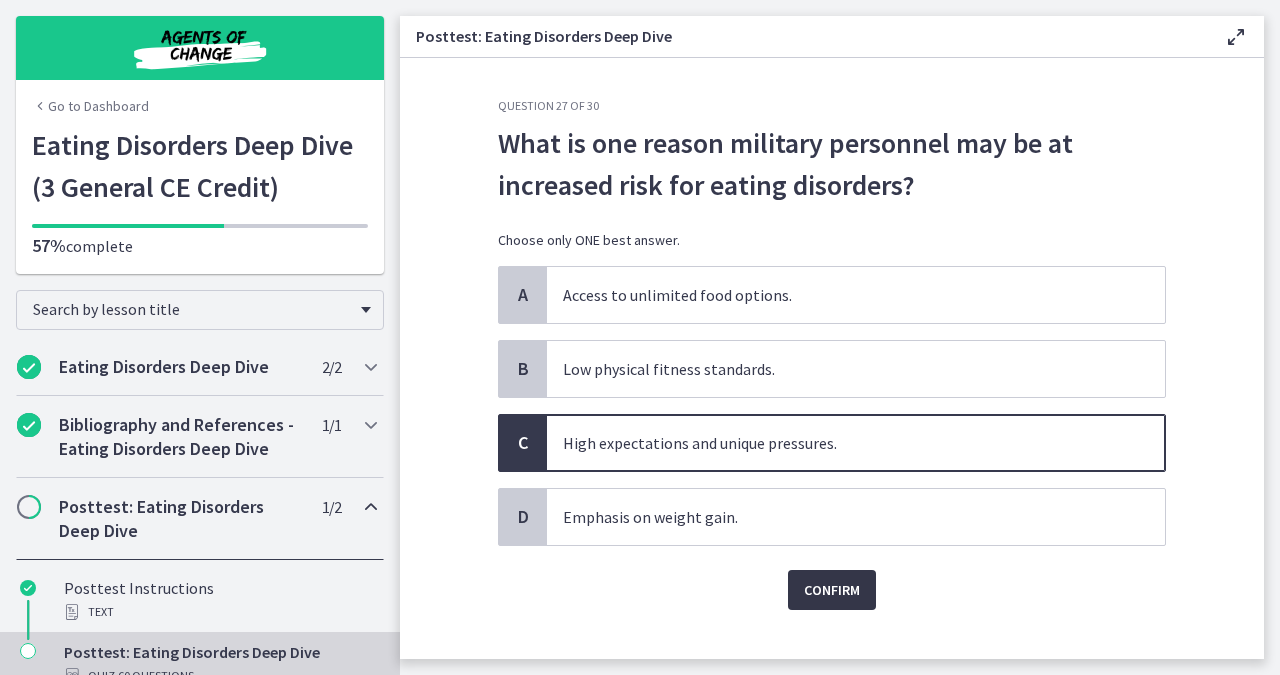 click on "Confirm" at bounding box center (832, 590) 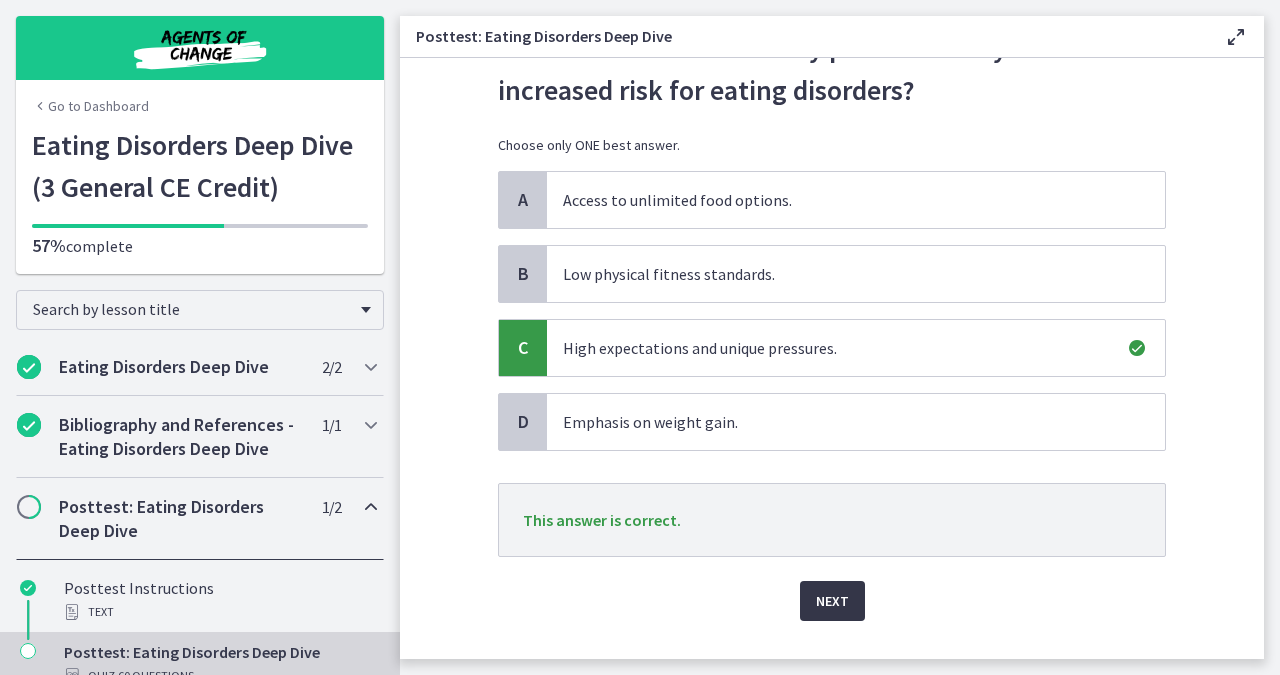 scroll, scrollTop: 108, scrollLeft: 0, axis: vertical 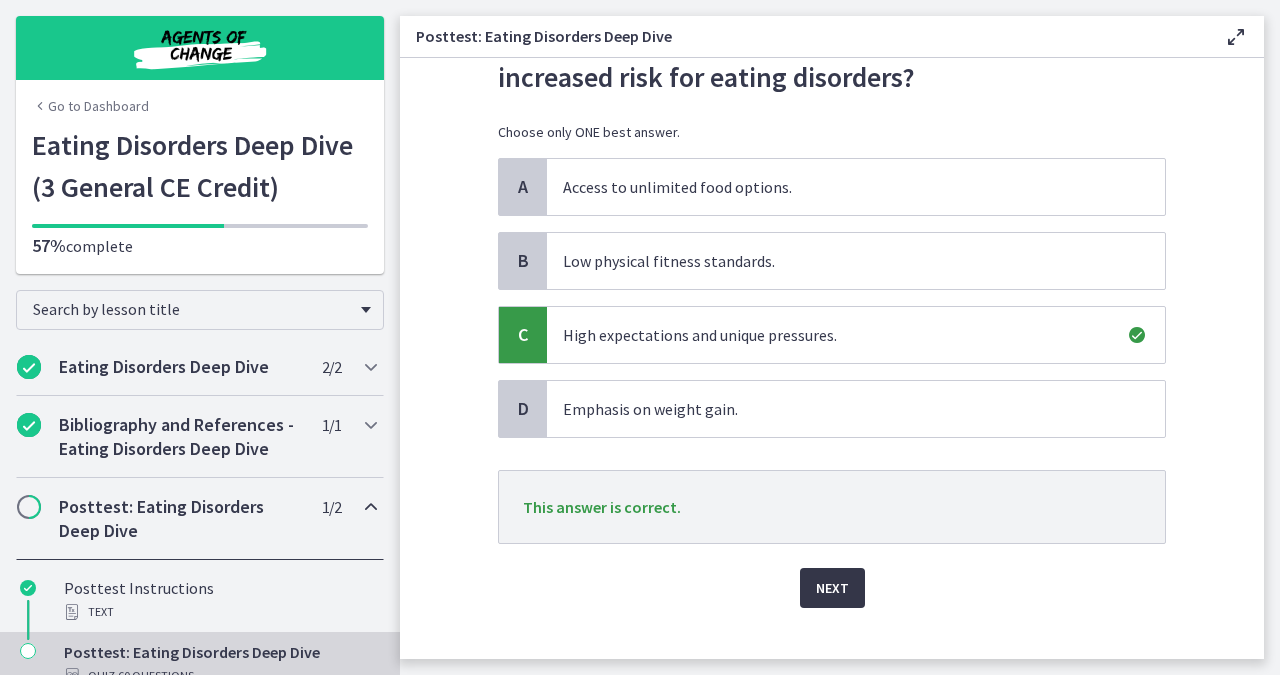 click on "Next" at bounding box center (832, 588) 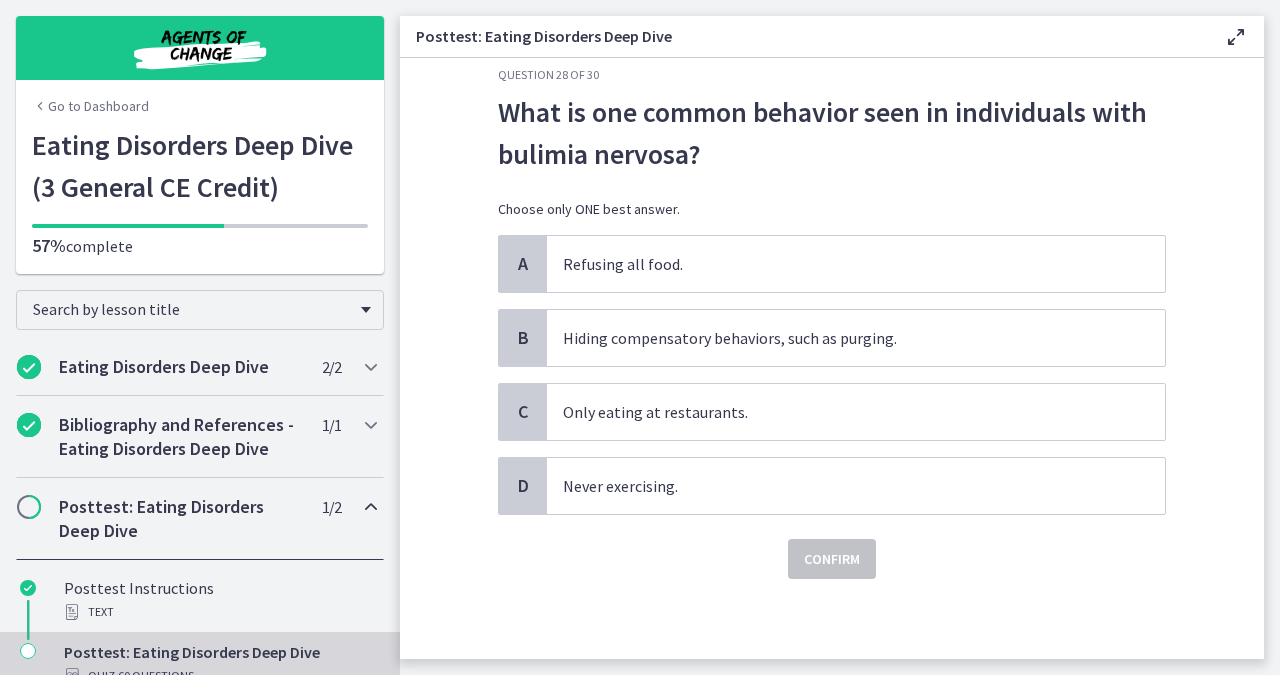 scroll, scrollTop: 0, scrollLeft: 0, axis: both 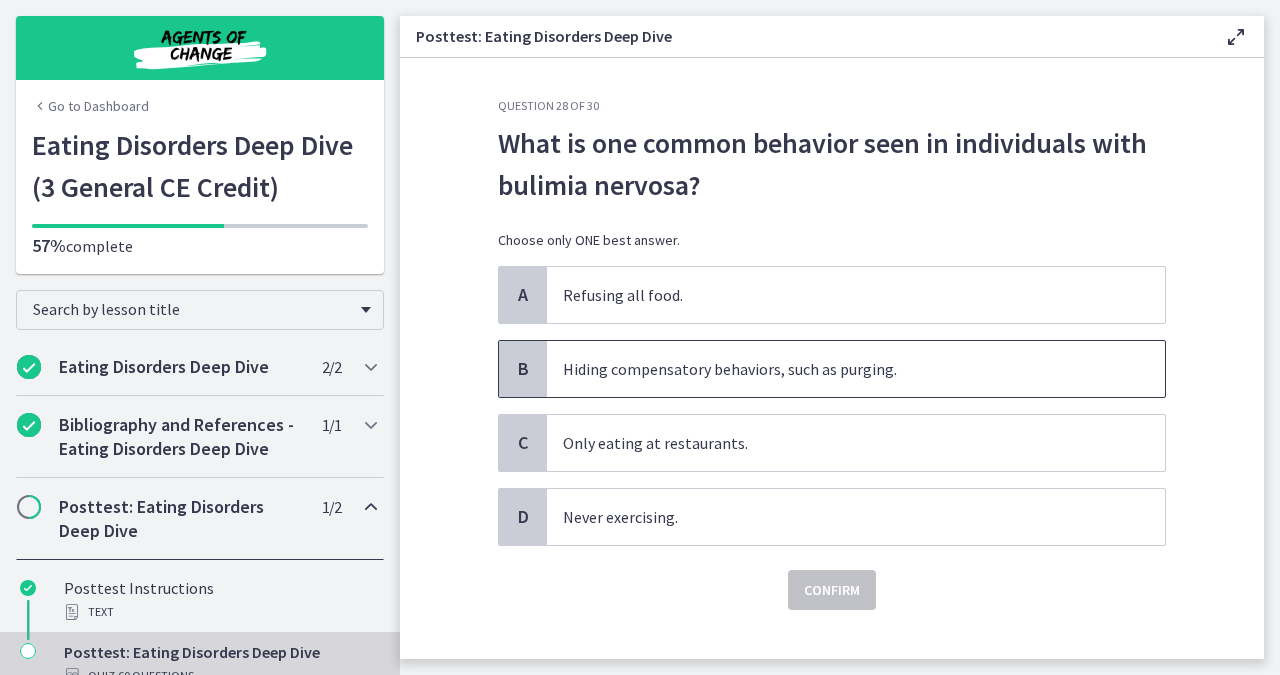 click on "Hiding compensatory behaviors, such as purging." at bounding box center (856, 369) 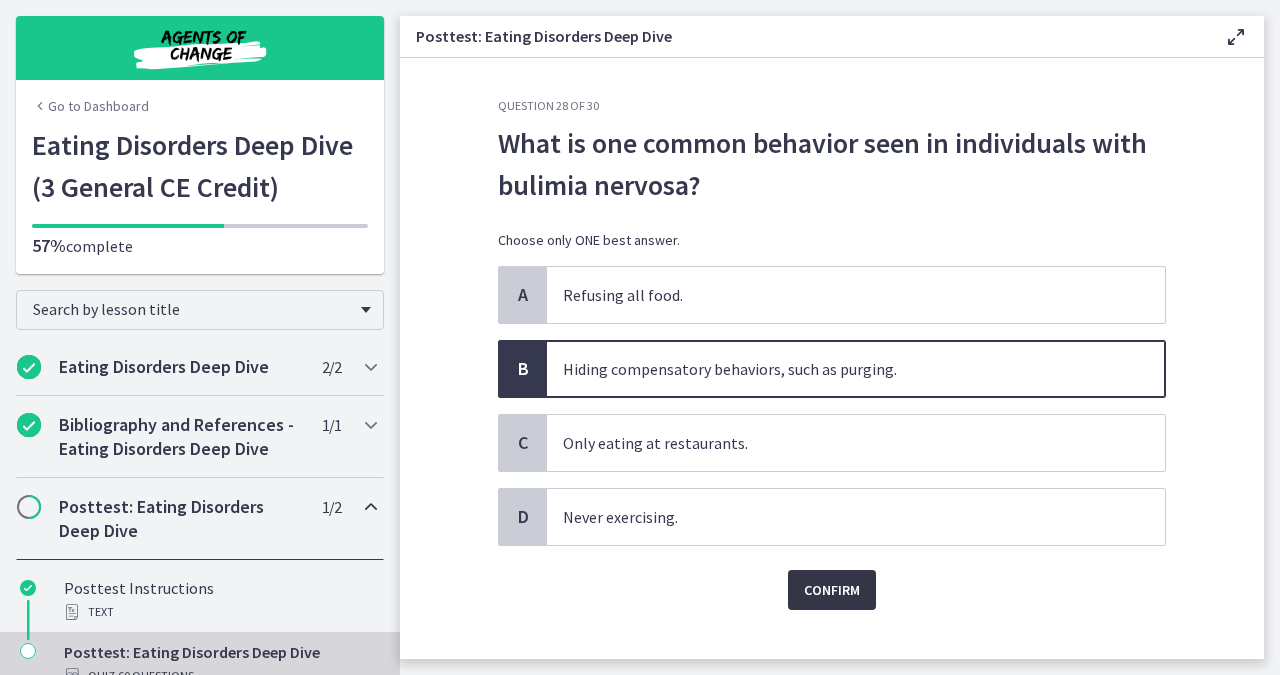 click on "Confirm" at bounding box center [832, 590] 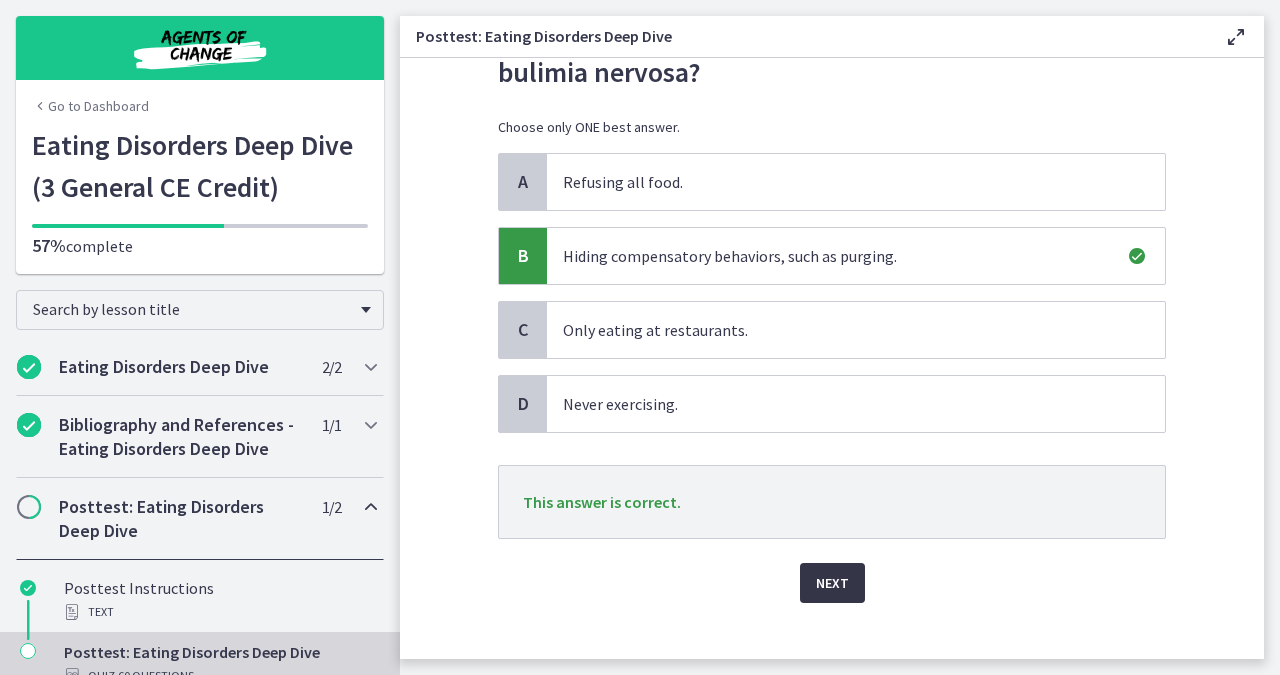 scroll, scrollTop: 117, scrollLeft: 0, axis: vertical 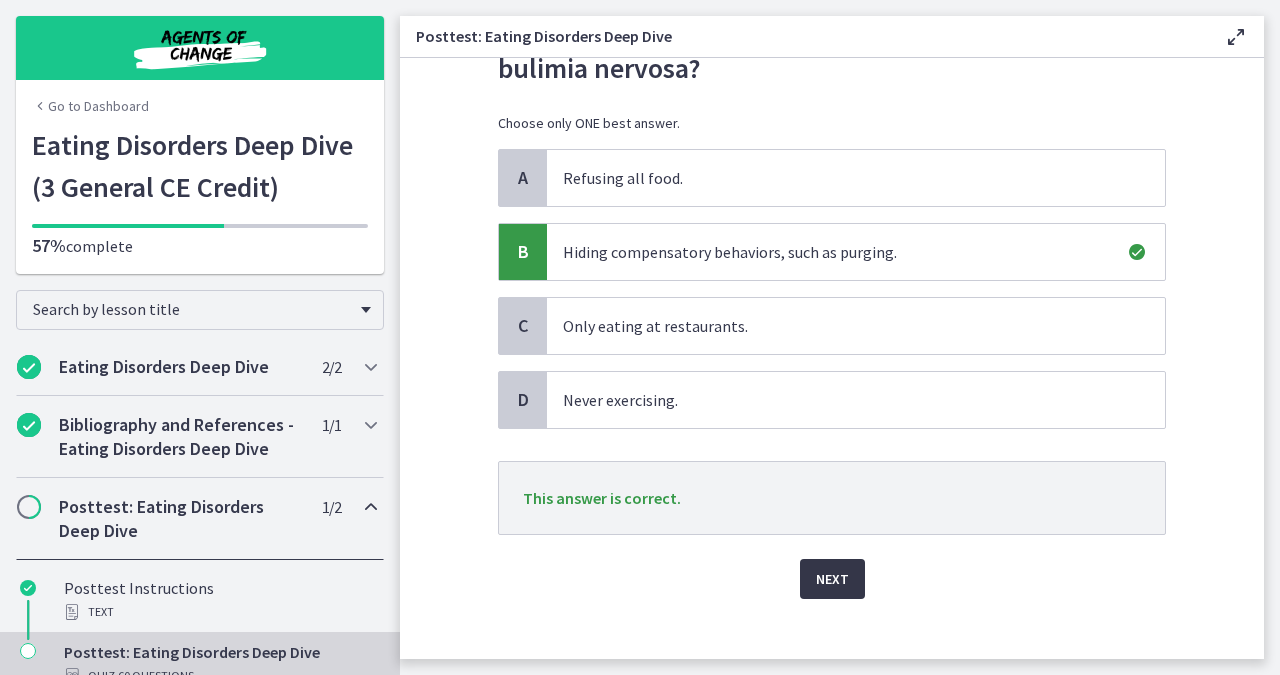 click on "Next" at bounding box center (832, 579) 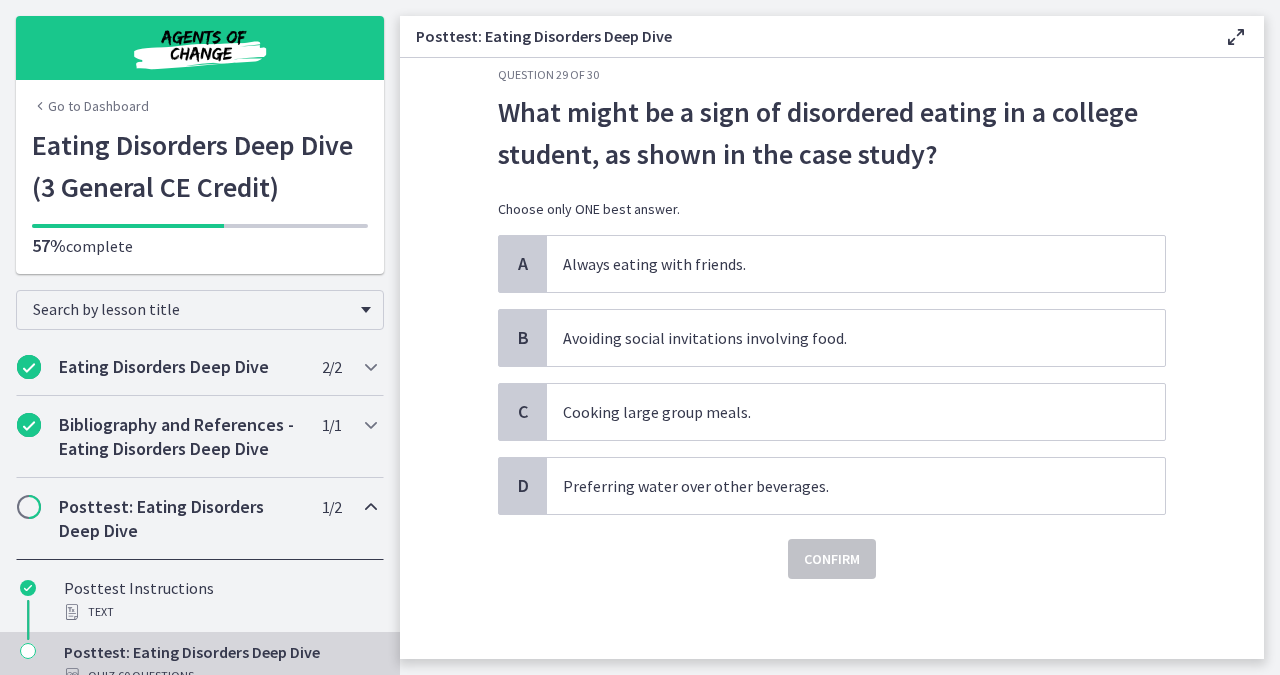 scroll, scrollTop: 0, scrollLeft: 0, axis: both 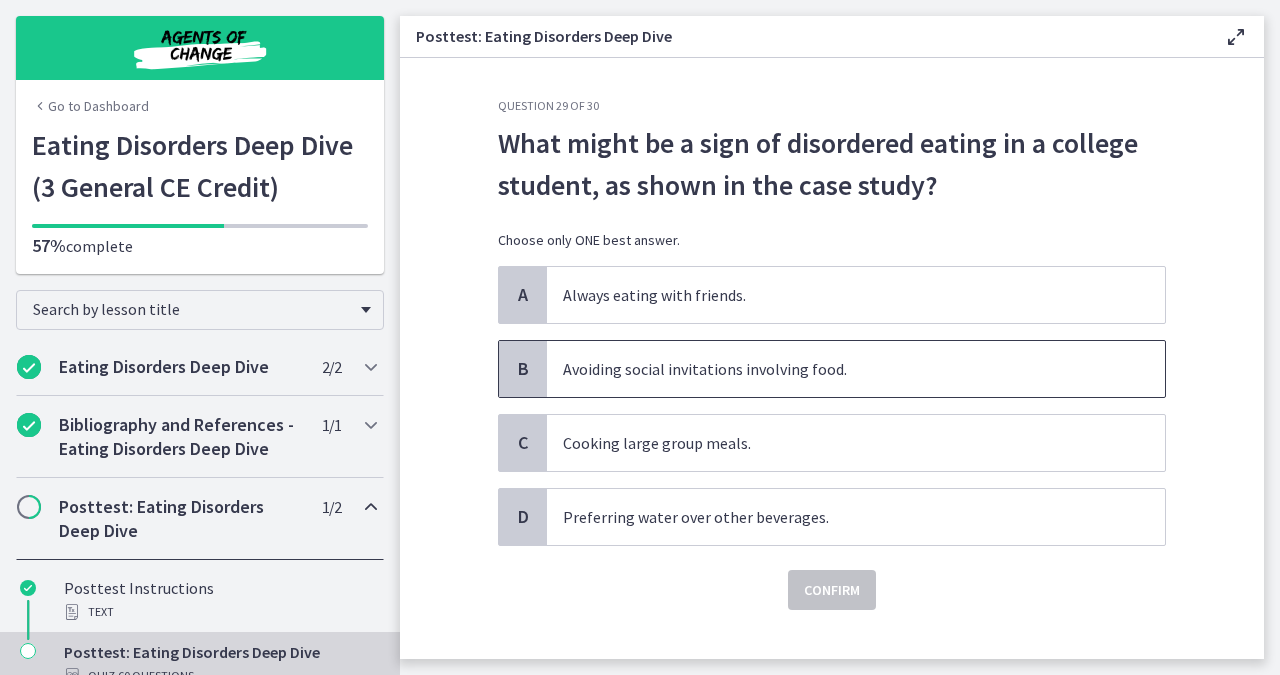 click on "Avoiding social invitations involving food." at bounding box center [856, 369] 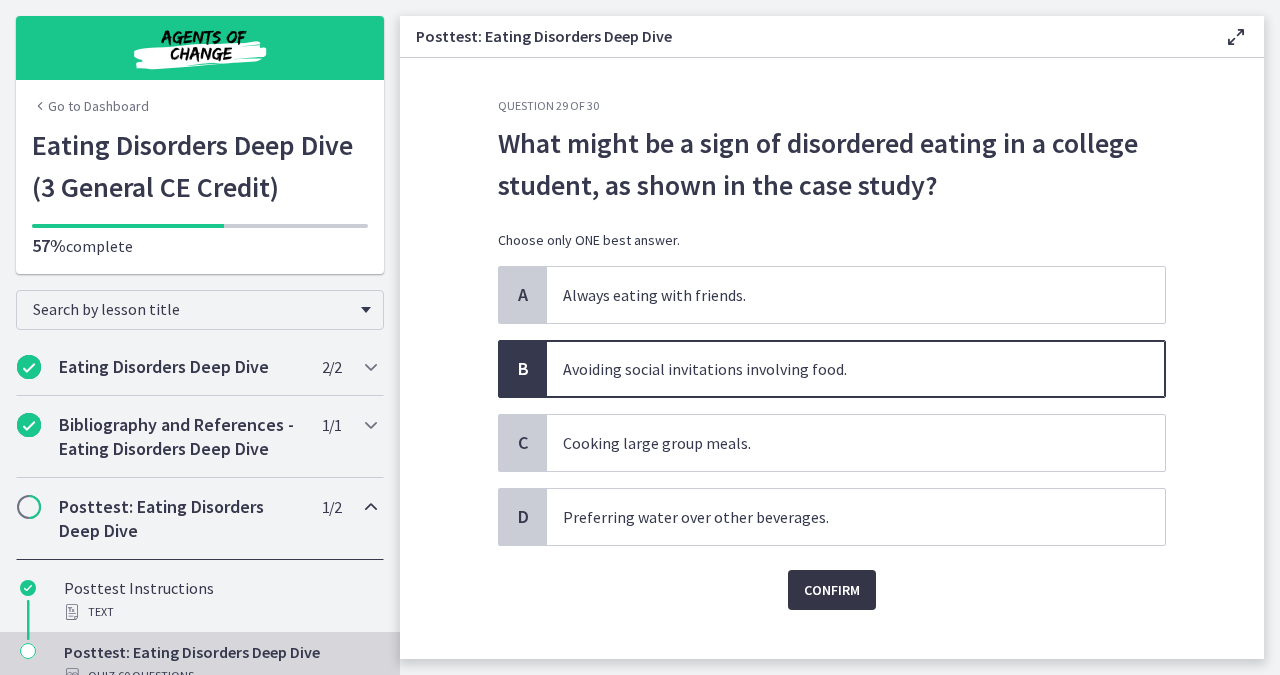 click on "Confirm" at bounding box center (832, 590) 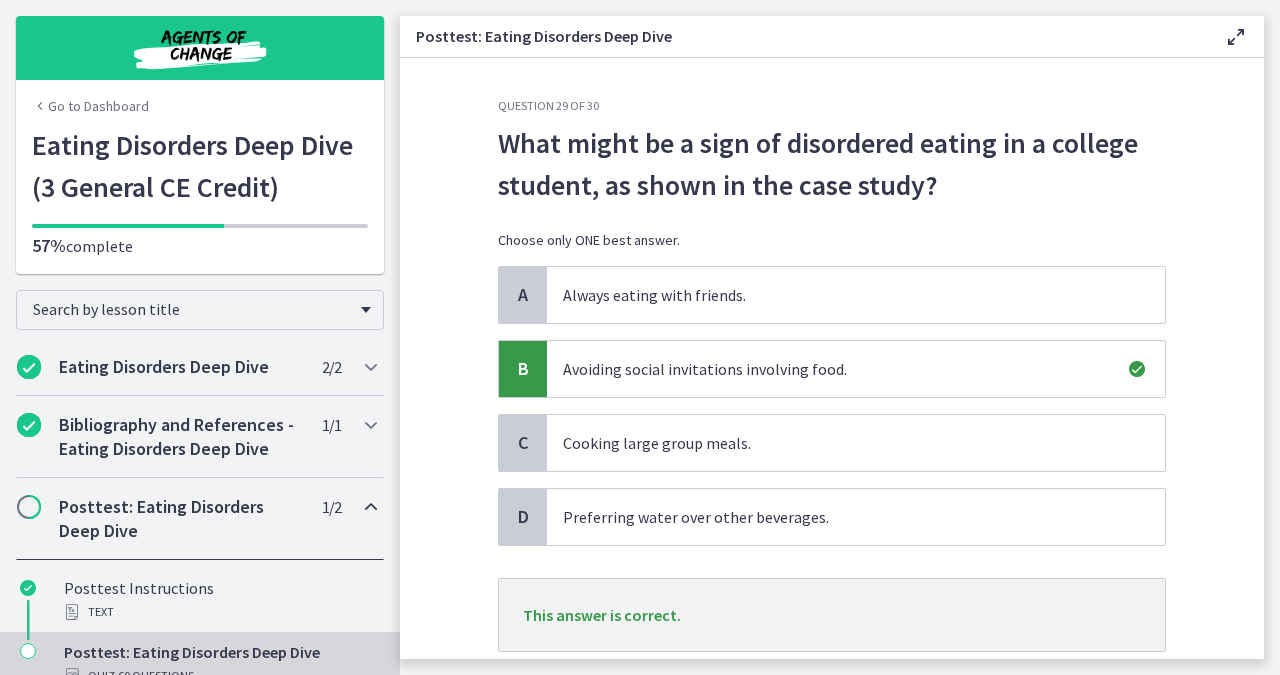 scroll, scrollTop: 122, scrollLeft: 0, axis: vertical 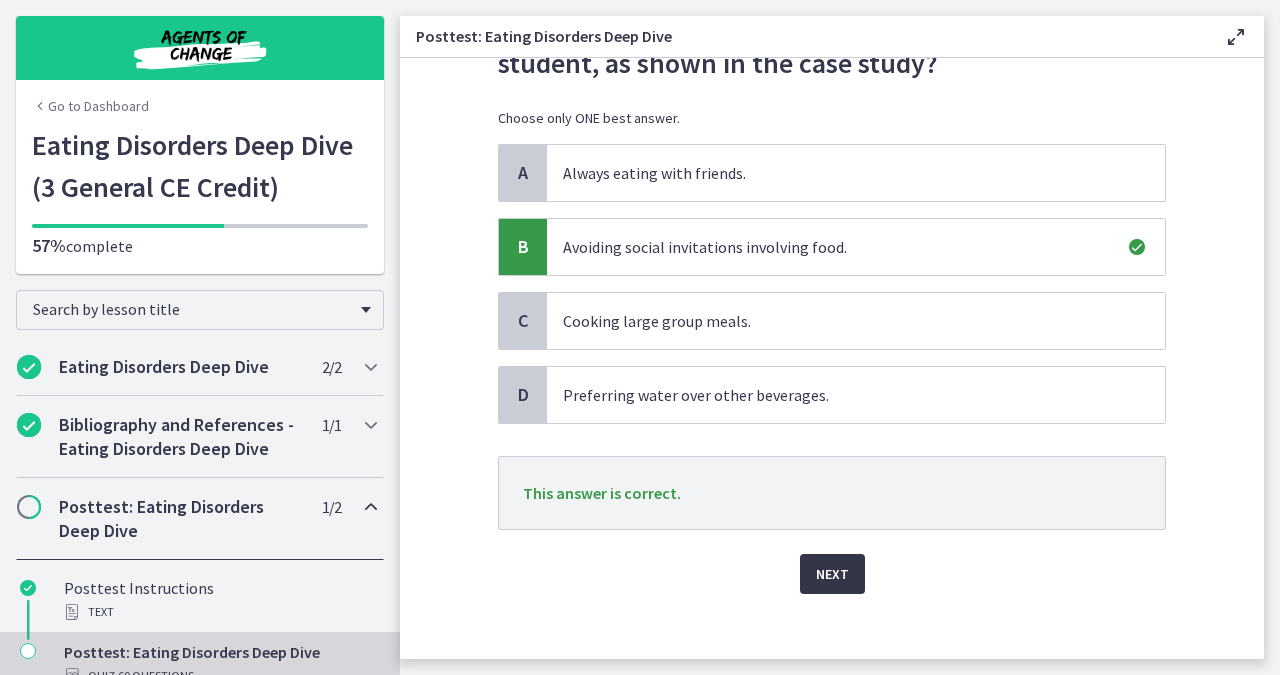 click on "Next" at bounding box center (832, 574) 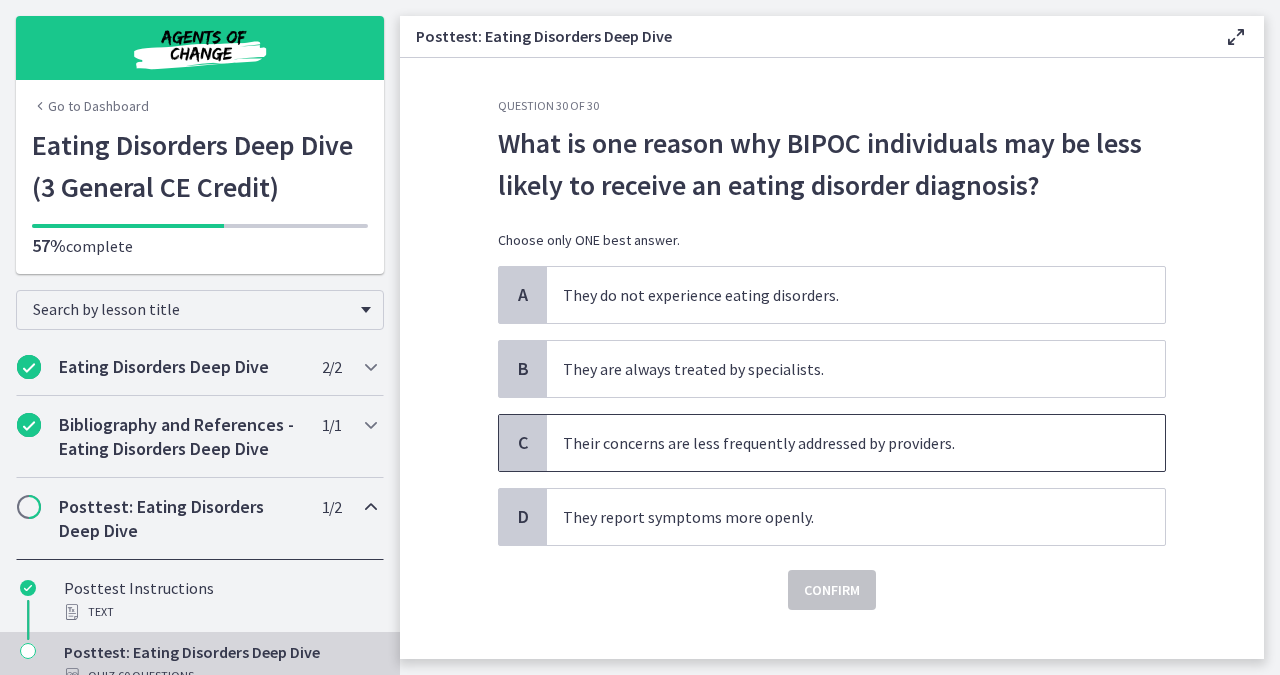click on "Their concerns are less frequently addressed by providers." at bounding box center [856, 443] 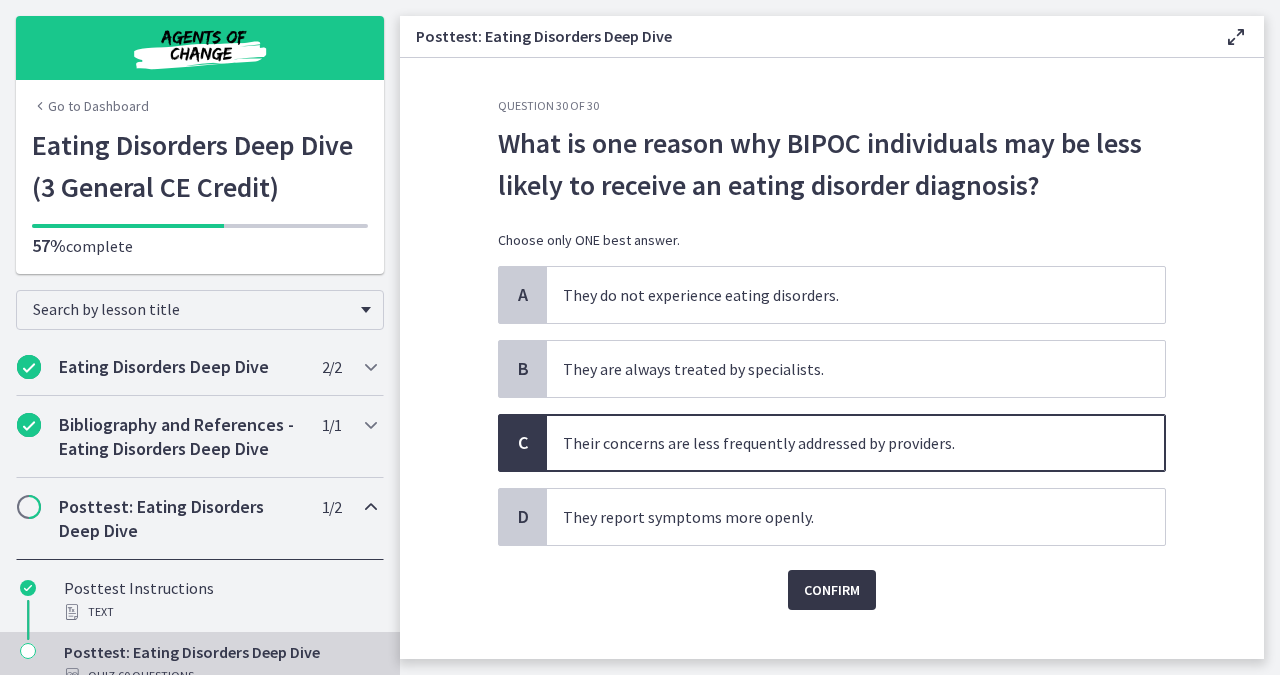 click on "Confirm" at bounding box center [832, 590] 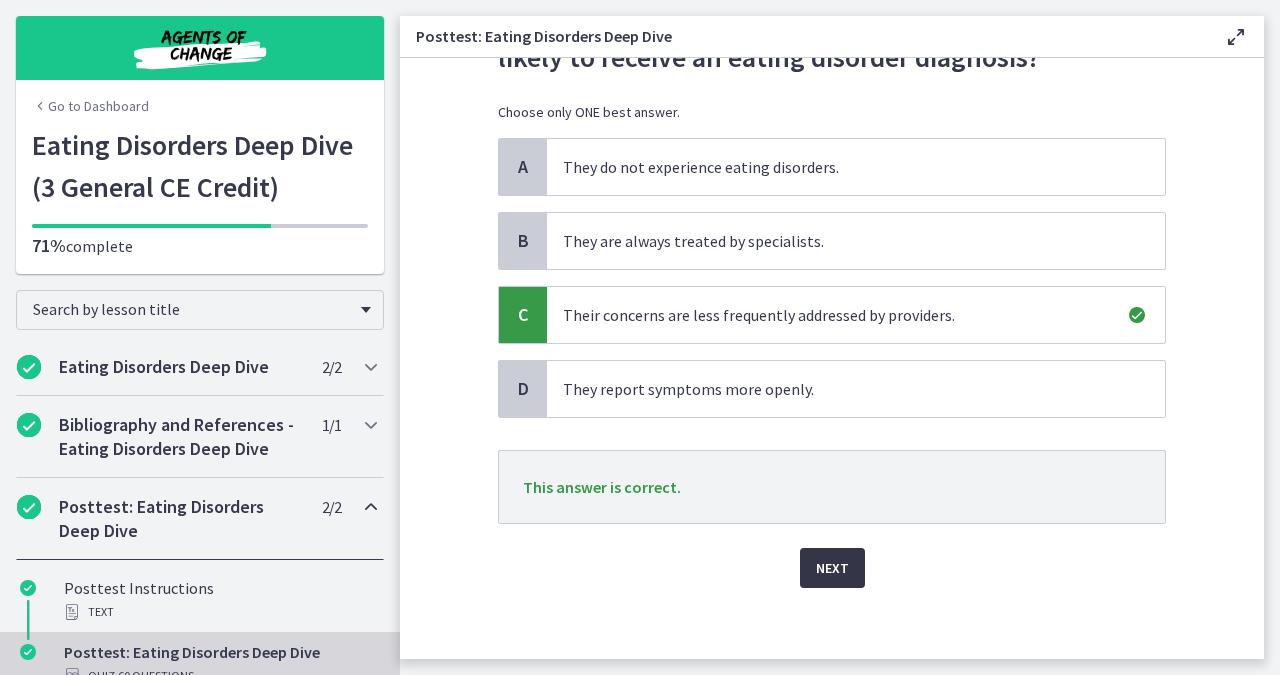 scroll, scrollTop: 136, scrollLeft: 0, axis: vertical 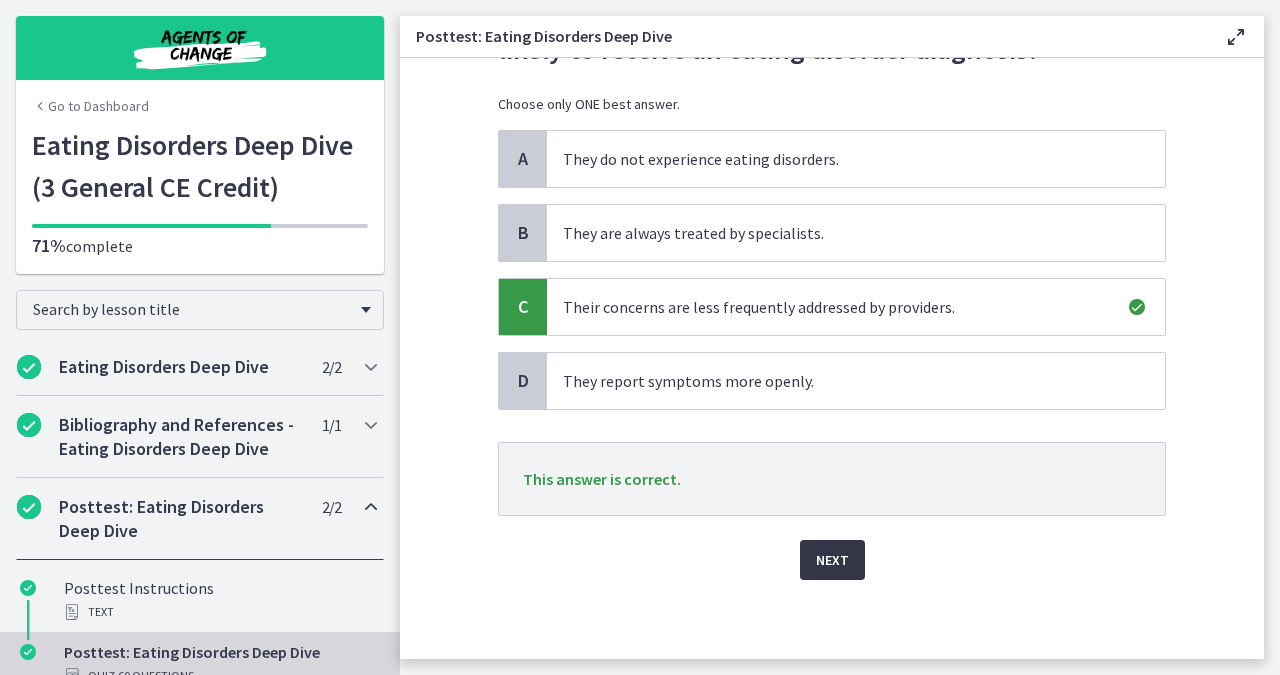 click on "Next" at bounding box center (832, 560) 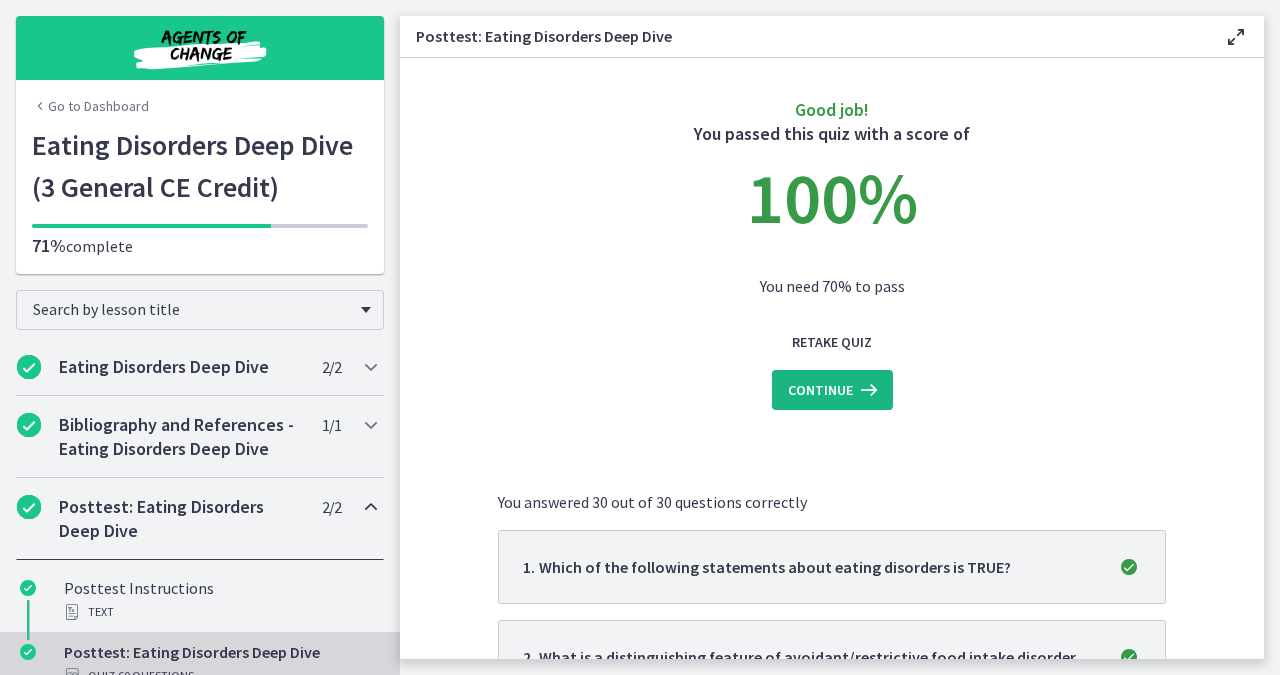click on "Continue" at bounding box center (820, 390) 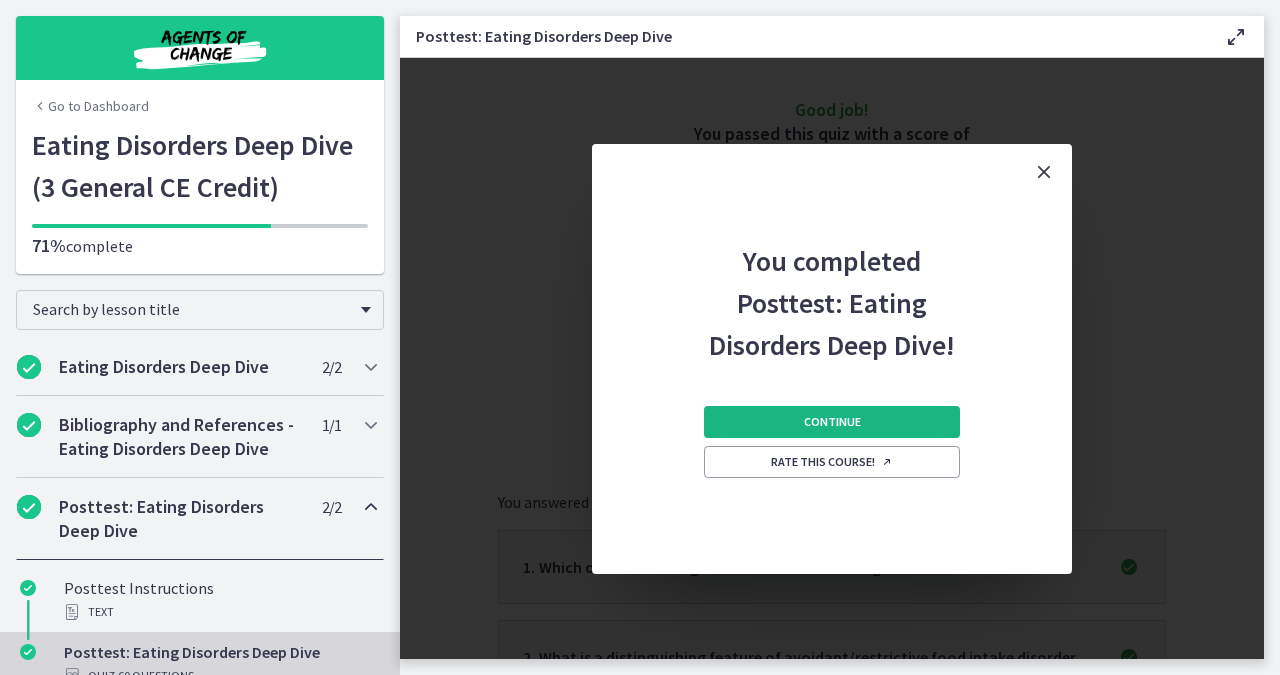 click on "Continue" at bounding box center (832, 422) 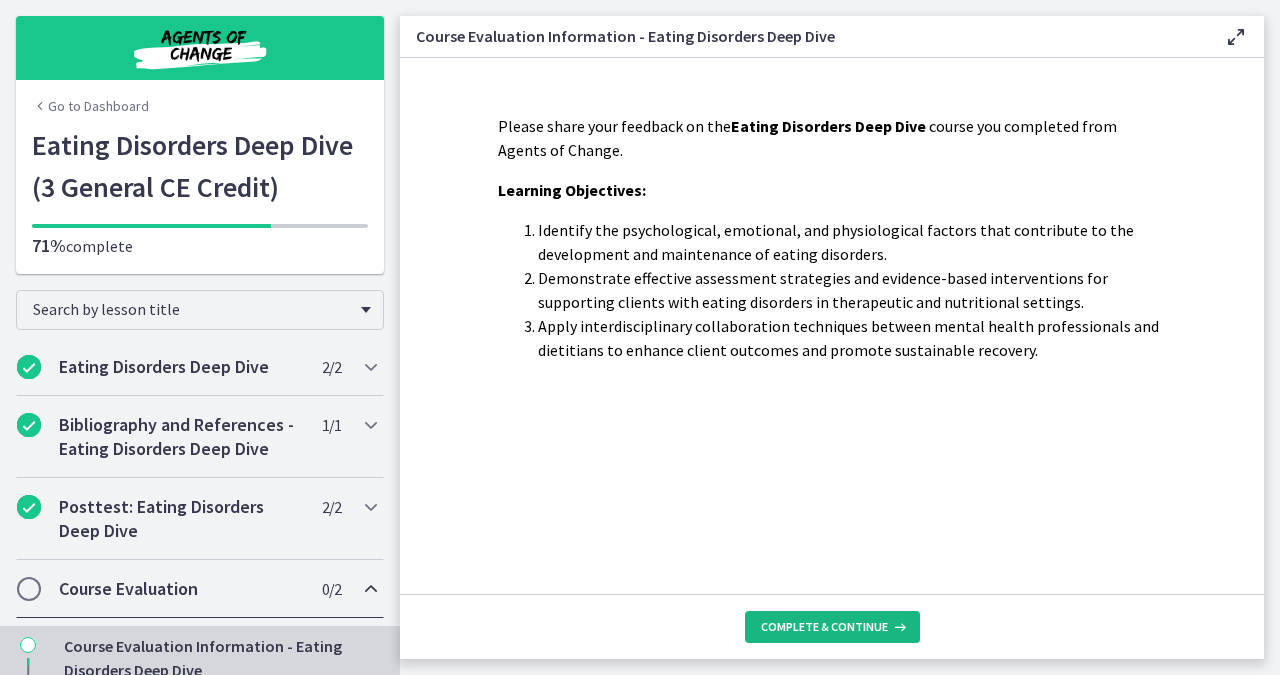click on "Complete & continue" at bounding box center (832, 627) 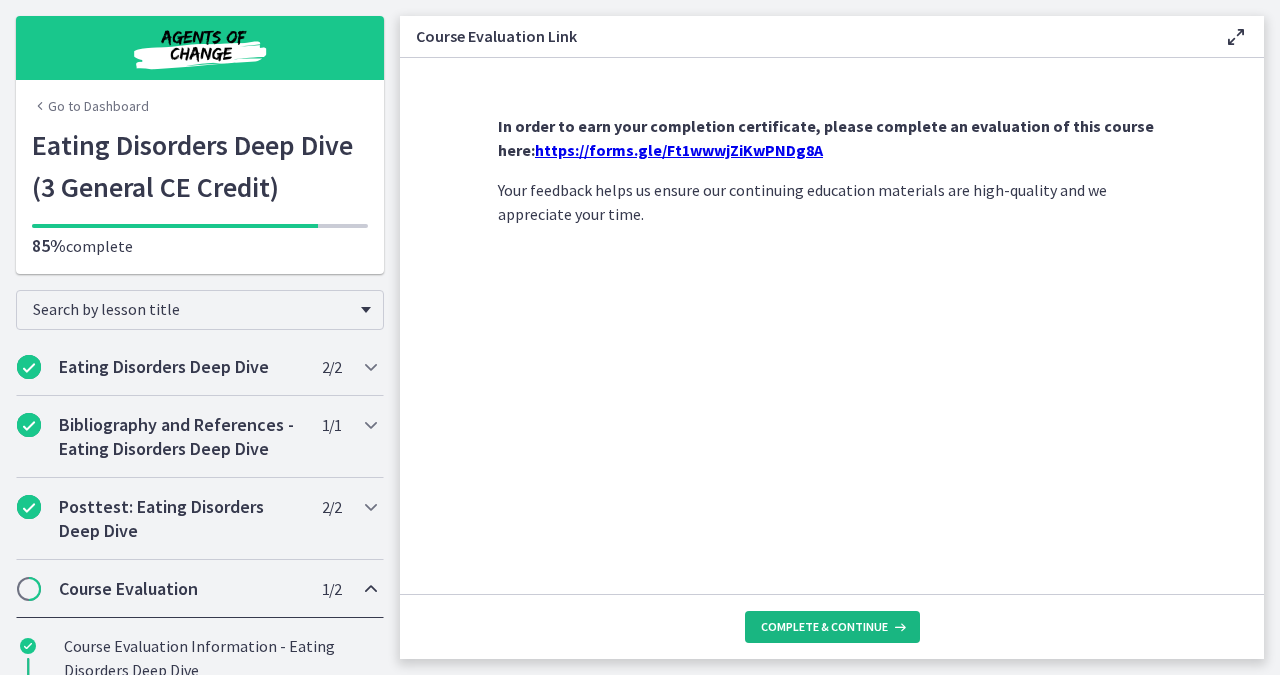 click on "Complete & continue" at bounding box center (824, 627) 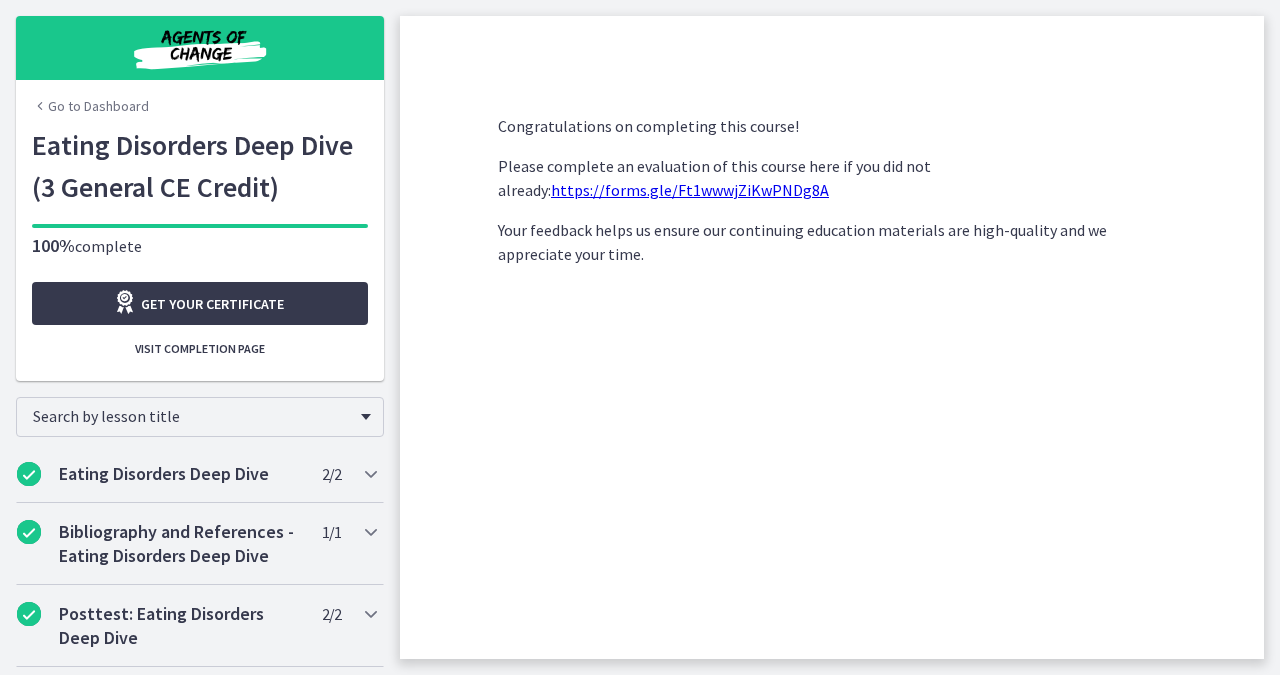 click on "https://forms.gle/Ft1wwwjZiKwPNDg8A" at bounding box center [690, 190] 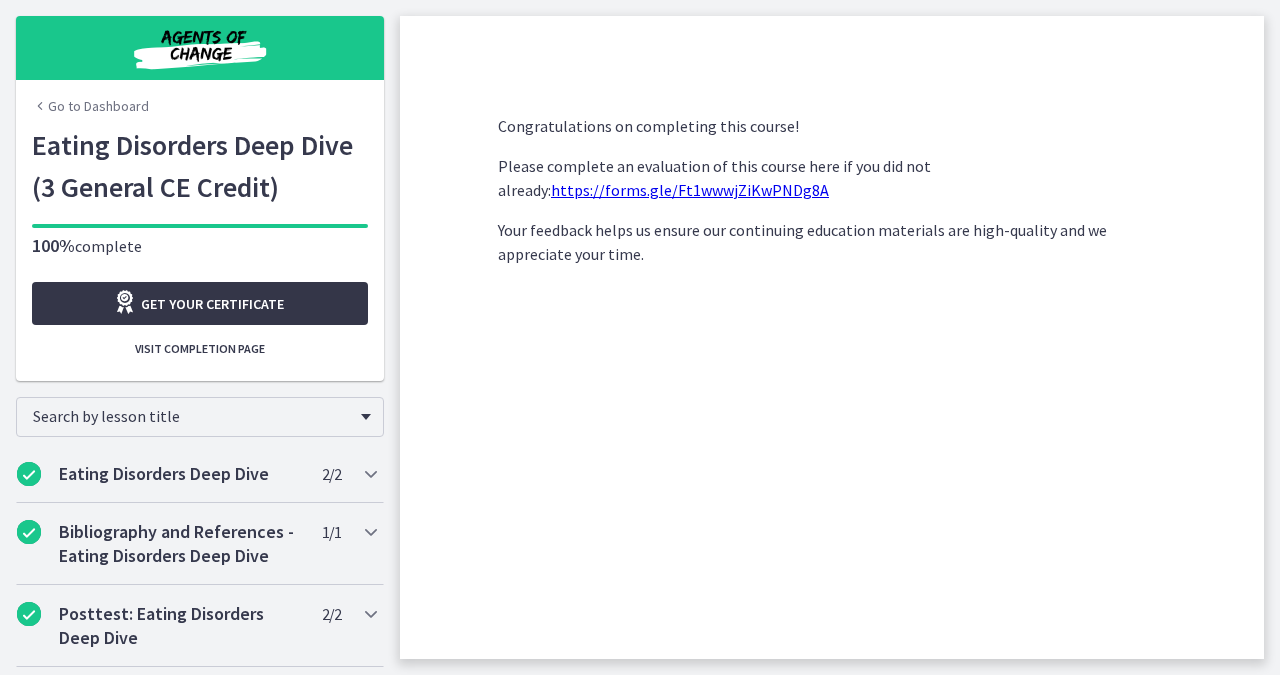 click on "Get your certificate" at bounding box center (212, 304) 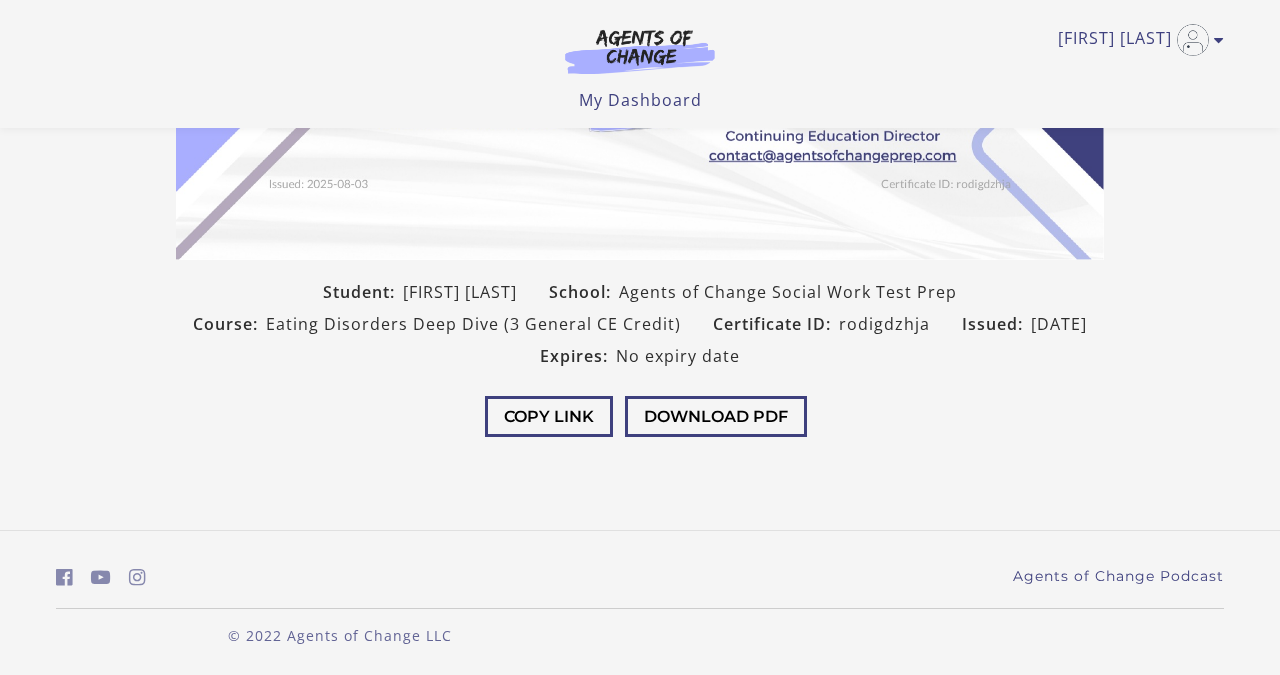 scroll, scrollTop: 0, scrollLeft: 0, axis: both 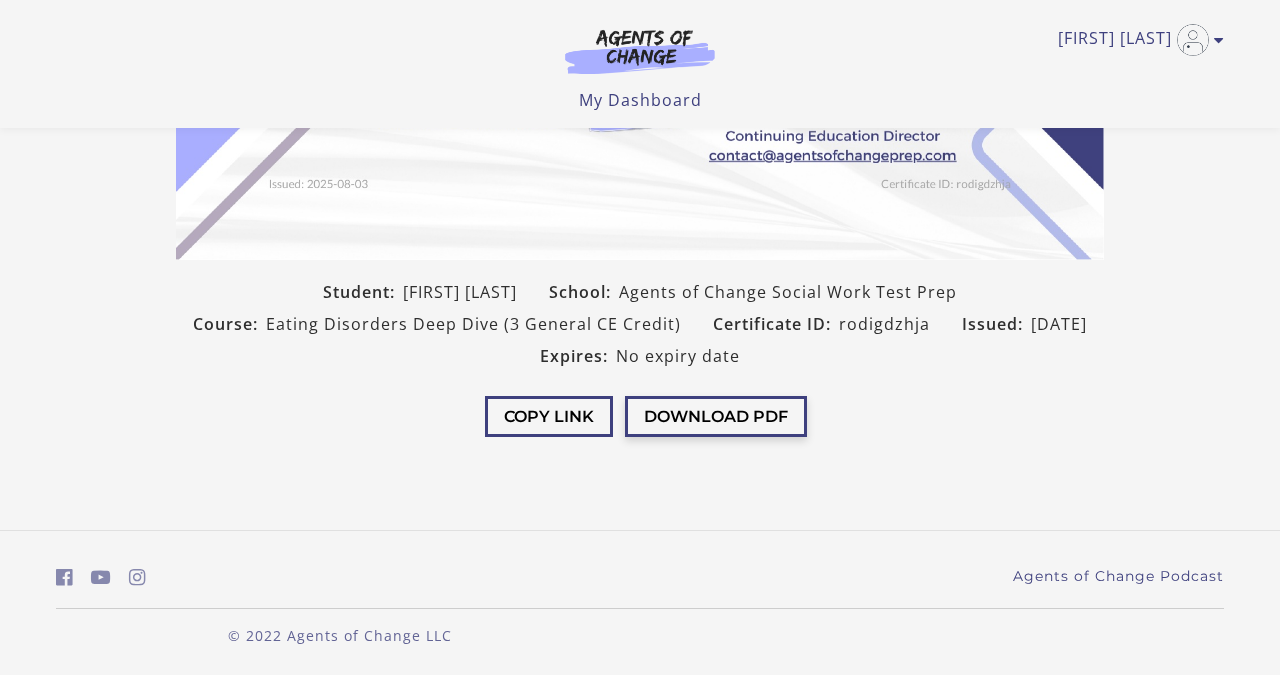click on "Download PDF" at bounding box center [716, 416] 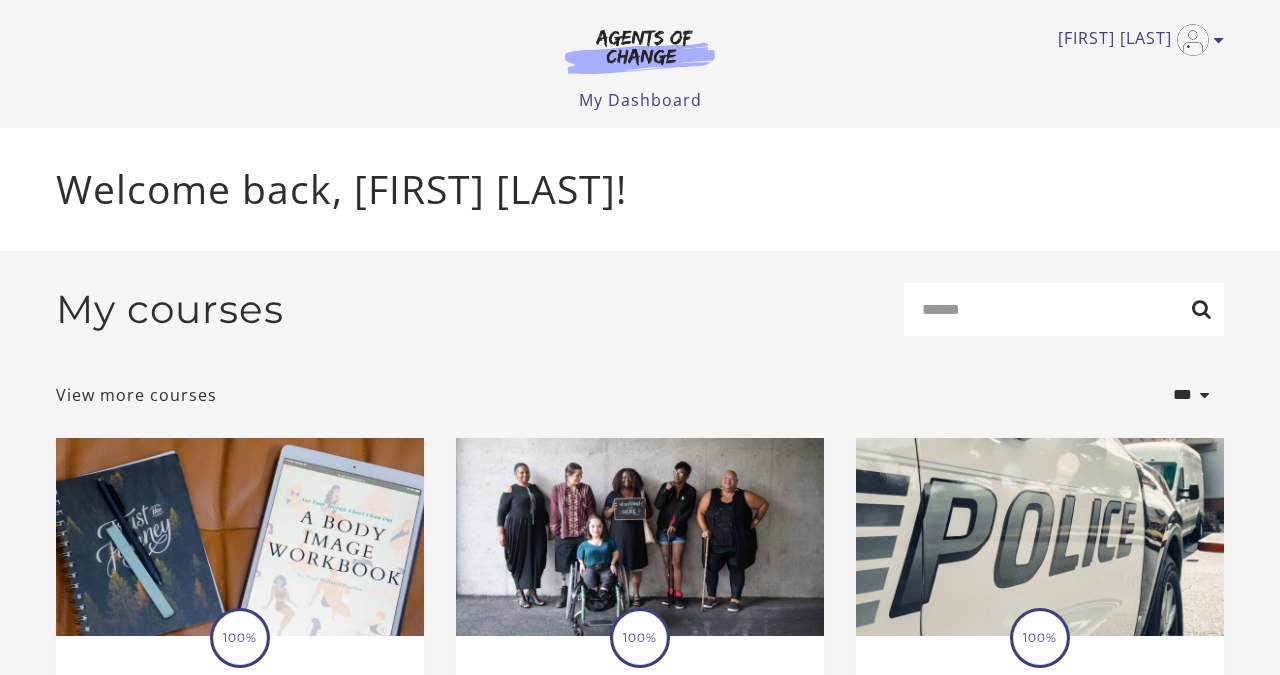 scroll, scrollTop: 0, scrollLeft: 0, axis: both 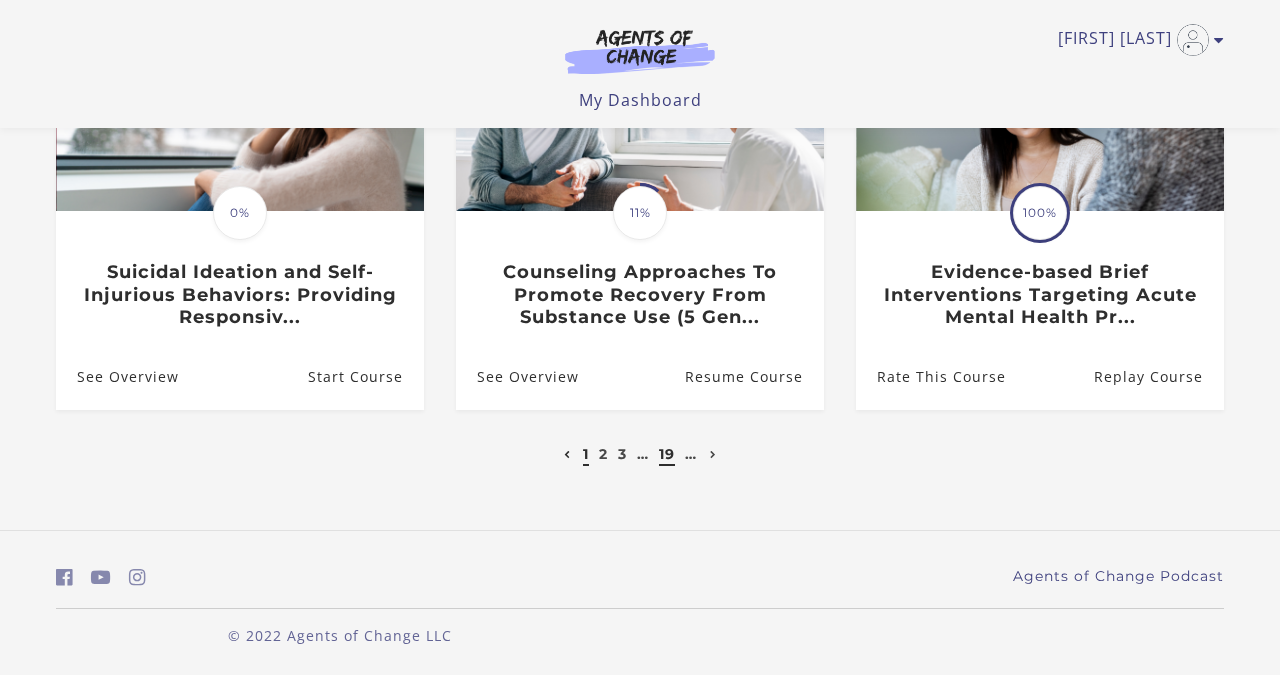 click on "19" at bounding box center (667, 454) 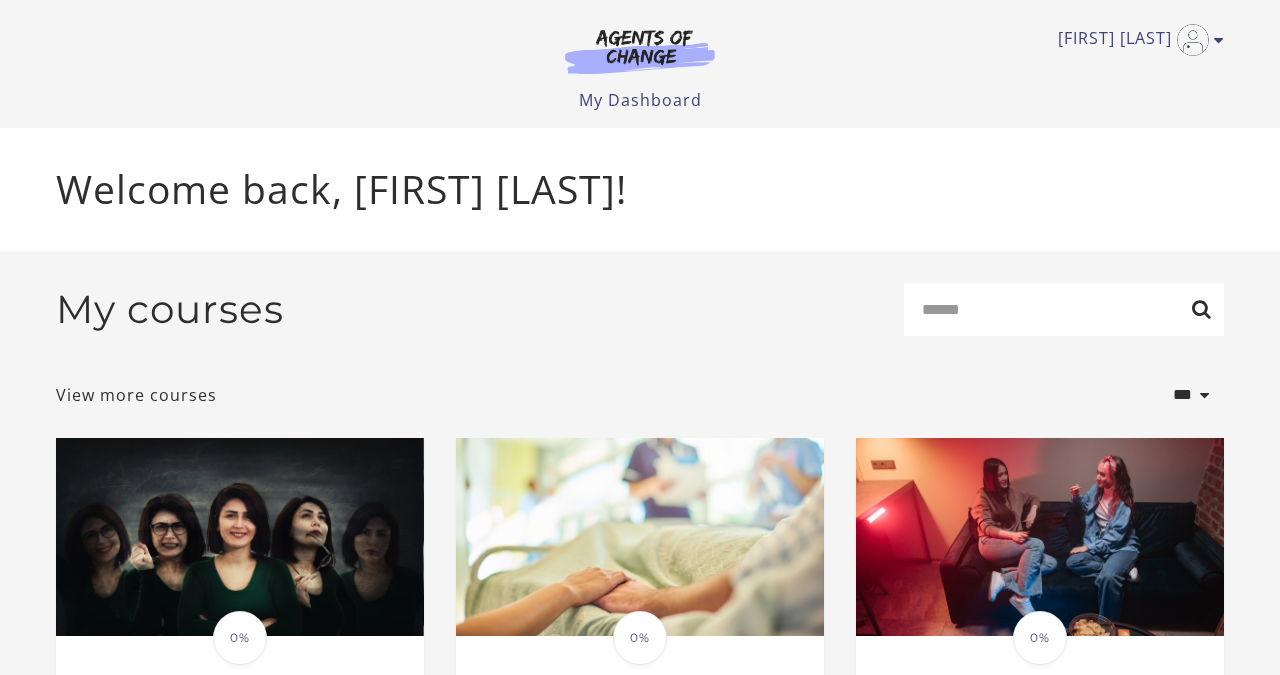 scroll, scrollTop: 0, scrollLeft: 0, axis: both 